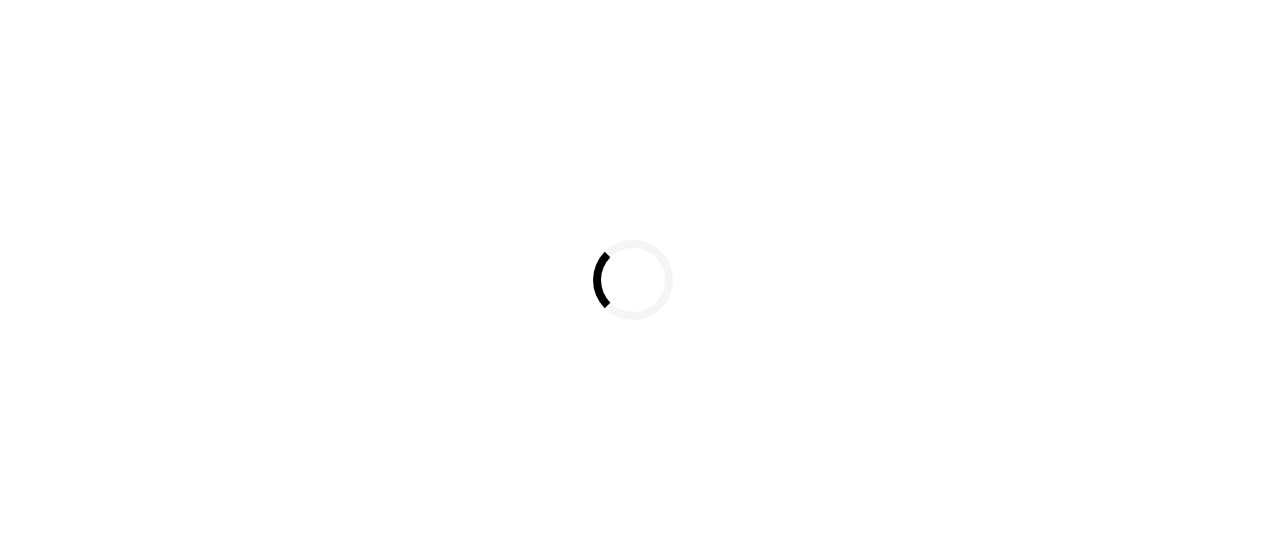 scroll, scrollTop: 0, scrollLeft: 0, axis: both 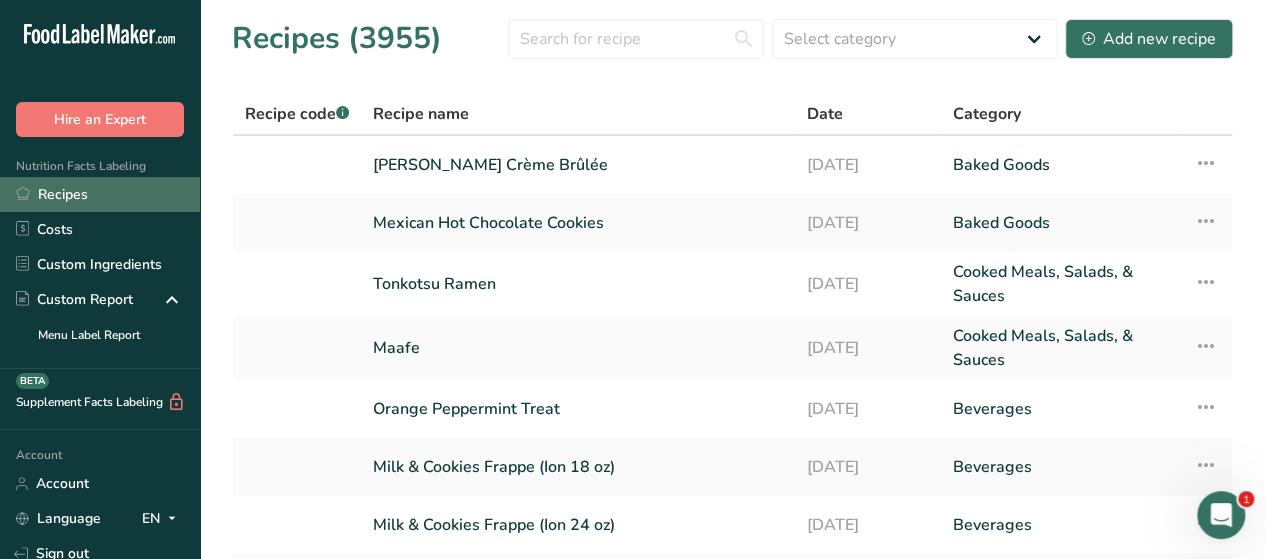 click on "Recipes" at bounding box center (100, 194) 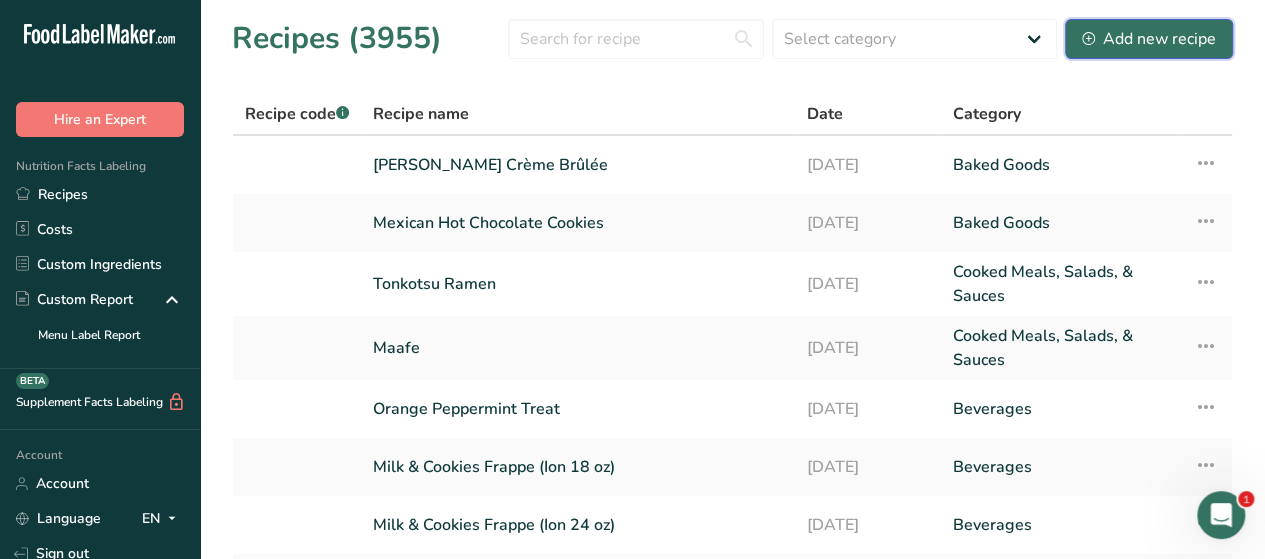 click on "Add new recipe" at bounding box center [1149, 39] 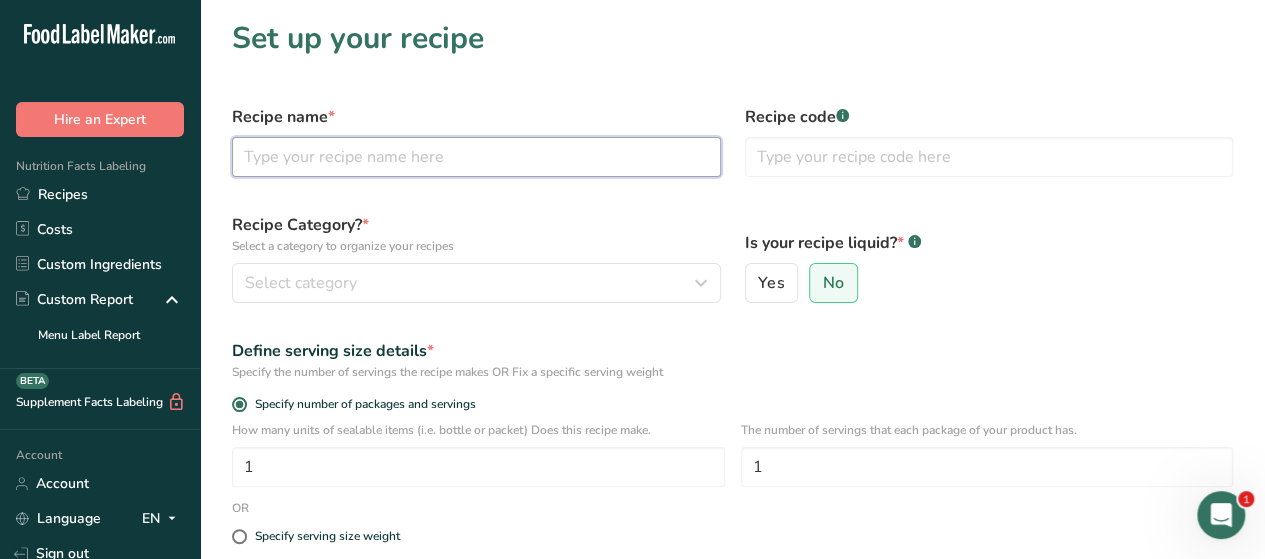 click at bounding box center (476, 157) 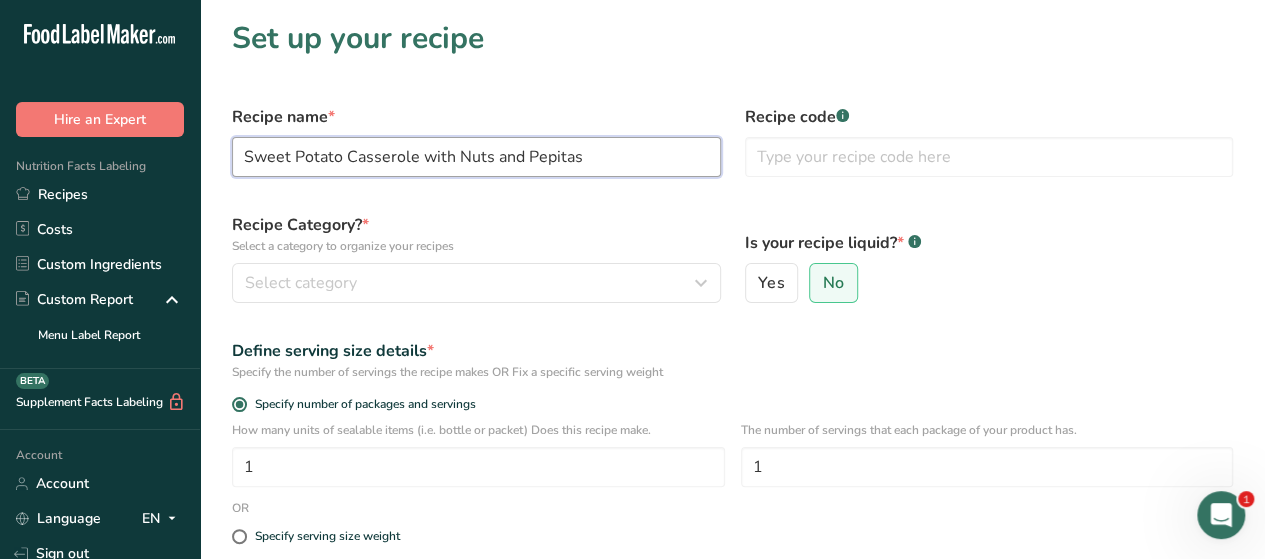 type on "Sweet Potato Casserole with Nuts and Pepitas" 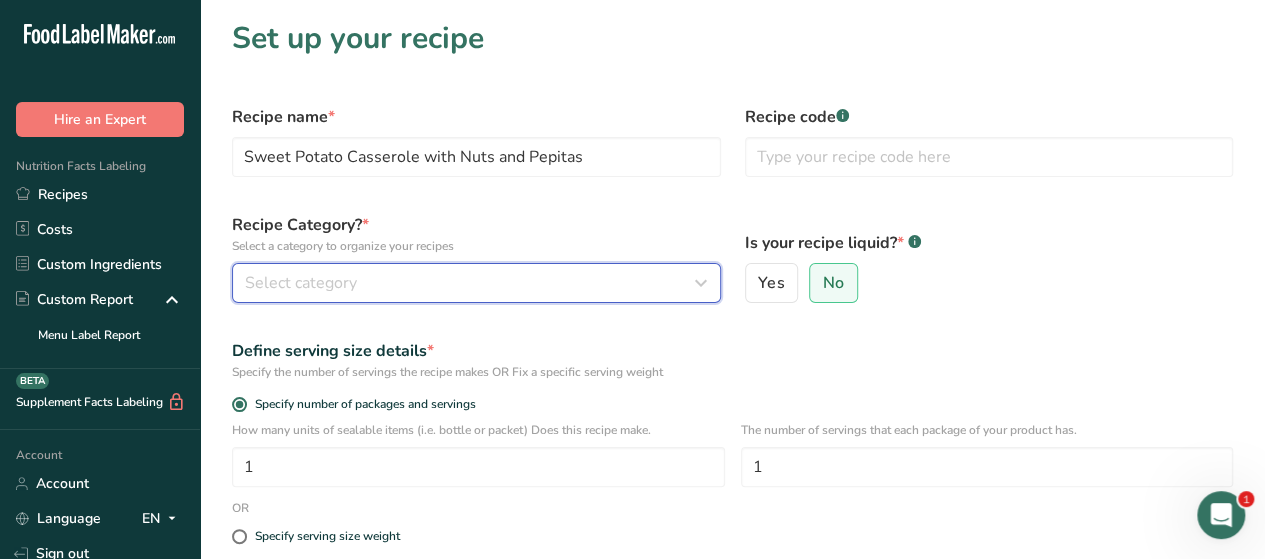 click at bounding box center [701, 283] 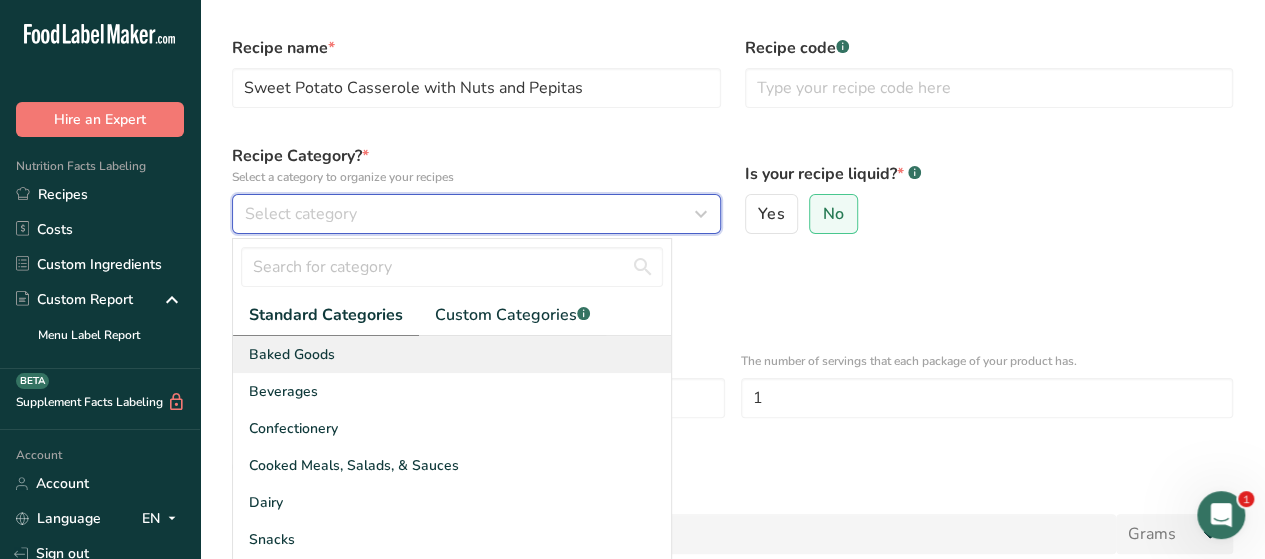 scroll, scrollTop: 100, scrollLeft: 0, axis: vertical 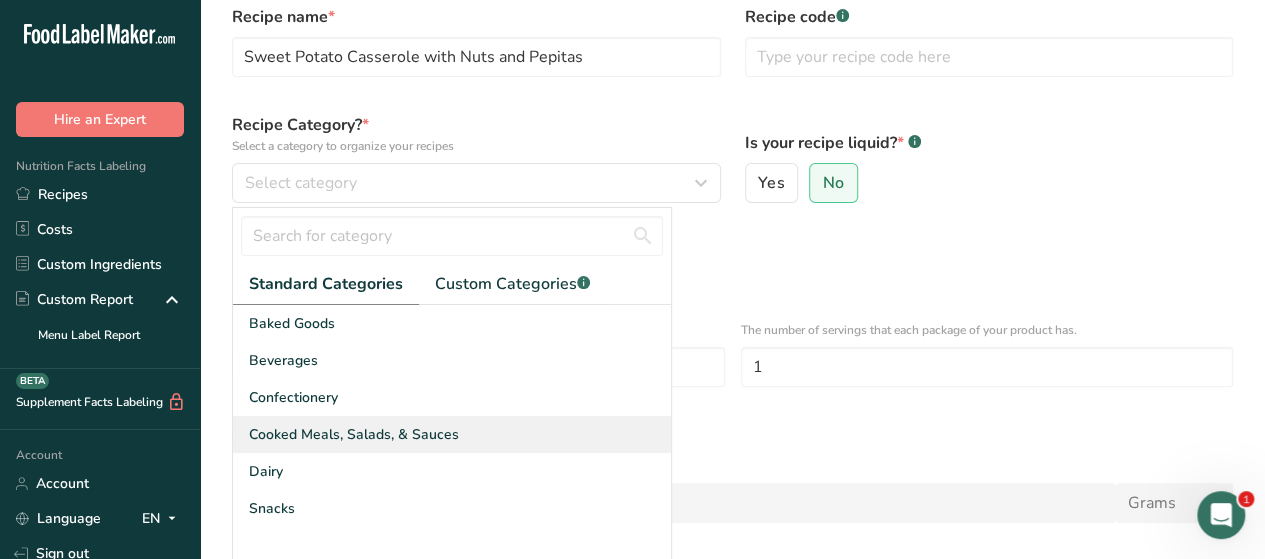 click on "Cooked Meals, Salads, & Sauces" at bounding box center (354, 434) 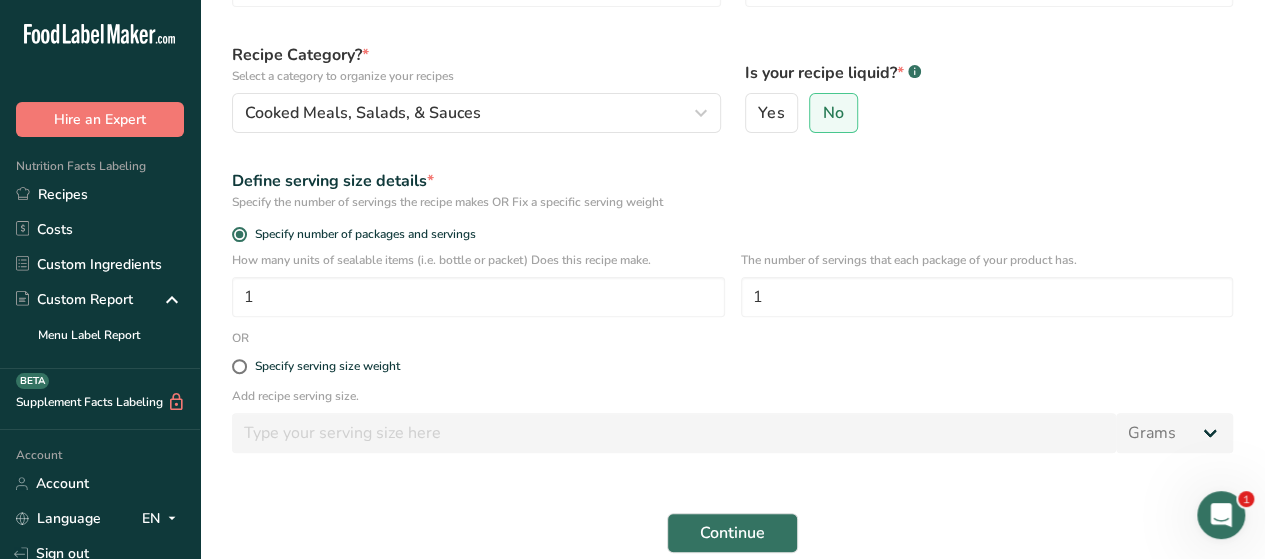 scroll, scrollTop: 200, scrollLeft: 0, axis: vertical 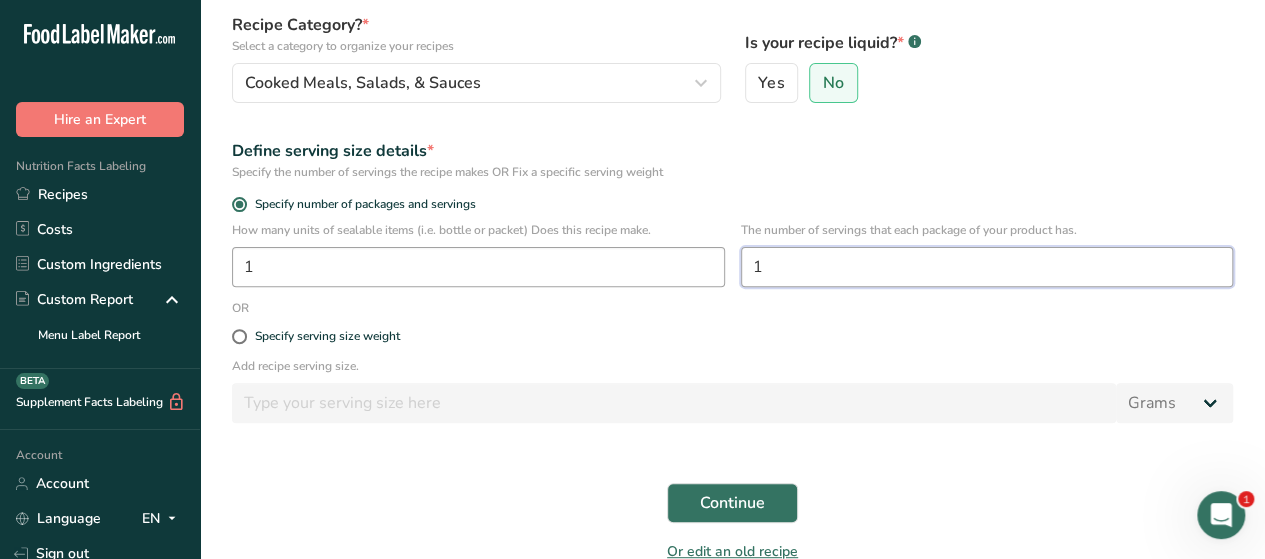drag, startPoint x: 799, startPoint y: 275, endPoint x: 720, endPoint y: 277, distance: 79.025314 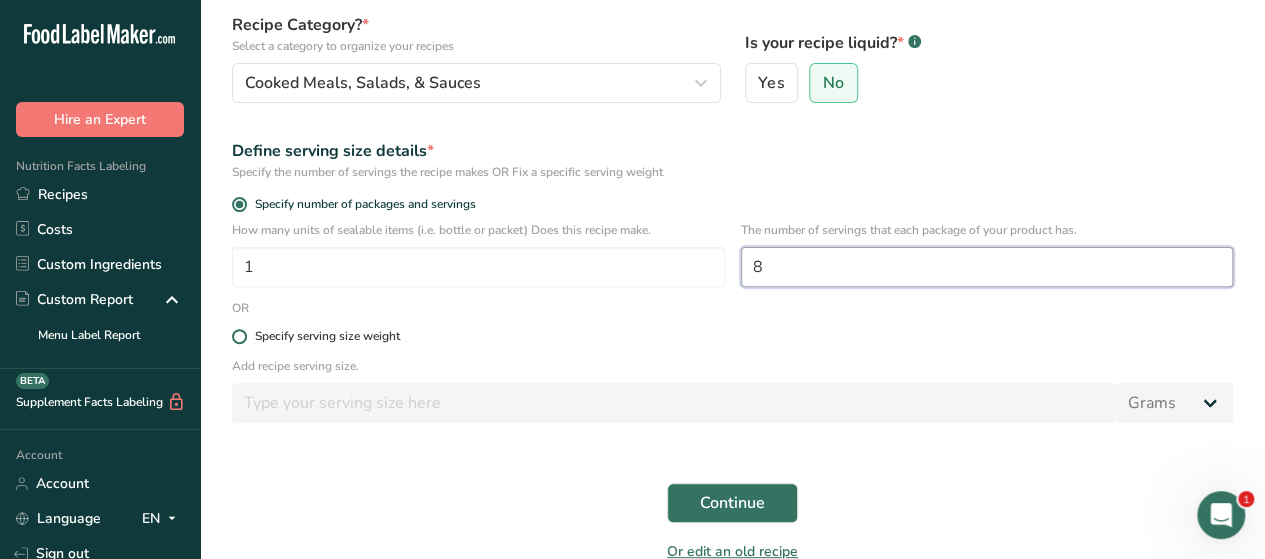 scroll, scrollTop: 300, scrollLeft: 0, axis: vertical 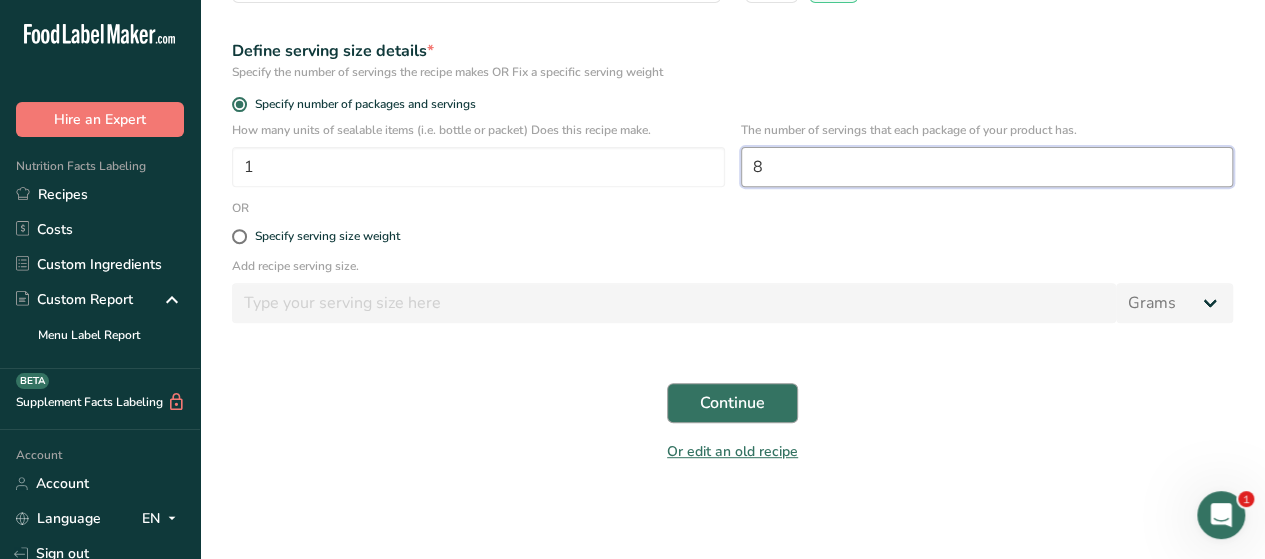 type on "8" 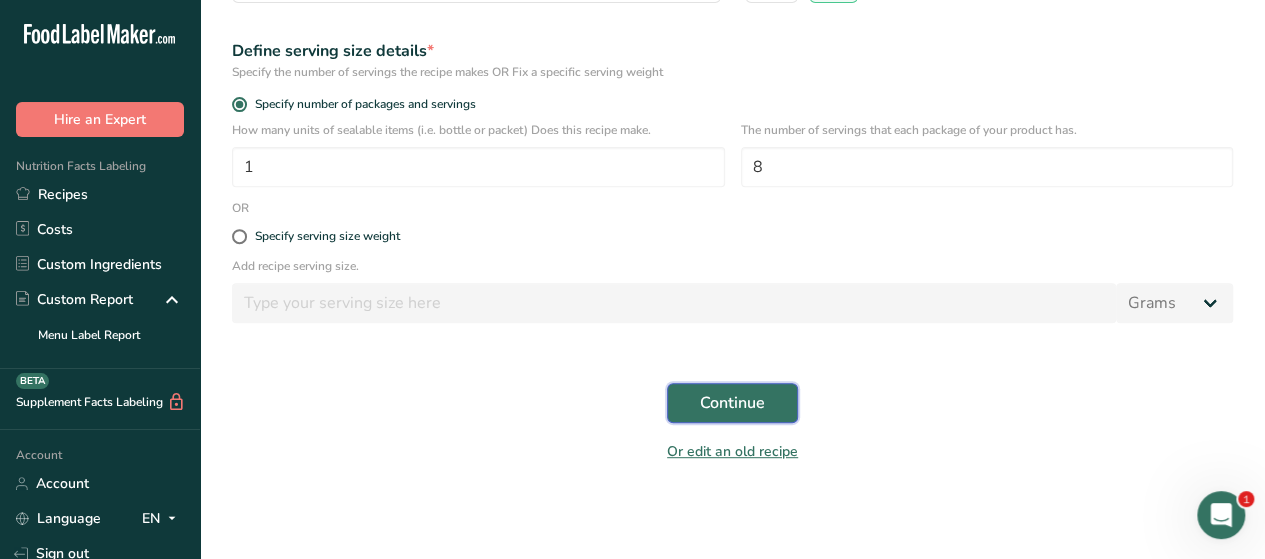click on "Continue" at bounding box center [732, 403] 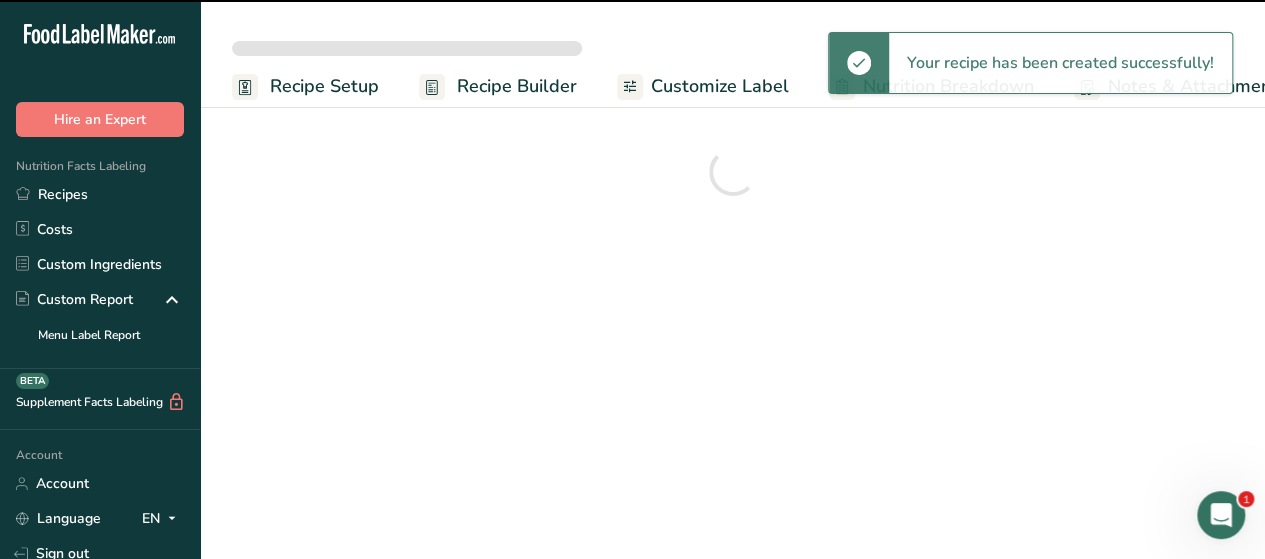 scroll, scrollTop: 0, scrollLeft: 0, axis: both 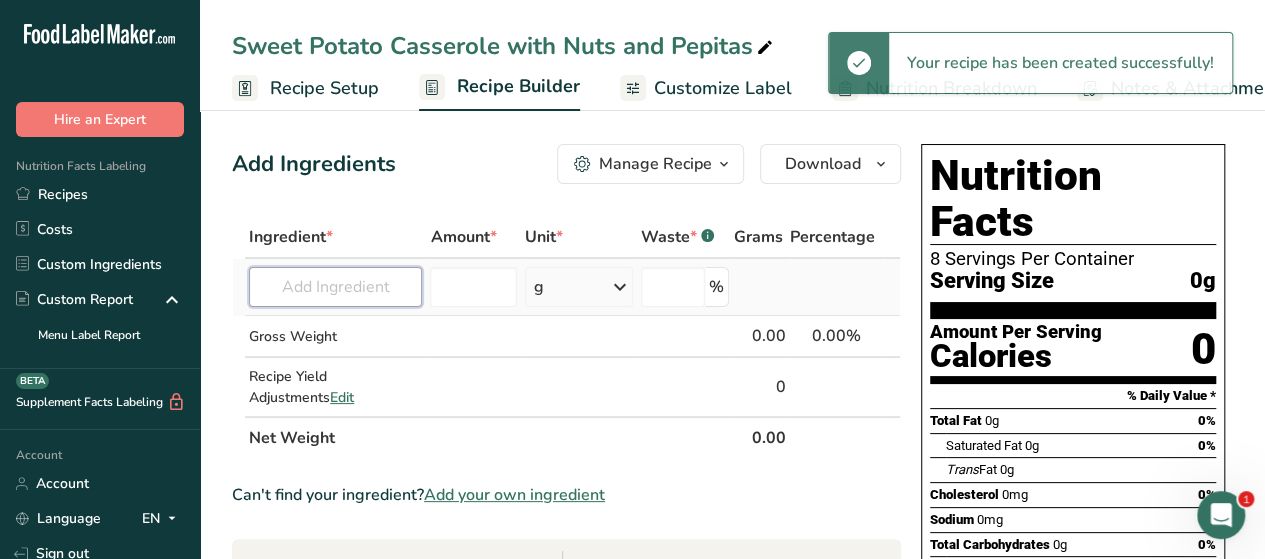 click at bounding box center (335, 287) 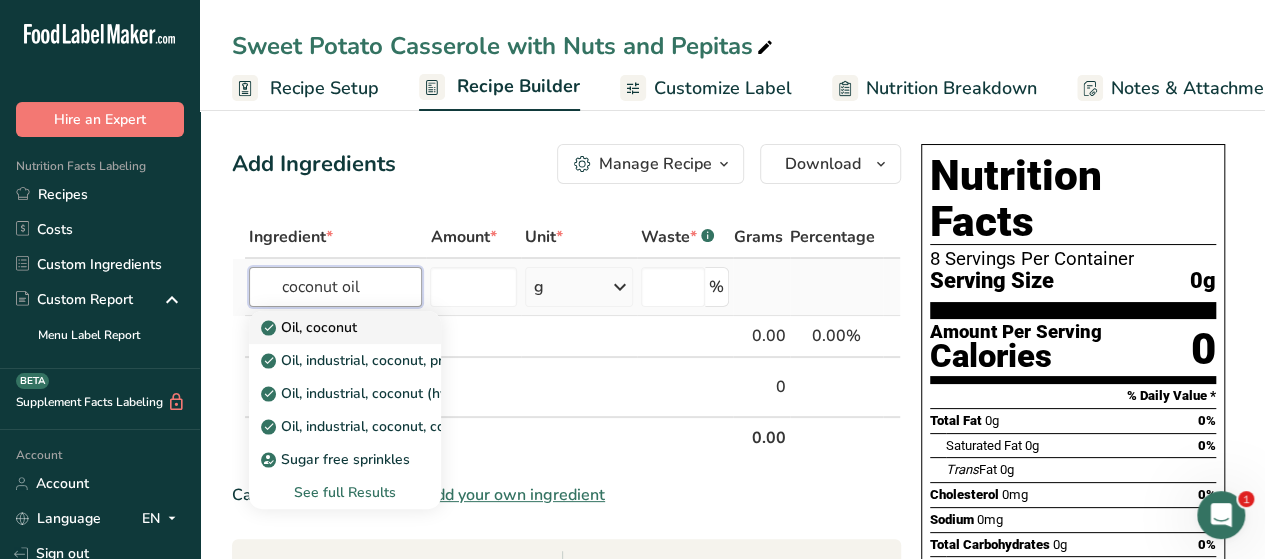 type on "coconut oil" 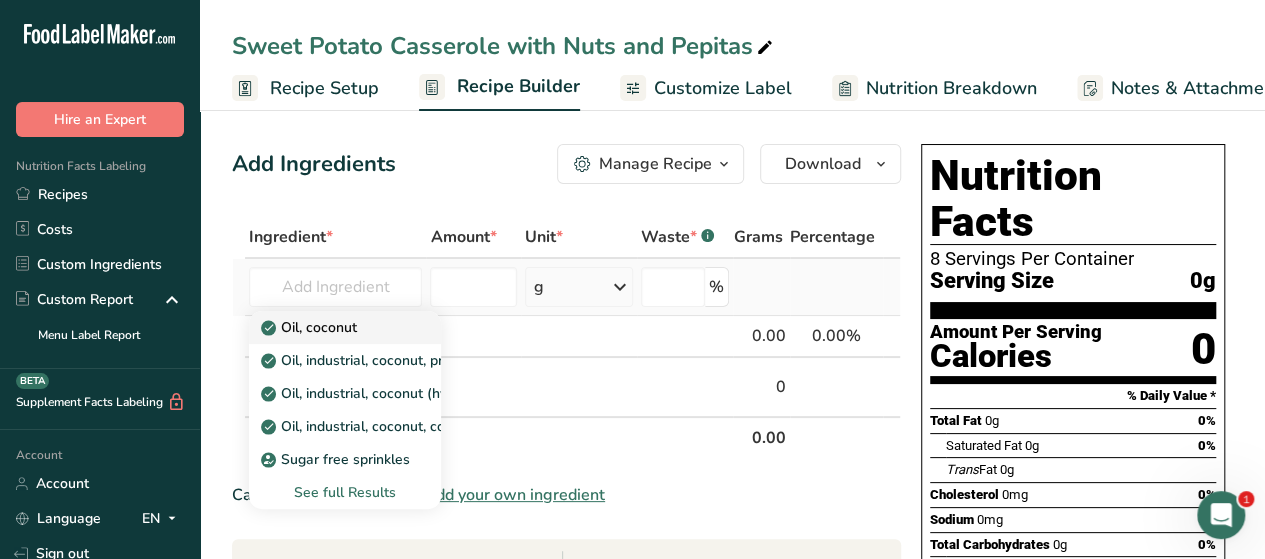 click on "Oil, coconut" at bounding box center (311, 327) 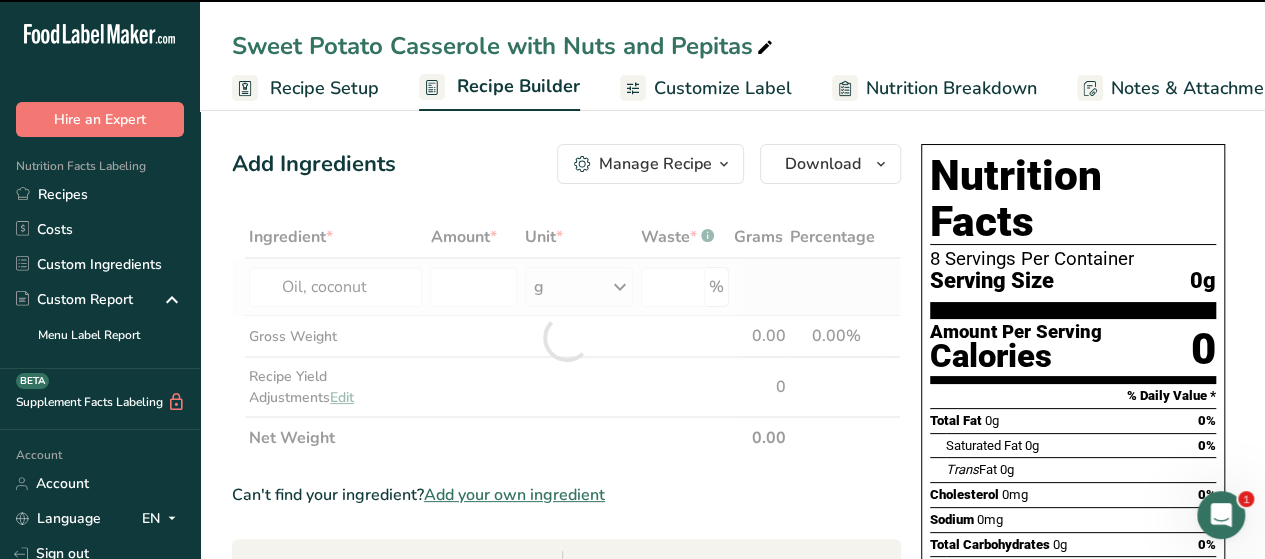 type on "0" 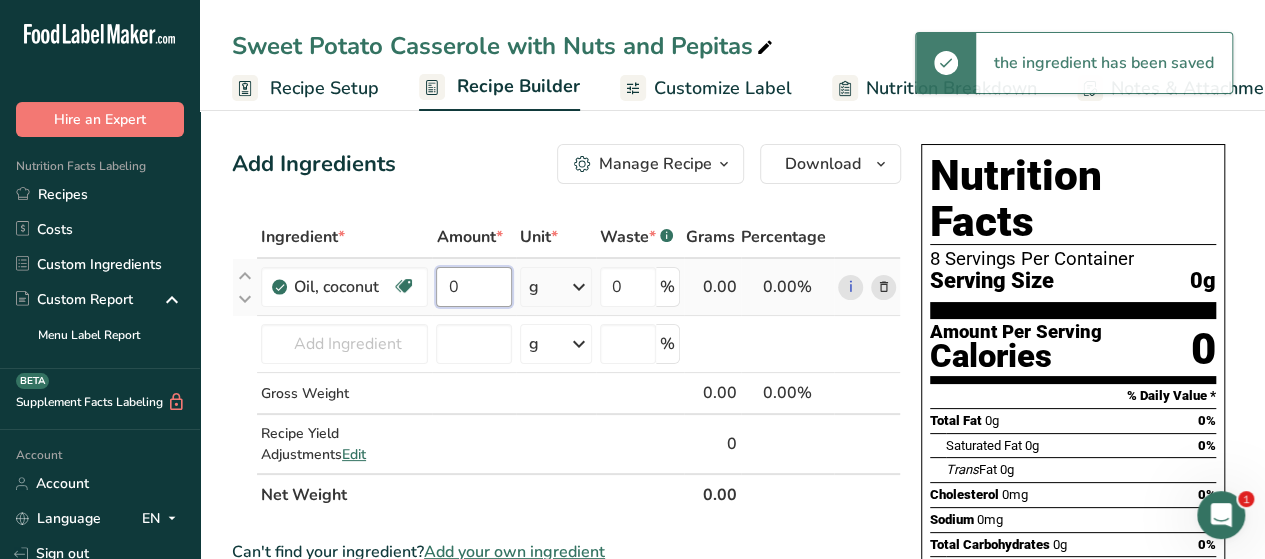 drag, startPoint x: 497, startPoint y: 286, endPoint x: 431, endPoint y: 291, distance: 66.189125 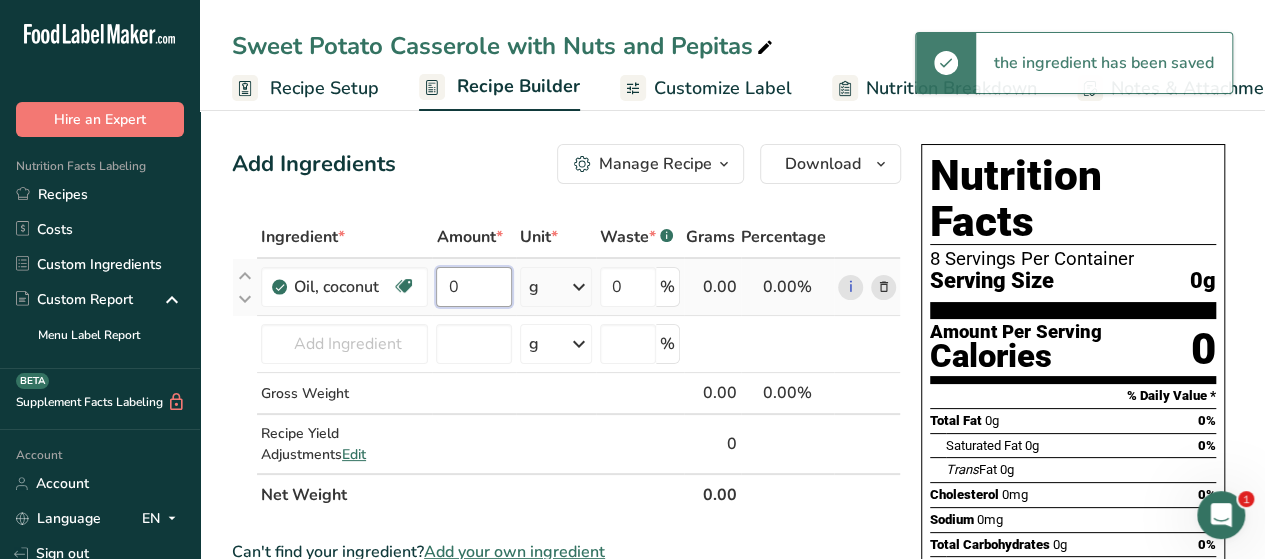 click on "Oil, coconut
Dairy free
Gluten free
Vegan
Vegetarian
Soy free
0
g
Portions
1 tbsp
1 cup
1 tsp
Weight Units
g
kg
mg
See more
Volume Units
l
Volume units require a density conversion. If you know your ingredient's density enter it below. Otherwise, click on "RIA" our AI Regulatory bot - she will be able to help you
lb/ft3
g/cm3
Confirm
mL
Volume units require a density conversion. If you know your ingredient's density enter it below. Otherwise, click on "RIA" our AI Regulatory bot - she will be able to help you" at bounding box center (566, 287) 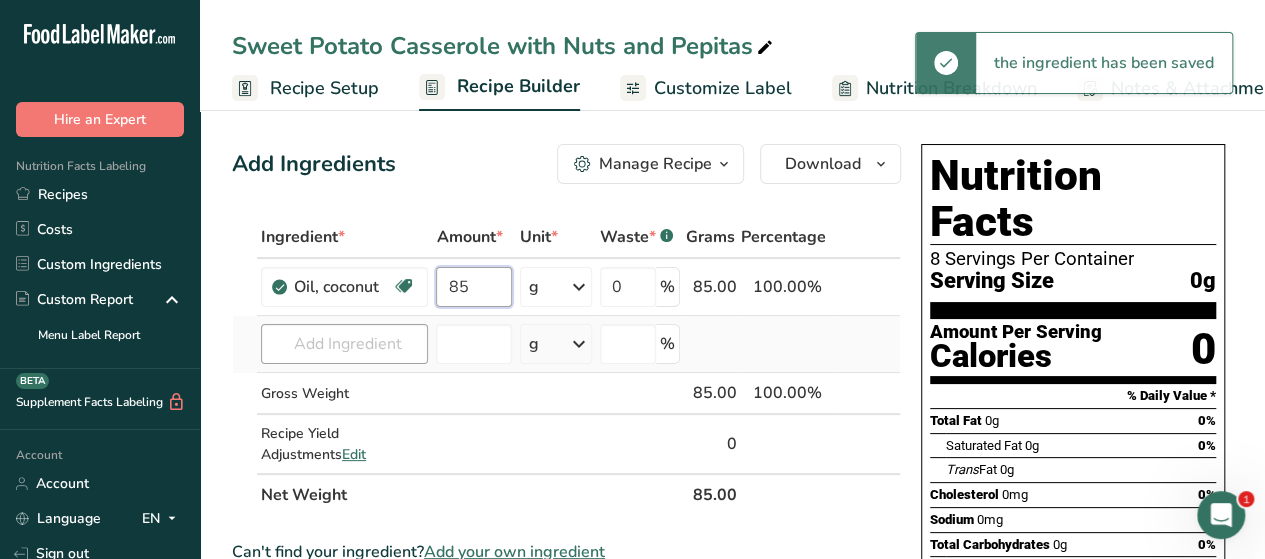 type on "85" 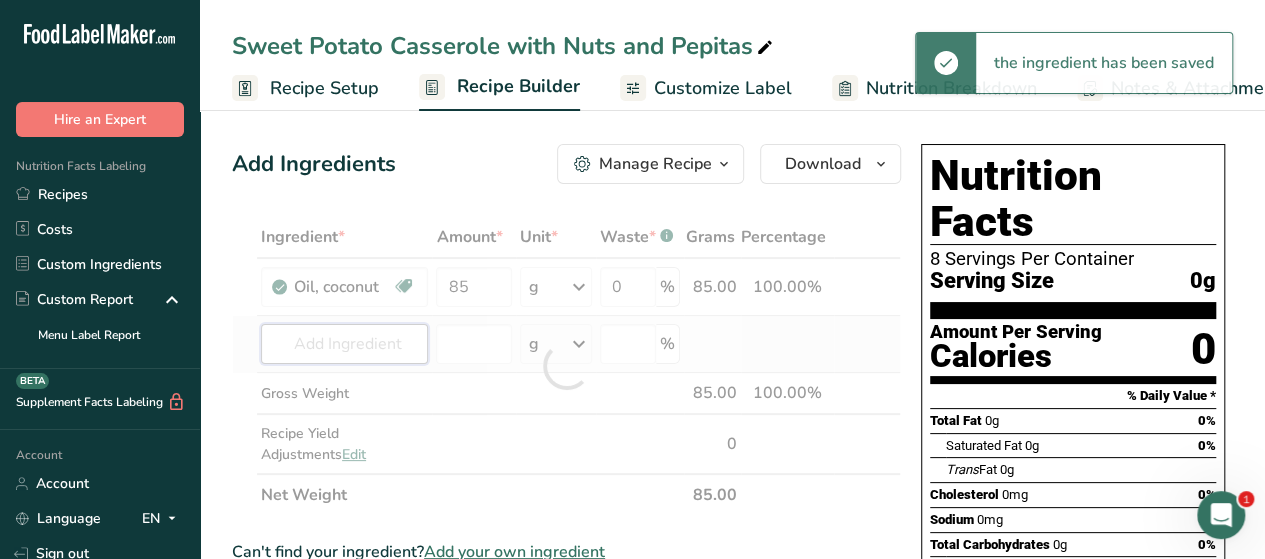 click on "Ingredient *
Amount *
Unit *
Waste *   .a-a{fill:#347362;}.b-a{fill:#fff;}          Grams
Percentage
Oil, coconut
Dairy free
Gluten free
Vegan
Vegetarian
Soy free
85
g
Portions
1 tbsp
1 cup
1 tsp
Weight Units
g
kg
mg
See more
Volume Units
l
Volume units require a density conversion. If you know your ingredient's density enter it below. Otherwise, click on "RIA" our AI Regulatory bot - she will be able to help you
lb/ft3
g/cm3
Confirm
mL
lb/ft3" at bounding box center (566, 366) 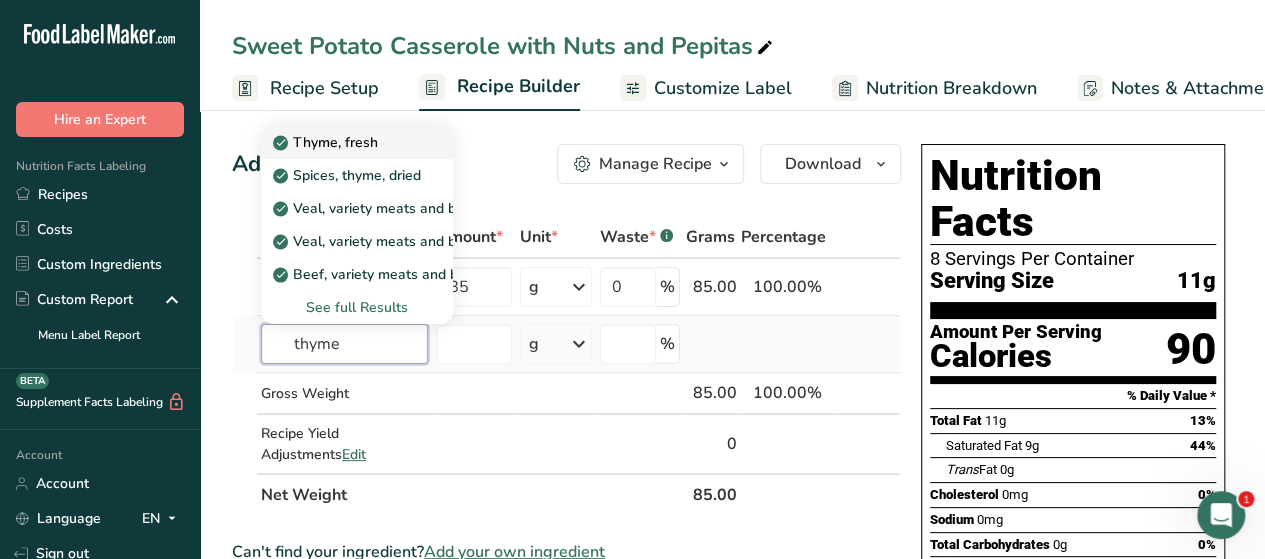 type on "thyme" 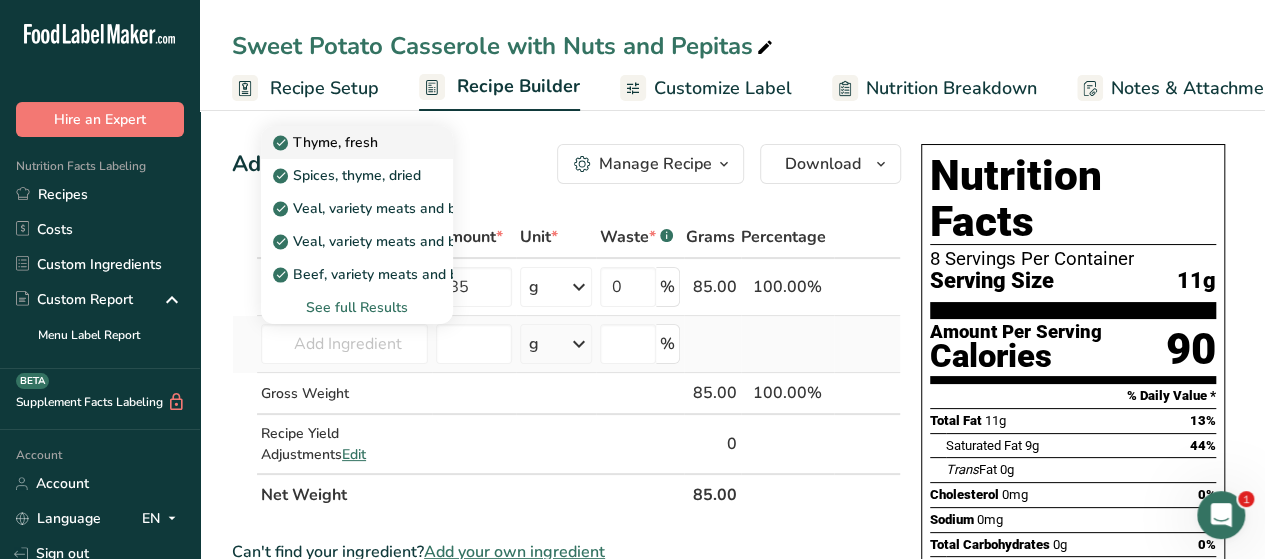 click on "Thyme, fresh" at bounding box center [327, 142] 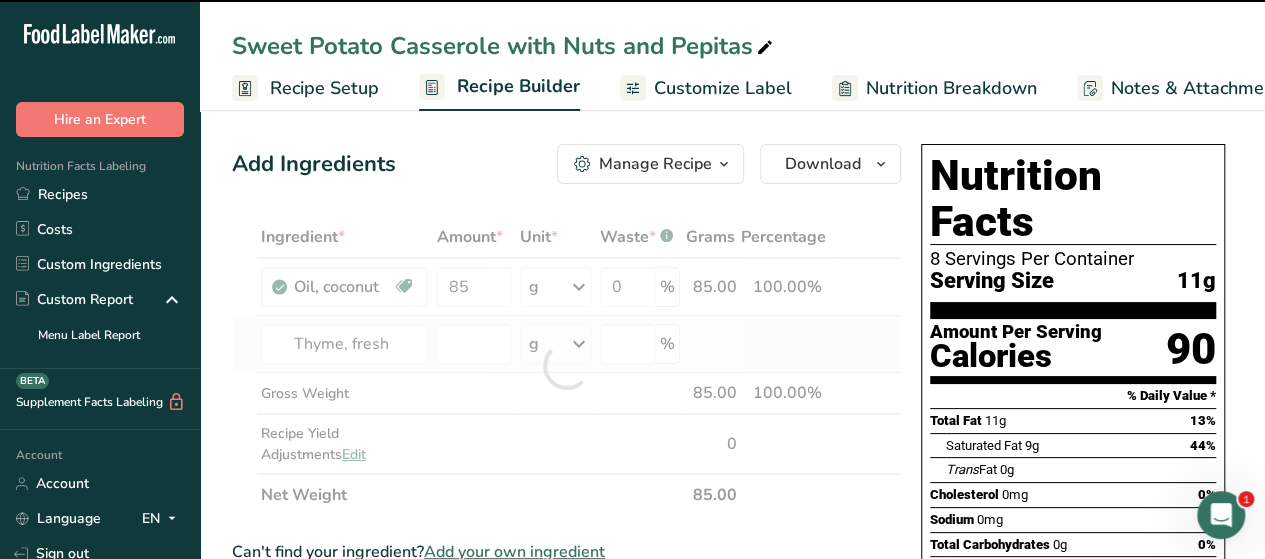type on "0" 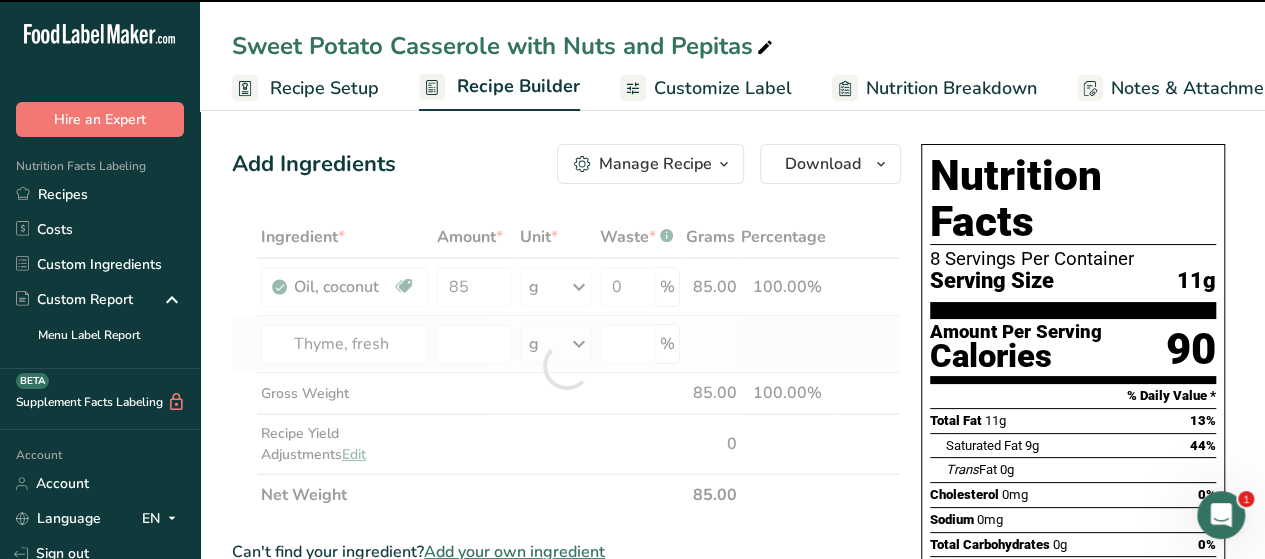 type on "0" 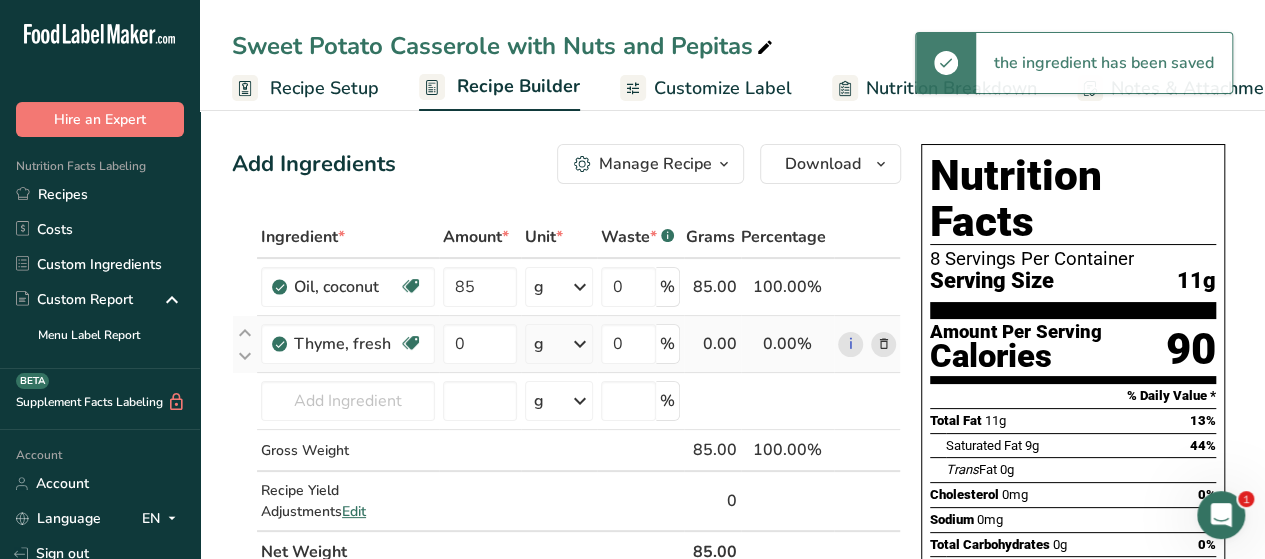 click at bounding box center (580, 344) 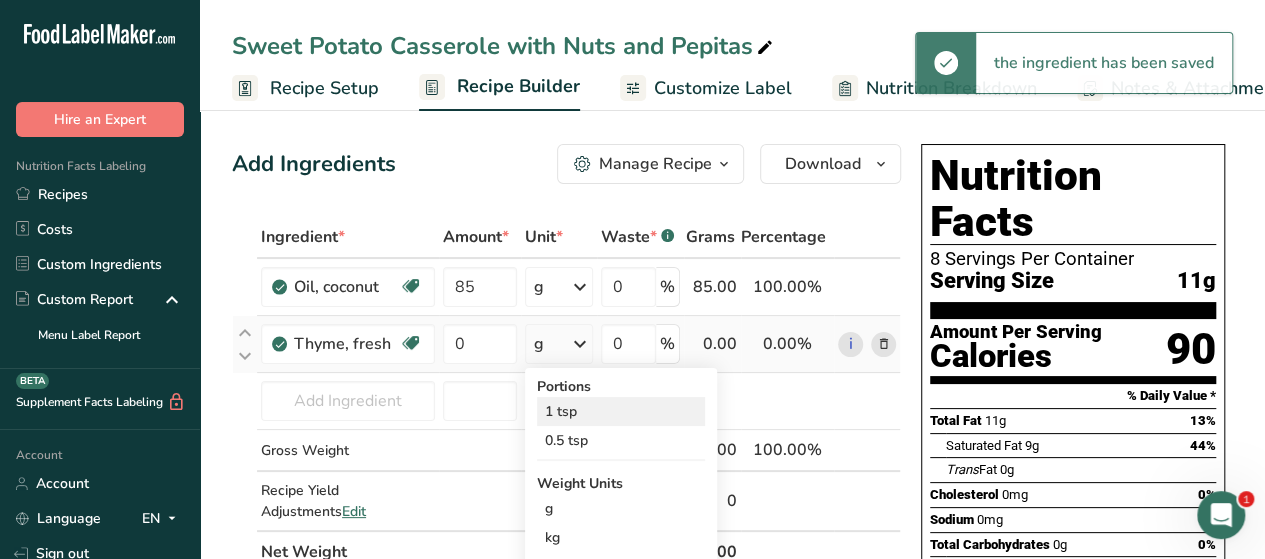 click on "1 tsp" at bounding box center [621, 411] 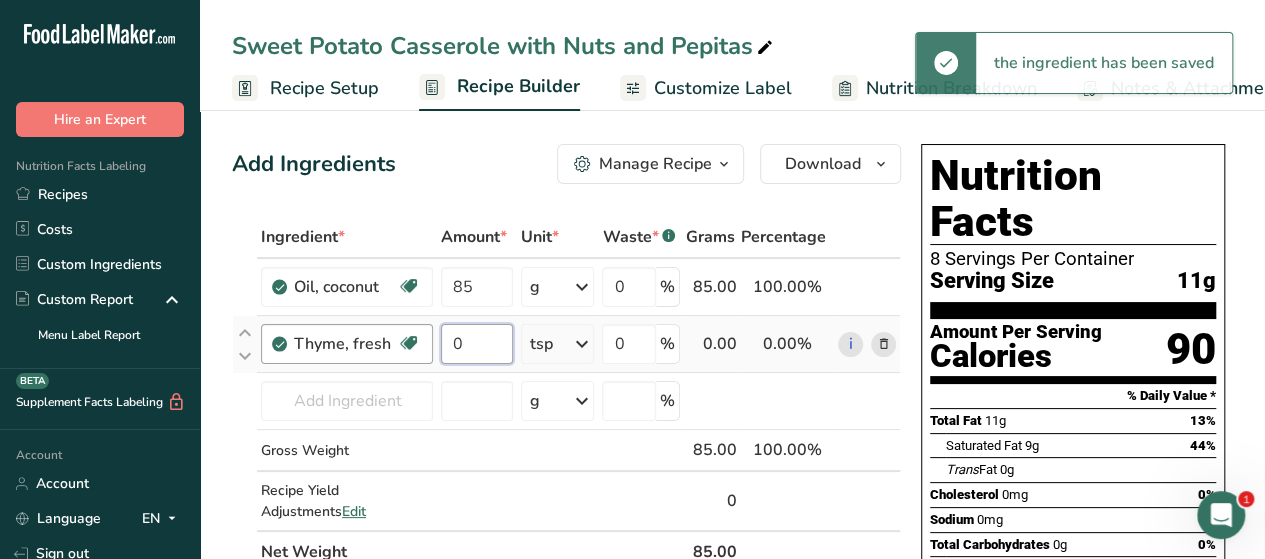 drag, startPoint x: 491, startPoint y: 355, endPoint x: 374, endPoint y: 357, distance: 117.01709 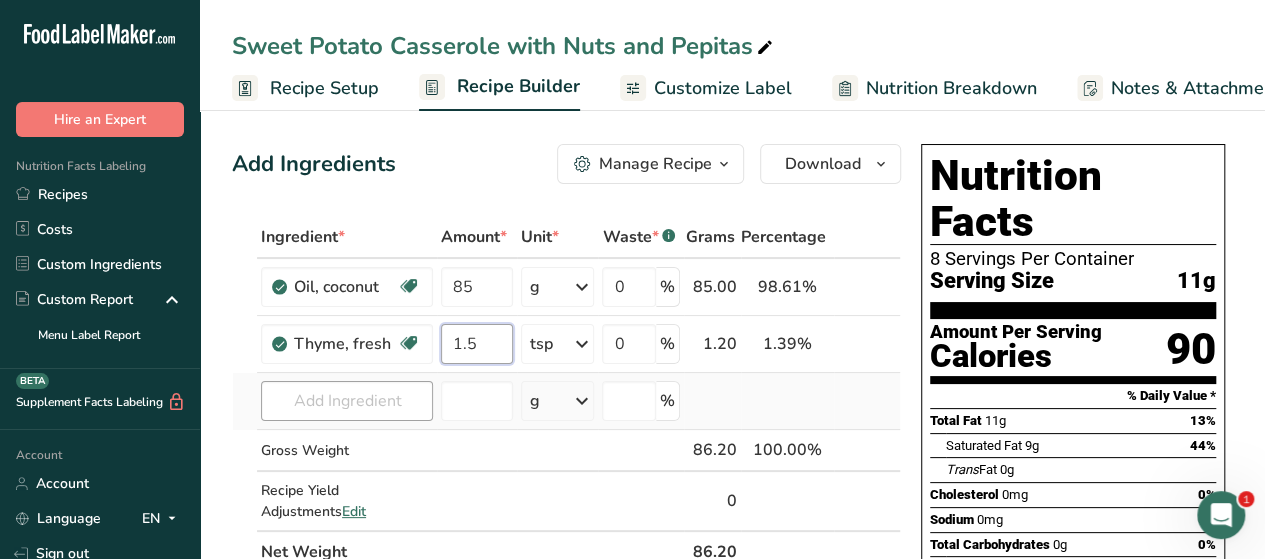 type on "1.5" 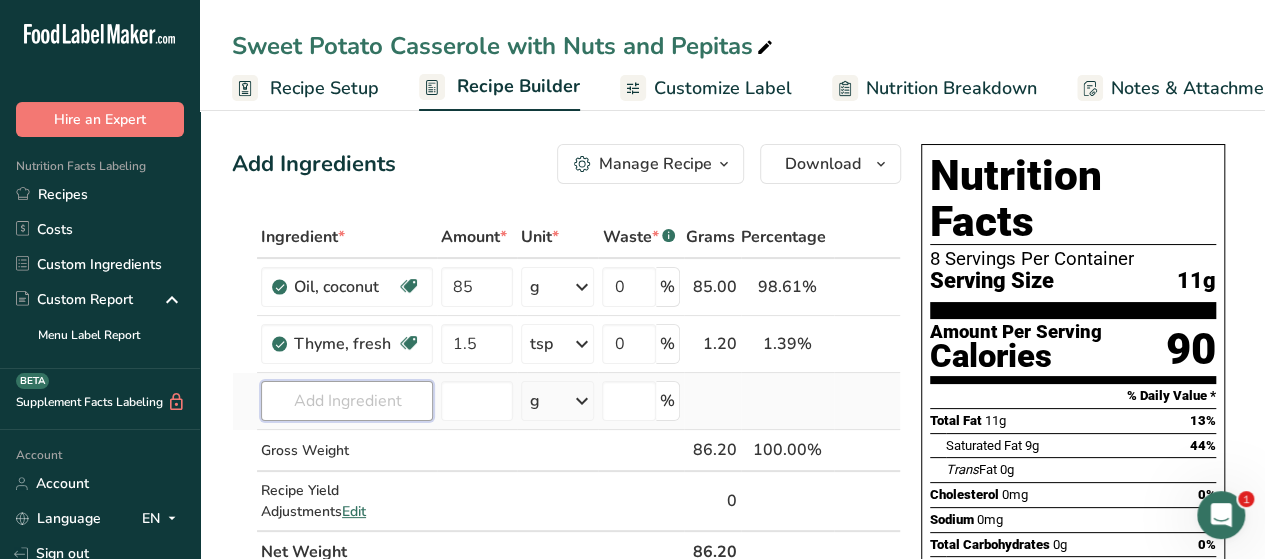 click on "Ingredient *
Amount *
Unit *
Waste *   .a-a{fill:#347362;}.b-a{fill:#fff;}          Grams
Percentage
Oil, coconut
Dairy free
Gluten free
Vegan
Vegetarian
Soy free
85
g
Portions
1 tbsp
1 cup
1 tsp
Weight Units
g
kg
mg
See more
Volume Units
l
Volume units require a density conversion. If you know your ingredient's density enter it below. Otherwise, click on "RIA" our AI Regulatory bot - she will be able to help you
lb/ft3
g/cm3
Confirm
mL
lb/ft3" at bounding box center [566, 394] 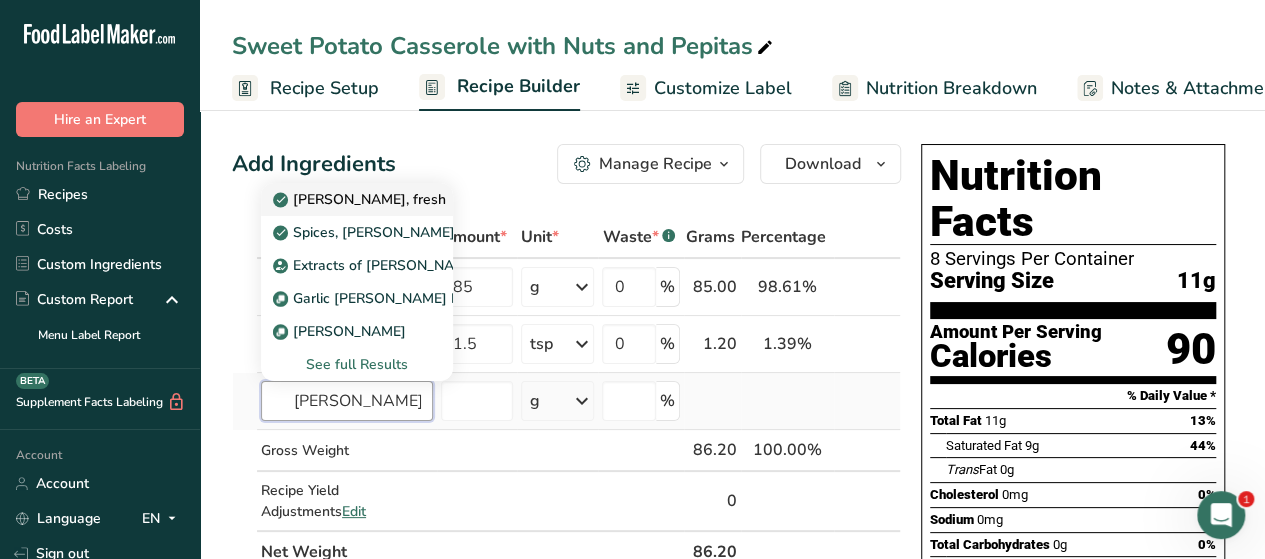 type on "[PERSON_NAME]" 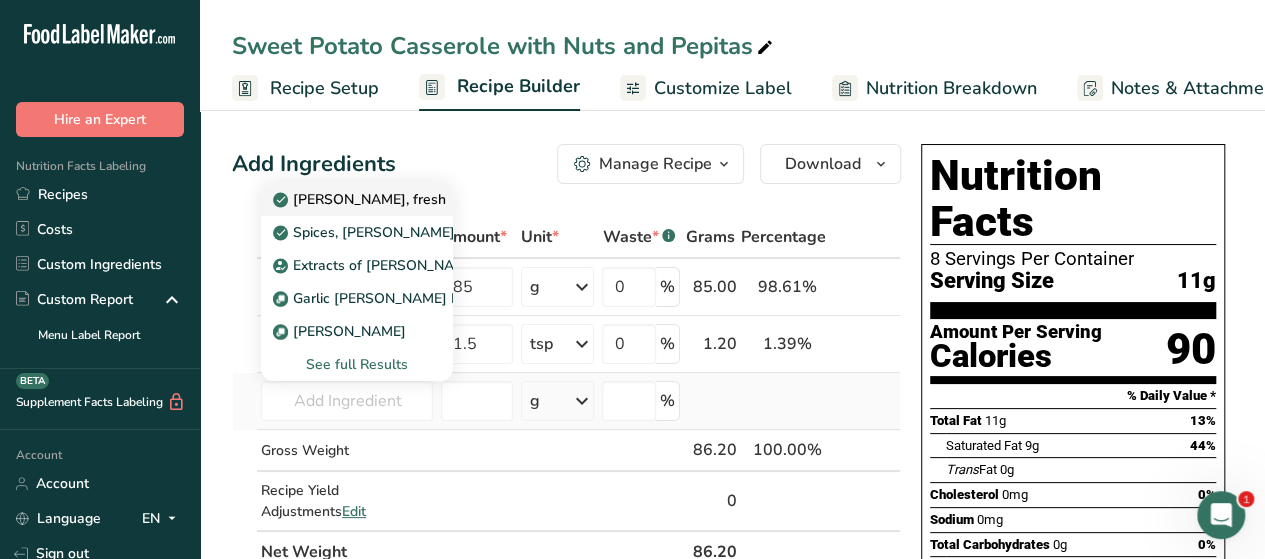 click on "[PERSON_NAME], fresh" at bounding box center [361, 199] 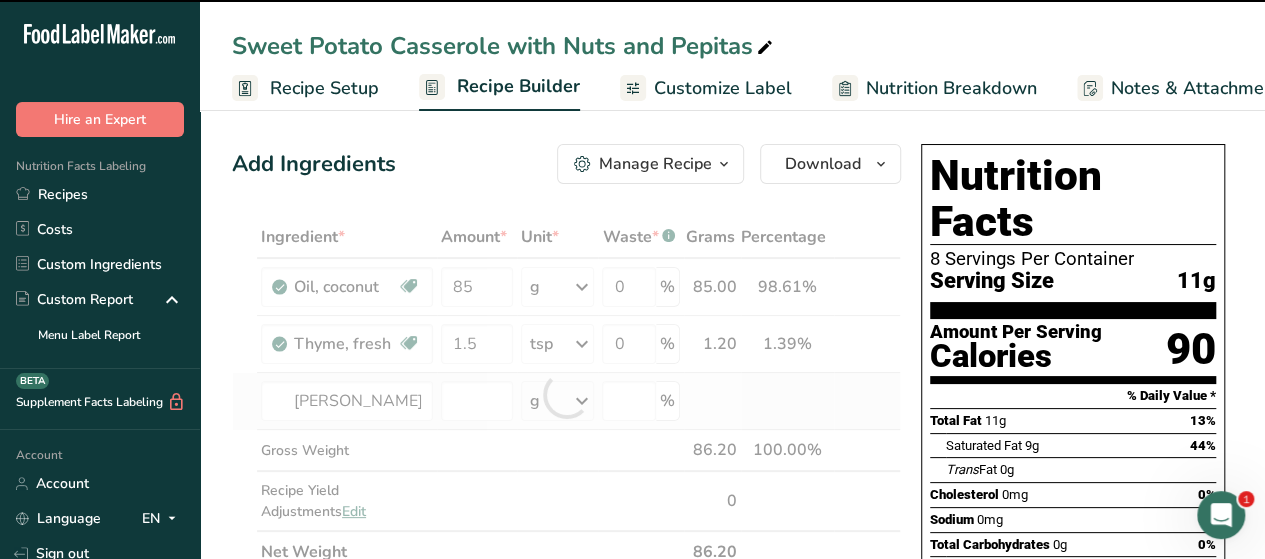 type on "0" 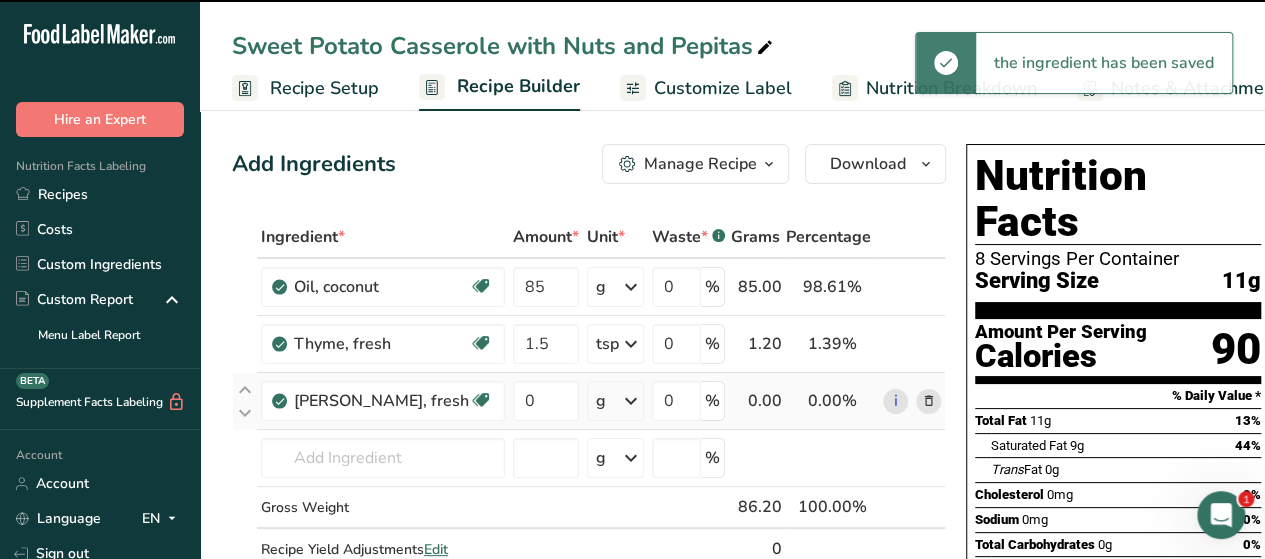 click at bounding box center [631, 401] 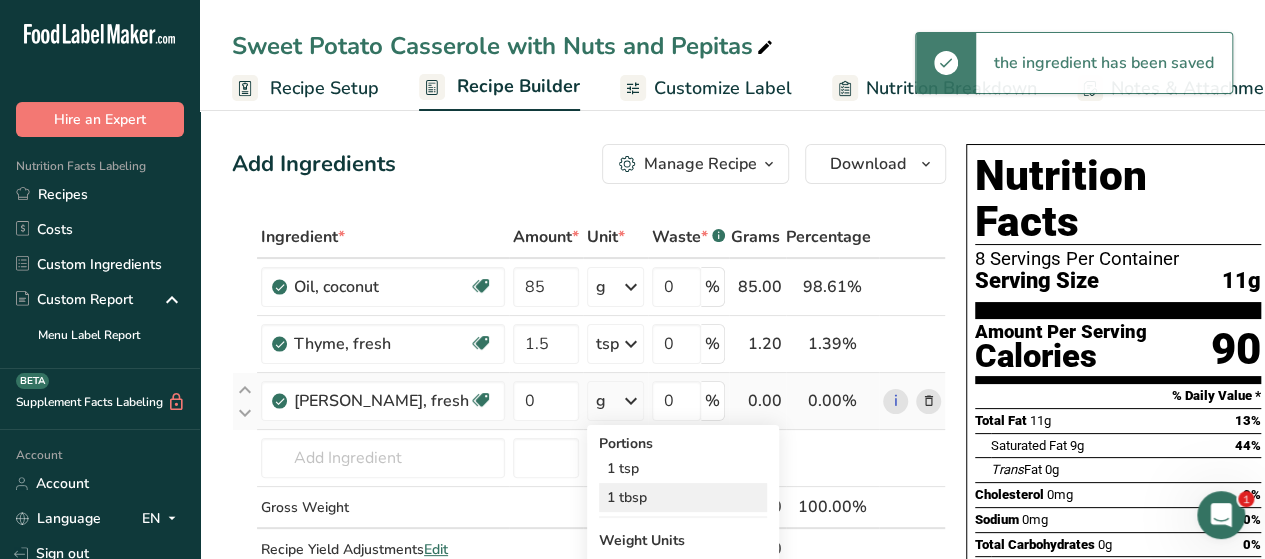 click on "1 tbsp" at bounding box center [683, 497] 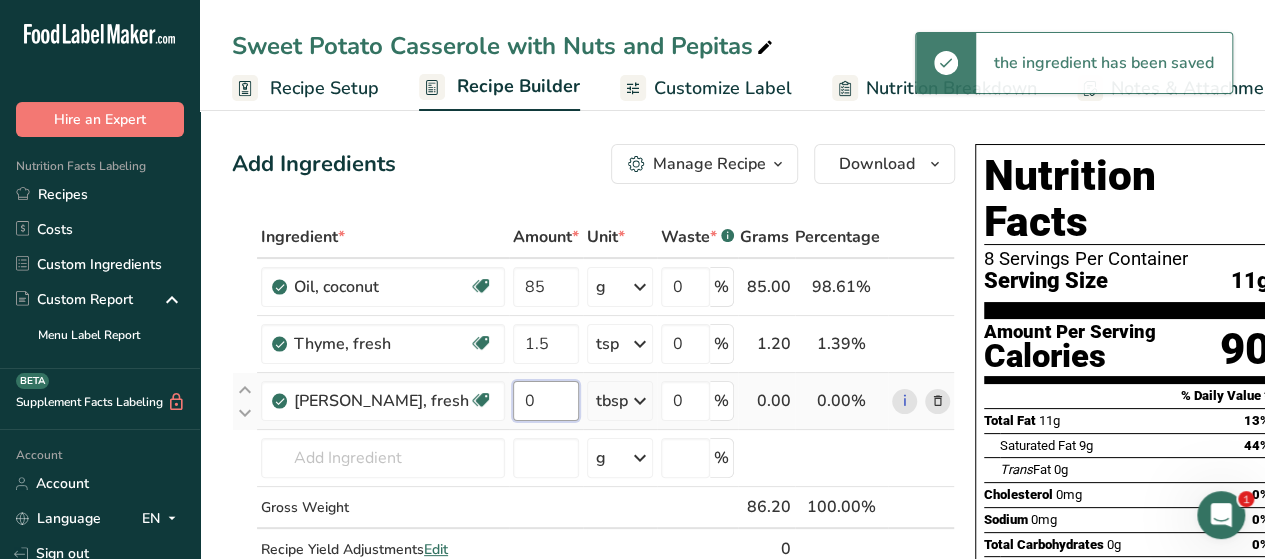 click on "0" at bounding box center (546, 401) 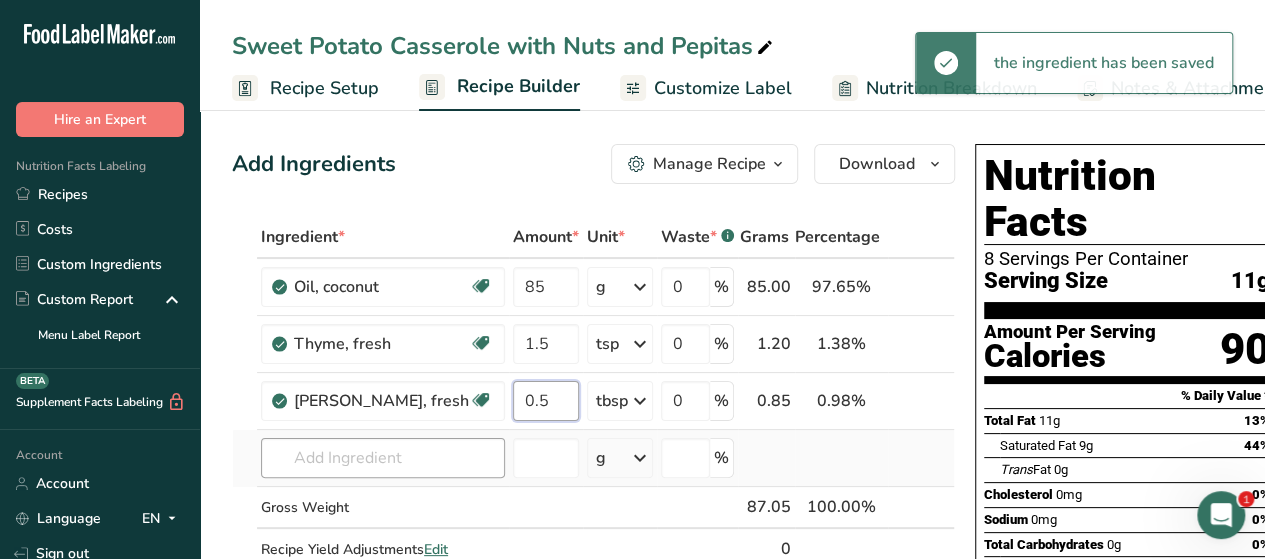 type on "0.5" 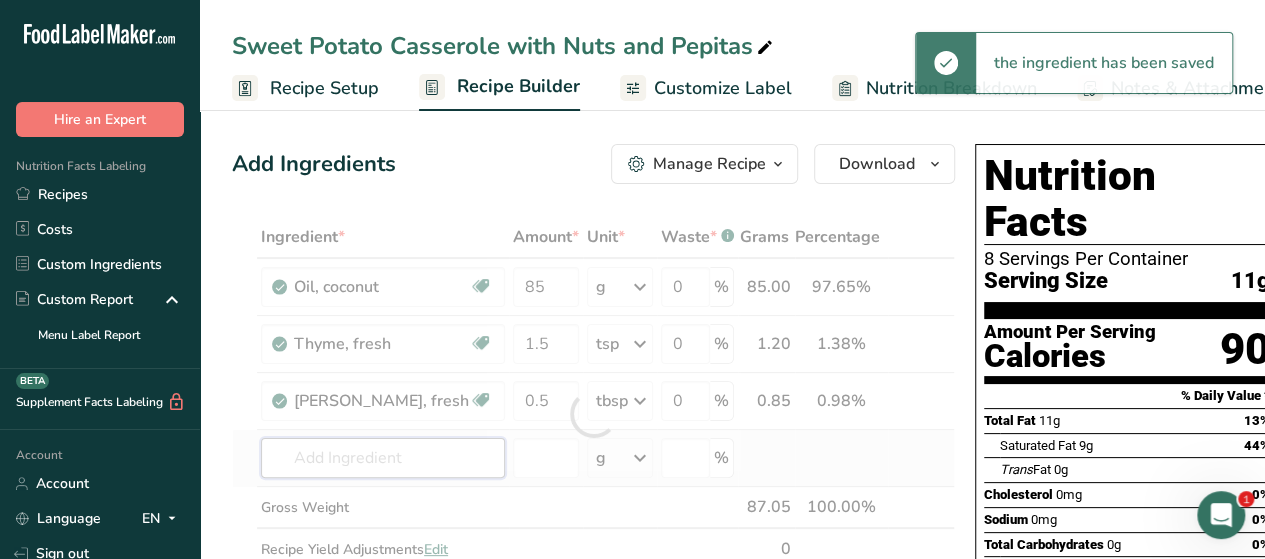 click on "Ingredient *
Amount *
Unit *
Waste *   .a-a{fill:#347362;}.b-a{fill:#fff;}          Grams
Percentage
Oil, coconut
Dairy free
Gluten free
Vegan
Vegetarian
Soy free
85
g
Portions
1 tbsp
1 cup
1 tsp
Weight Units
g
kg
mg
See more
Volume Units
l
Volume units require a density conversion. If you know your ingredient's density enter it below. Otherwise, click on "RIA" our AI Regulatory bot - she will be able to help you
lb/ft3
g/cm3
Confirm
mL
lb/ft3" at bounding box center (593, 414) 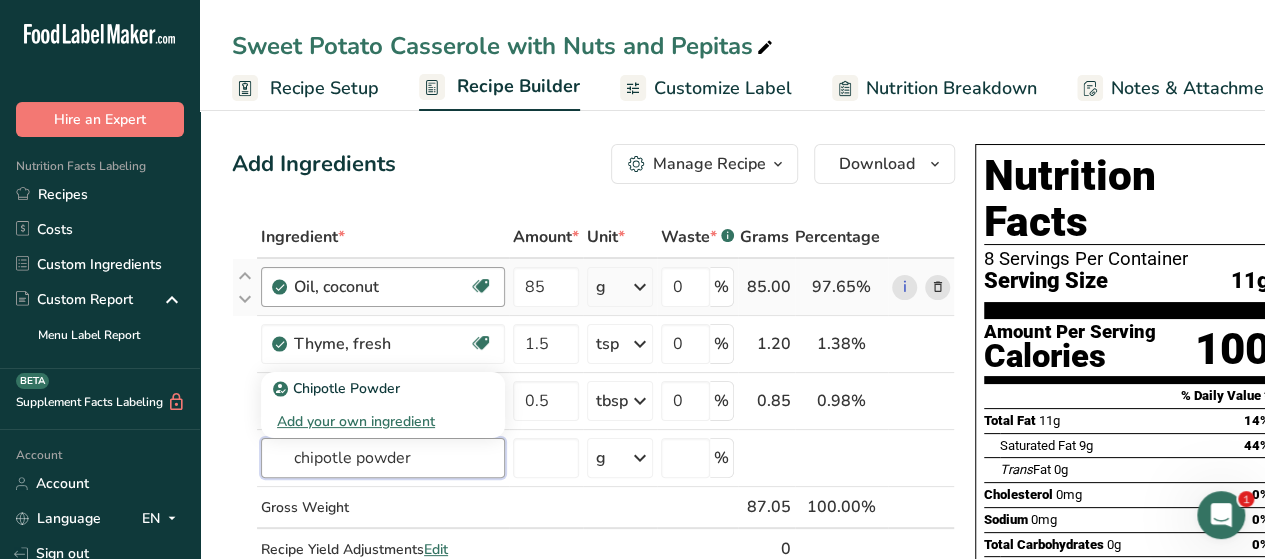 type on "chipotle powder" 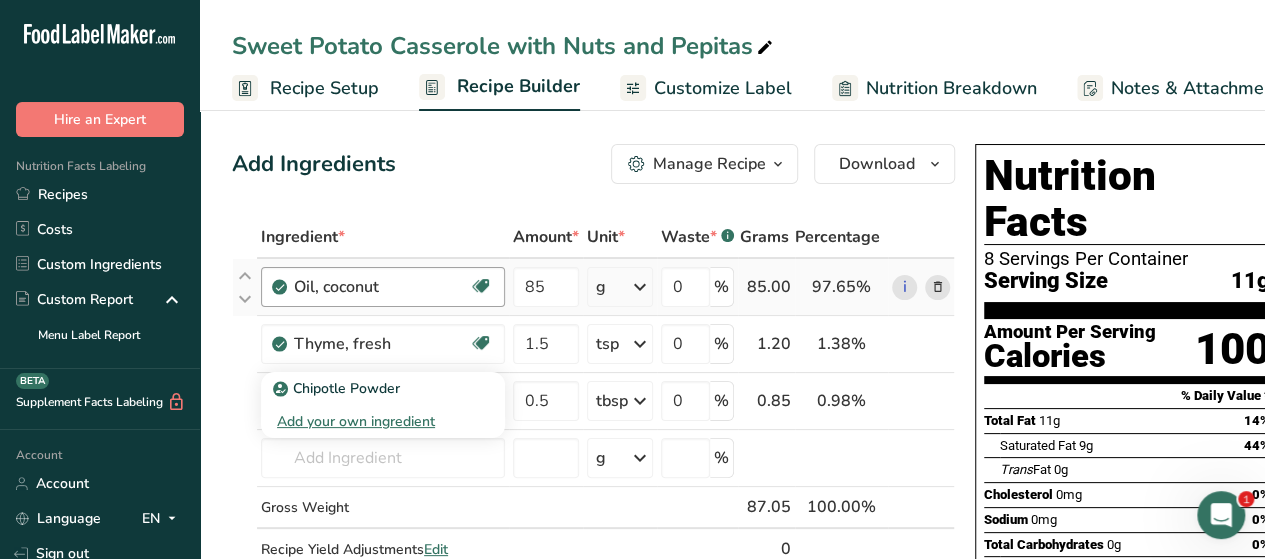 click on "Chipotle Powder" at bounding box center (338, 388) 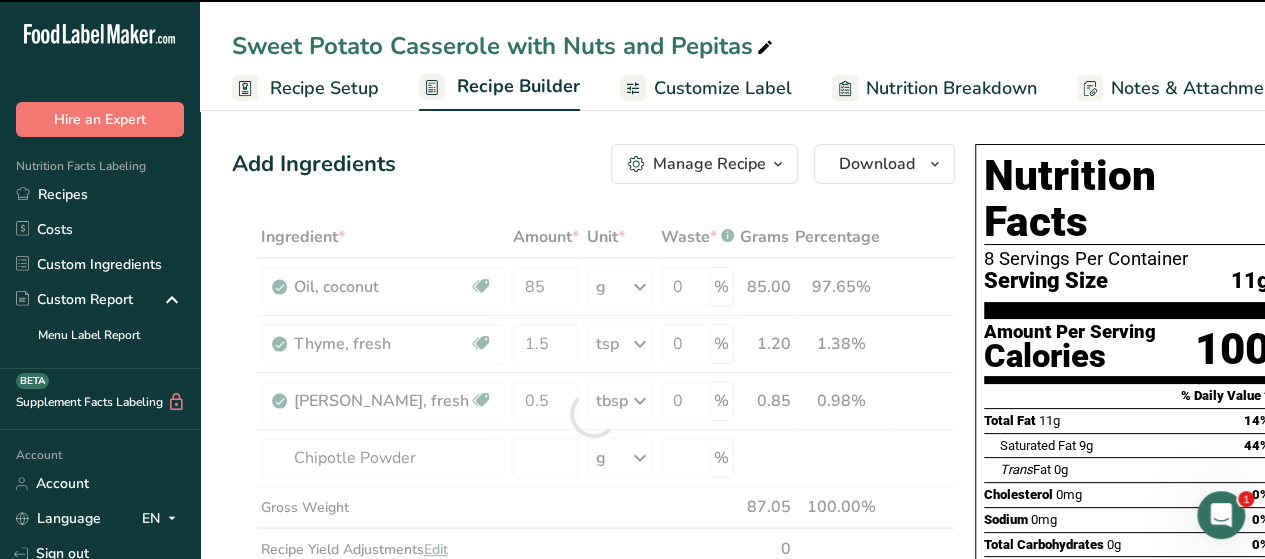 type on "0" 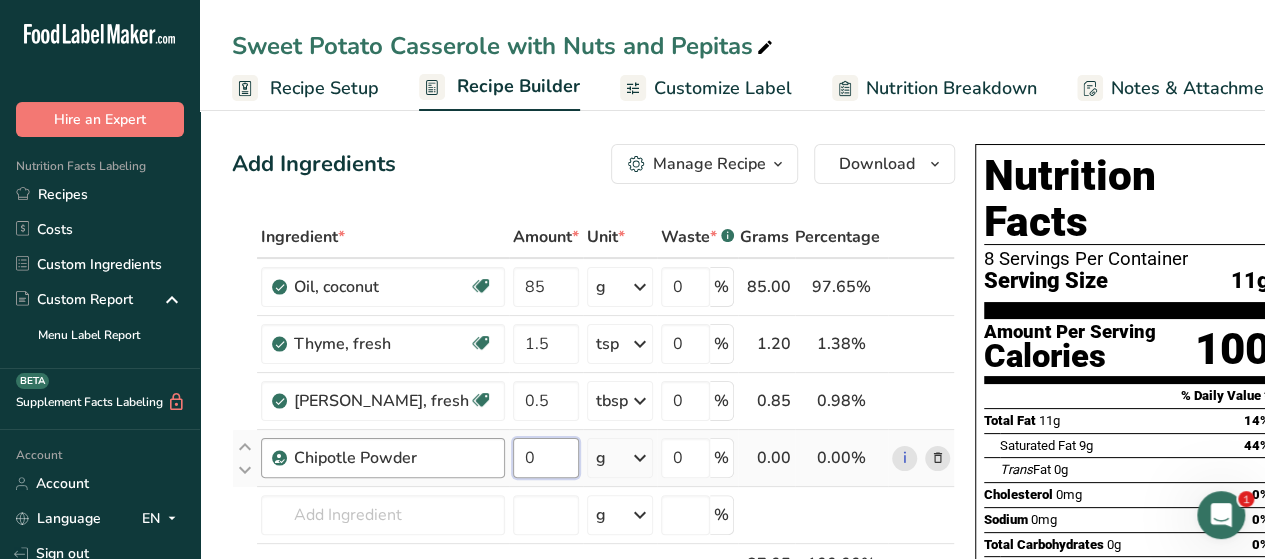 drag, startPoint x: 478, startPoint y: 458, endPoint x: 444, endPoint y: 460, distance: 34.058773 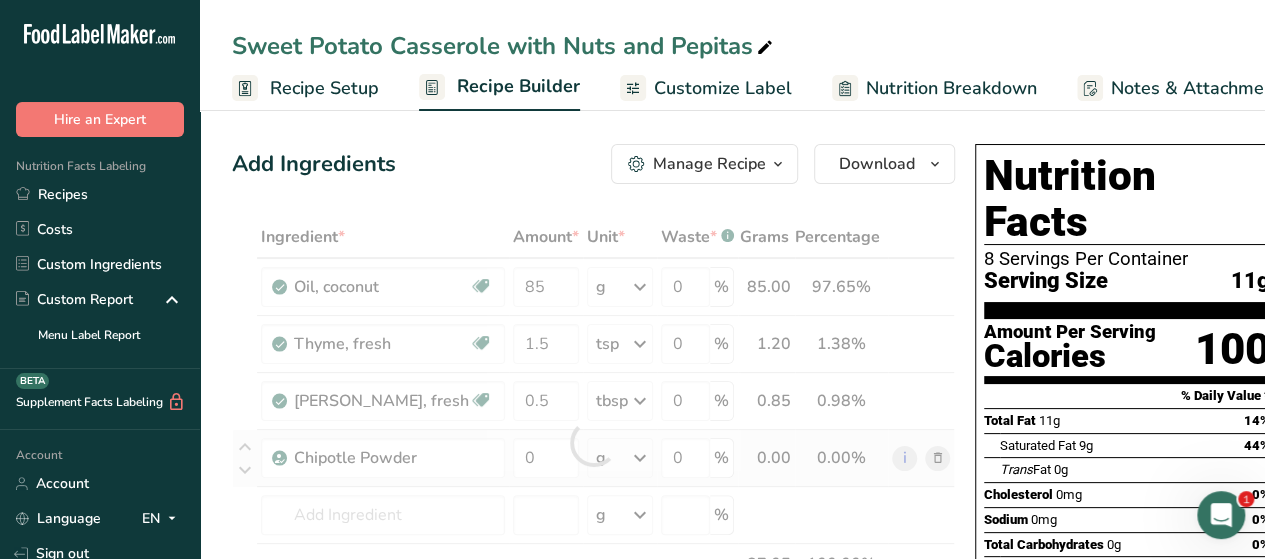 click on "Ingredient *
Amount *
Unit *
Waste *   .a-a{fill:#347362;}.b-a{fill:#fff;}          Grams
Percentage
Oil, coconut
Dairy free
Gluten free
Vegan
Vegetarian
Soy free
85
g
Portions
1 tbsp
1 cup
1 tsp
Weight Units
g
kg
mg
See more
Volume Units
l
Volume units require a density conversion. If you know your ingredient's density enter it below. Otherwise, click on "RIA" our AI Regulatory bot - she will be able to help you
lb/ft3
g/cm3
Confirm
mL
lb/ft3" at bounding box center [593, 442] 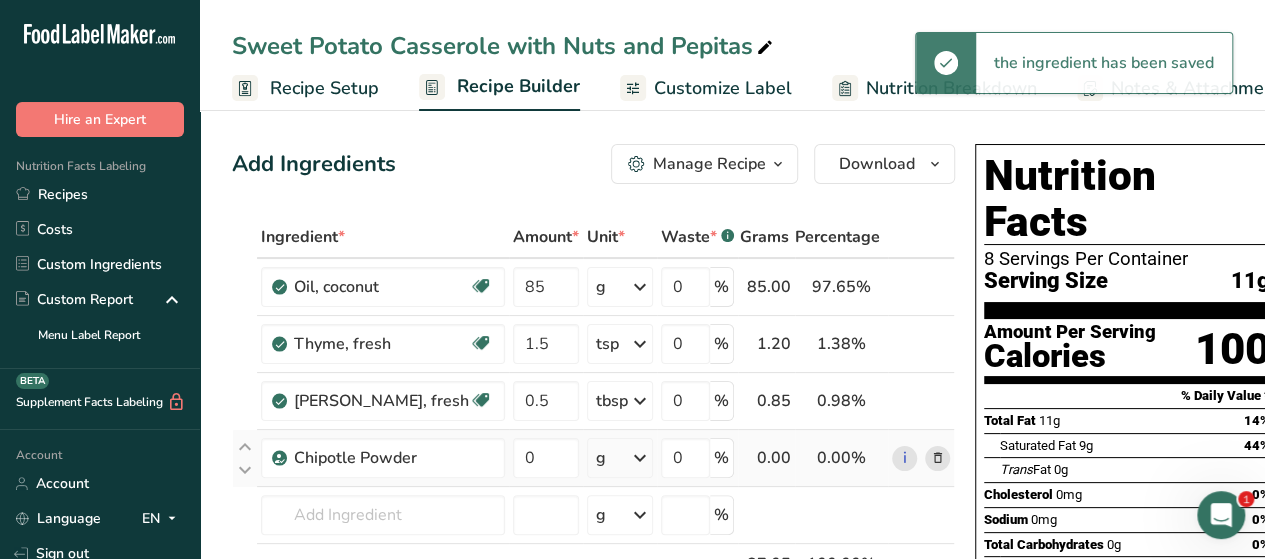click at bounding box center (640, 458) 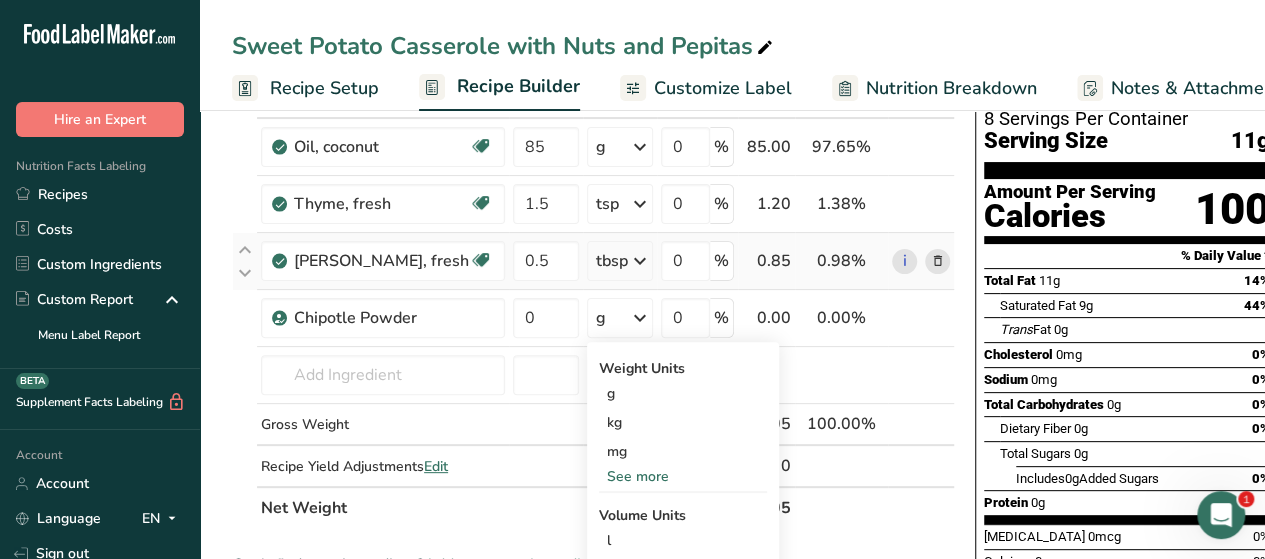 scroll, scrollTop: 100, scrollLeft: 0, axis: vertical 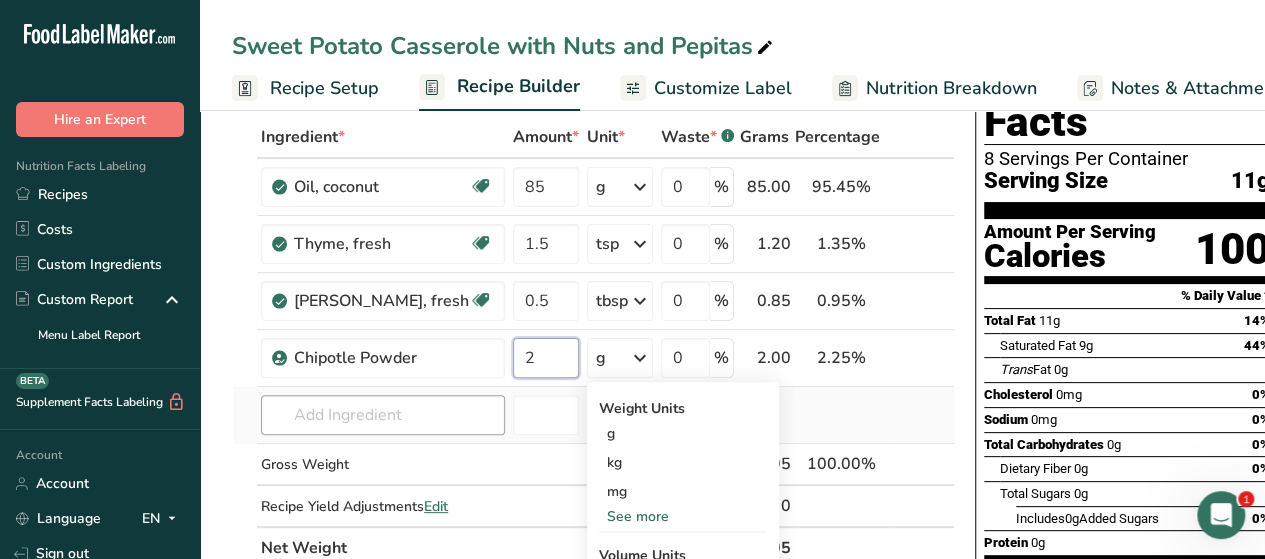 type on "2" 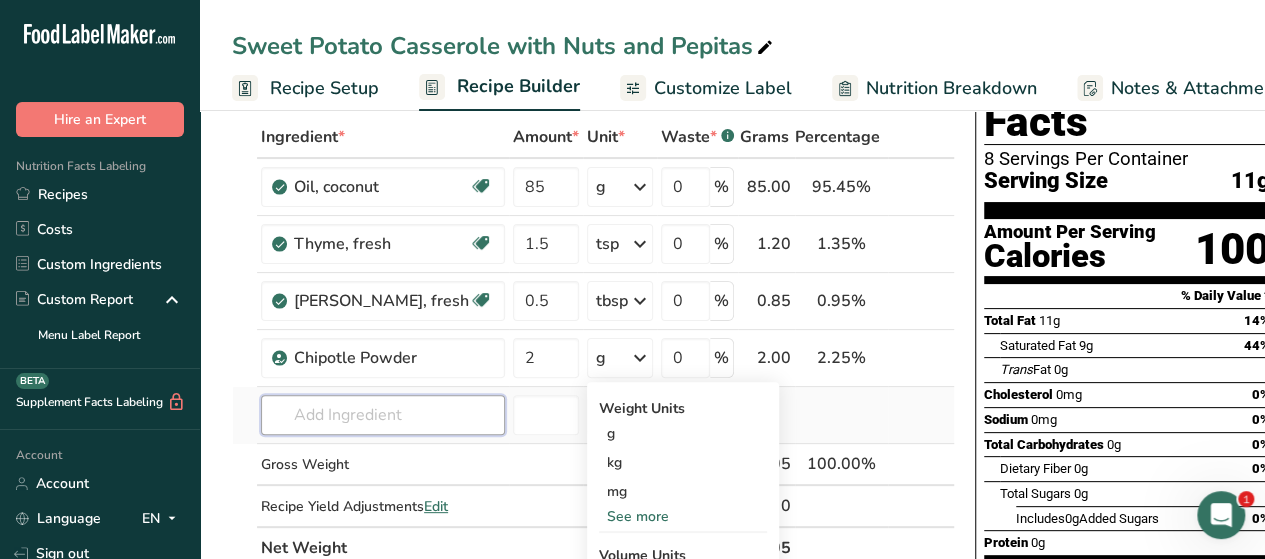 click on "Ingredient *
Amount *
Unit *
Waste *   .a-a{fill:#347362;}.b-a{fill:#fff;}          Grams
Percentage
Oil, coconut
Dairy free
Gluten free
Vegan
Vegetarian
Soy free
85
g
Portions
1 tbsp
1 cup
1 tsp
Weight Units
g
kg
mg
See more
Volume Units
l
Volume units require a density conversion. If you know your ingredient's density enter it below. Otherwise, click on "RIA" our AI Regulatory bot - she will be able to help you
lb/ft3
g/cm3
Confirm
mL
lb/ft3" at bounding box center [593, 342] 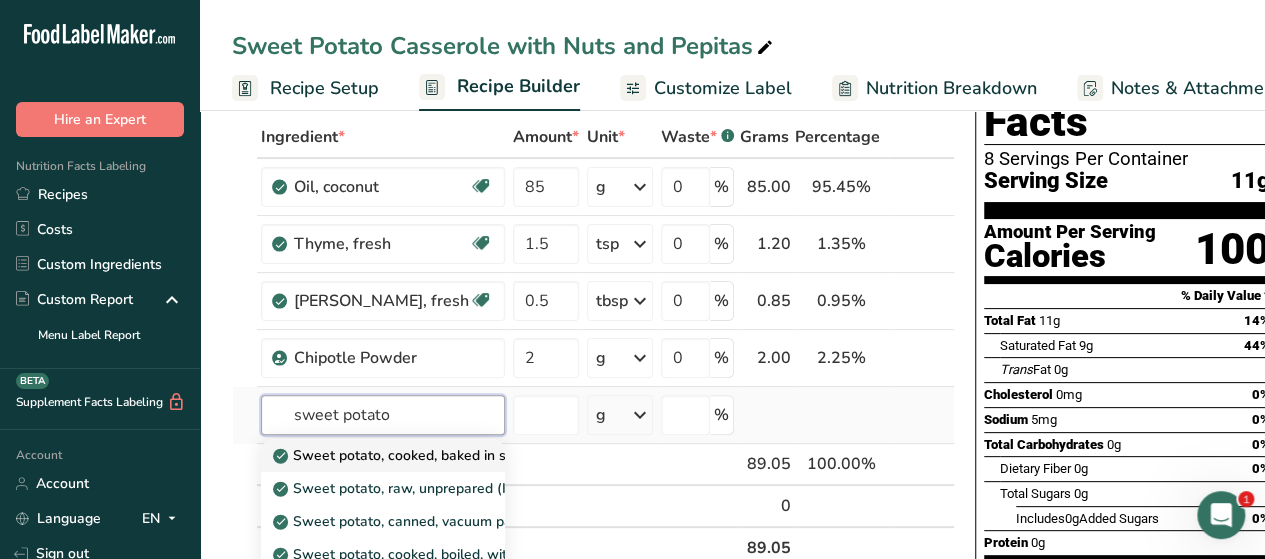type on "sweet potato" 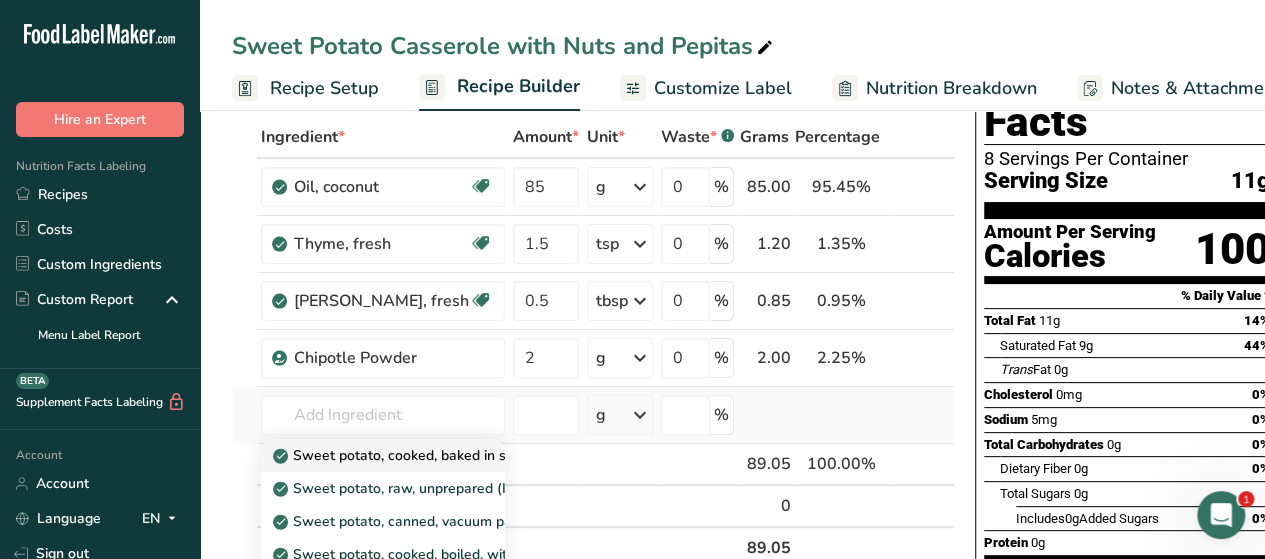 click on "Sweet potato, cooked, baked in skin, flesh, without salt" at bounding box center [462, 455] 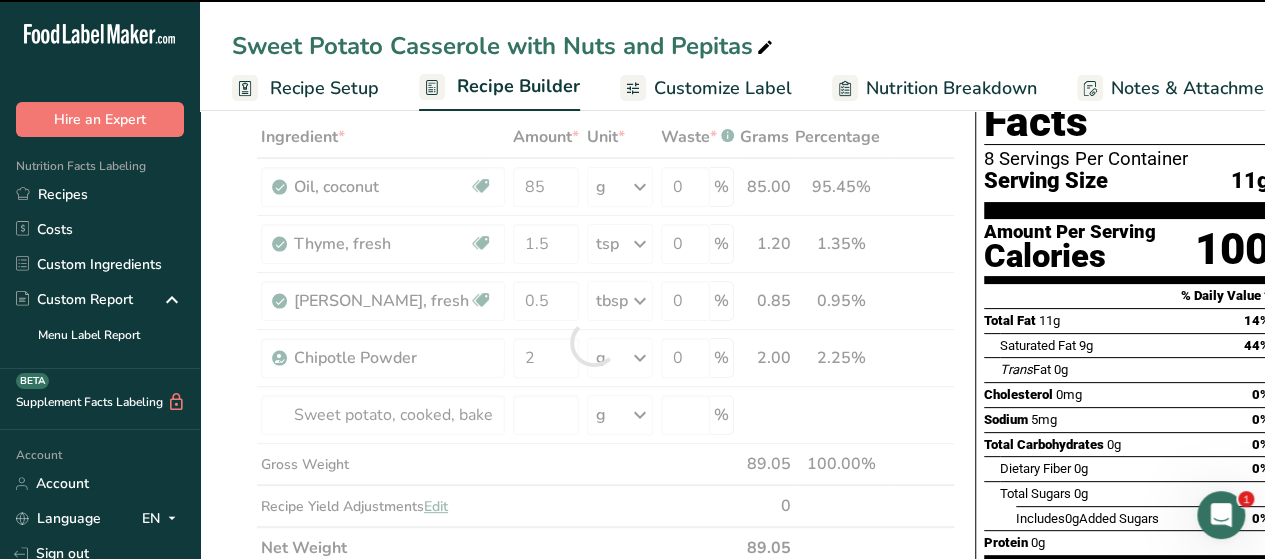 type on "0" 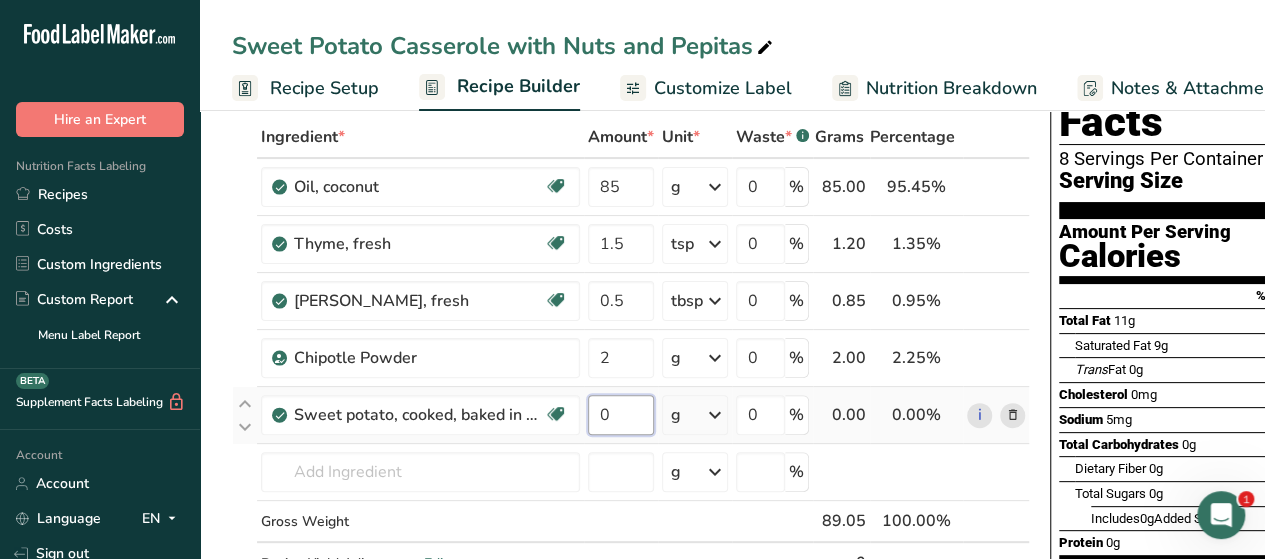 drag, startPoint x: 650, startPoint y: 414, endPoint x: 580, endPoint y: 421, distance: 70.34913 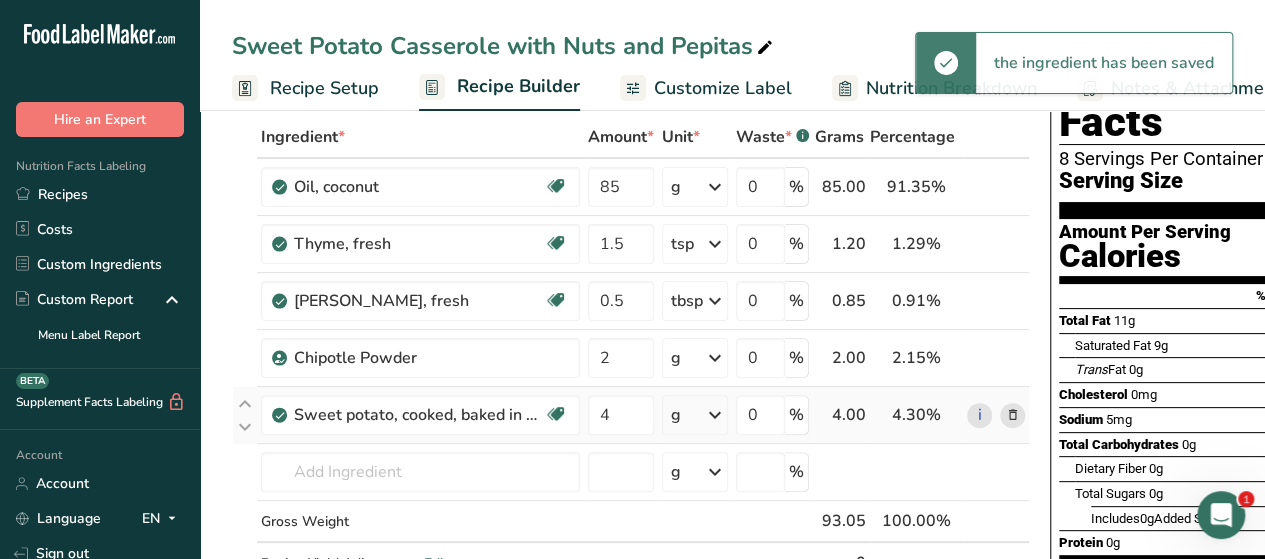 click on "Ingredient *
Amount *
Unit *
Waste *   .a-a{fill:#347362;}.b-a{fill:#fff;}          Grams
Percentage
Oil, coconut
Dairy free
Gluten free
Vegan
Vegetarian
Soy free
85
g
Portions
1 tbsp
1 cup
1 tsp
Weight Units
g
kg
mg
See more
Volume Units
l
Volume units require a density conversion. If you know your ingredient's density enter it below. Otherwise, click on "RIA" our AI Regulatory bot - she will be able to help you
lb/ft3
g/cm3
Confirm
mL
lb/ft3" at bounding box center [631, 371] 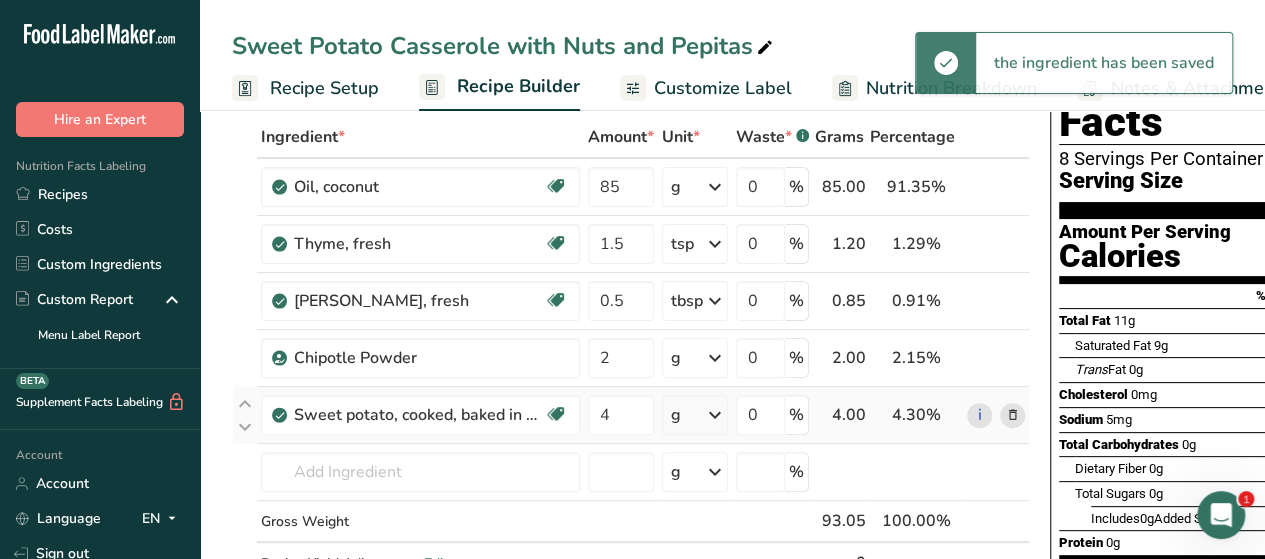 click at bounding box center (715, 415) 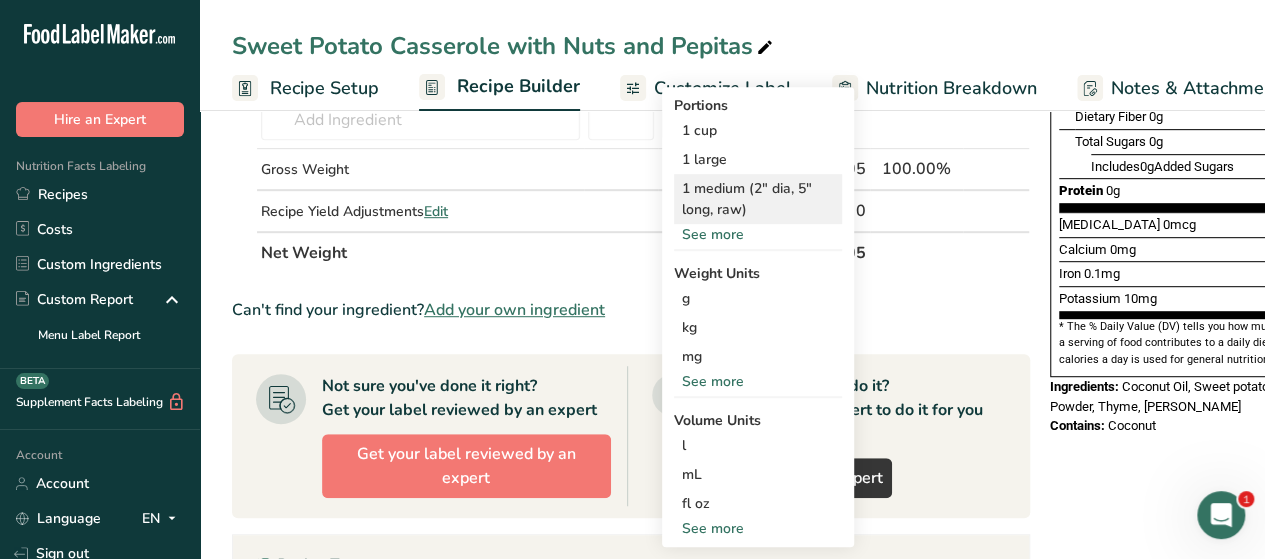 scroll, scrollTop: 500, scrollLeft: 0, axis: vertical 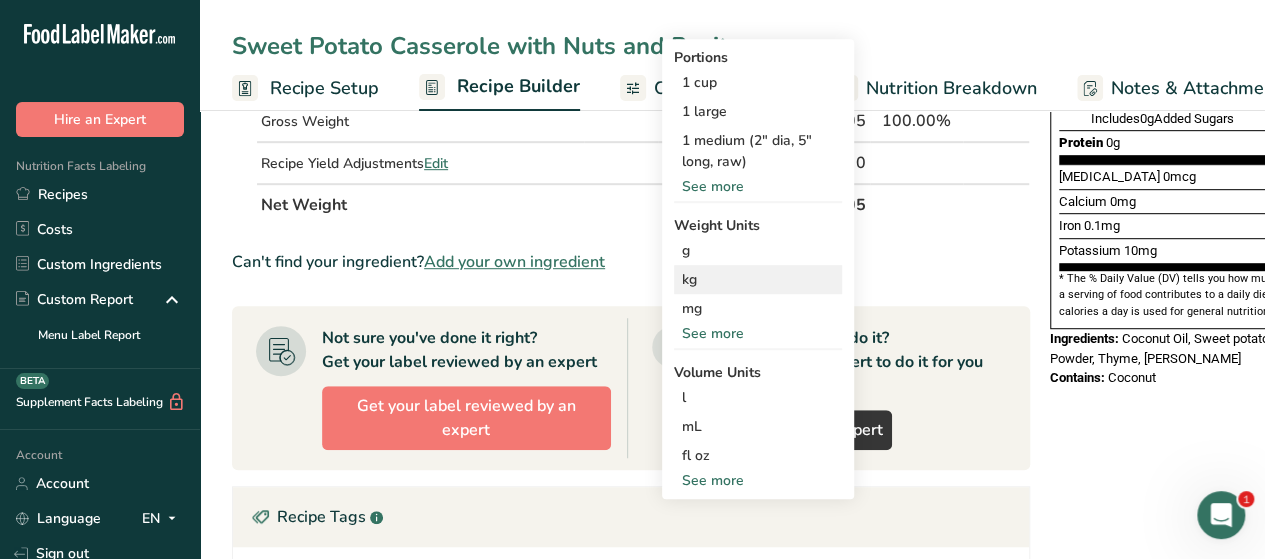 click on "kg" at bounding box center (758, 279) 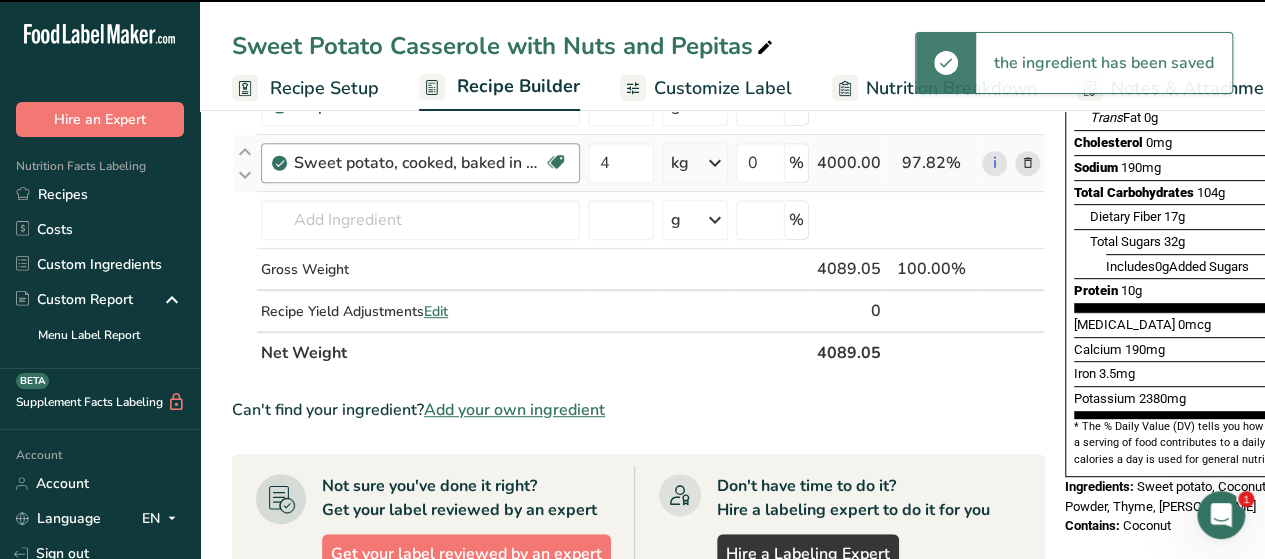 scroll, scrollTop: 200, scrollLeft: 0, axis: vertical 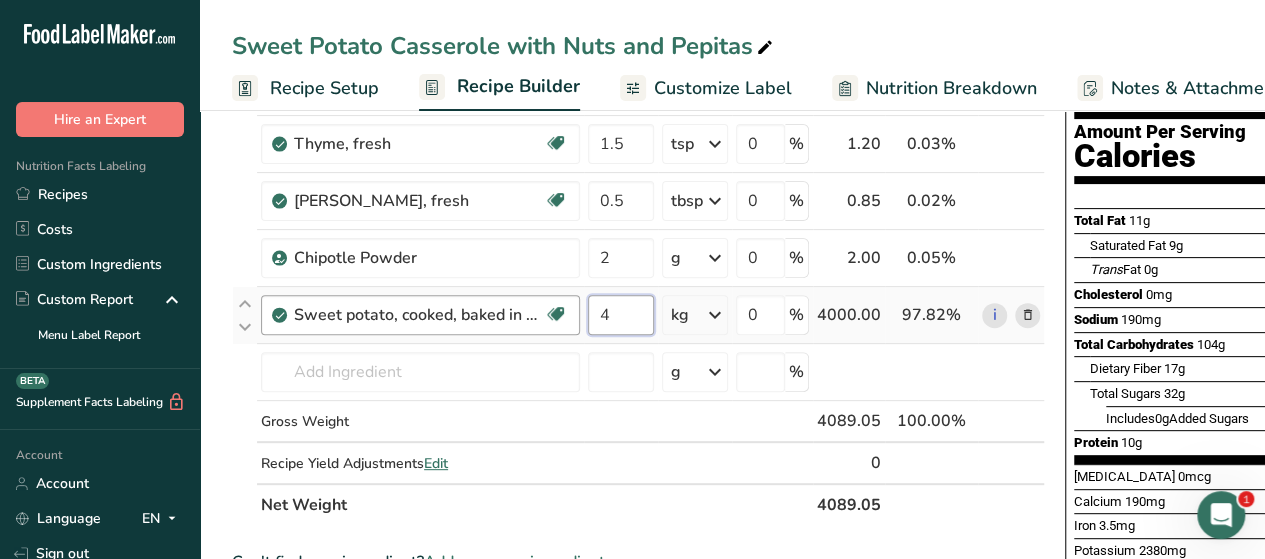 drag, startPoint x: 648, startPoint y: 323, endPoint x: 554, endPoint y: 322, distance: 94.00532 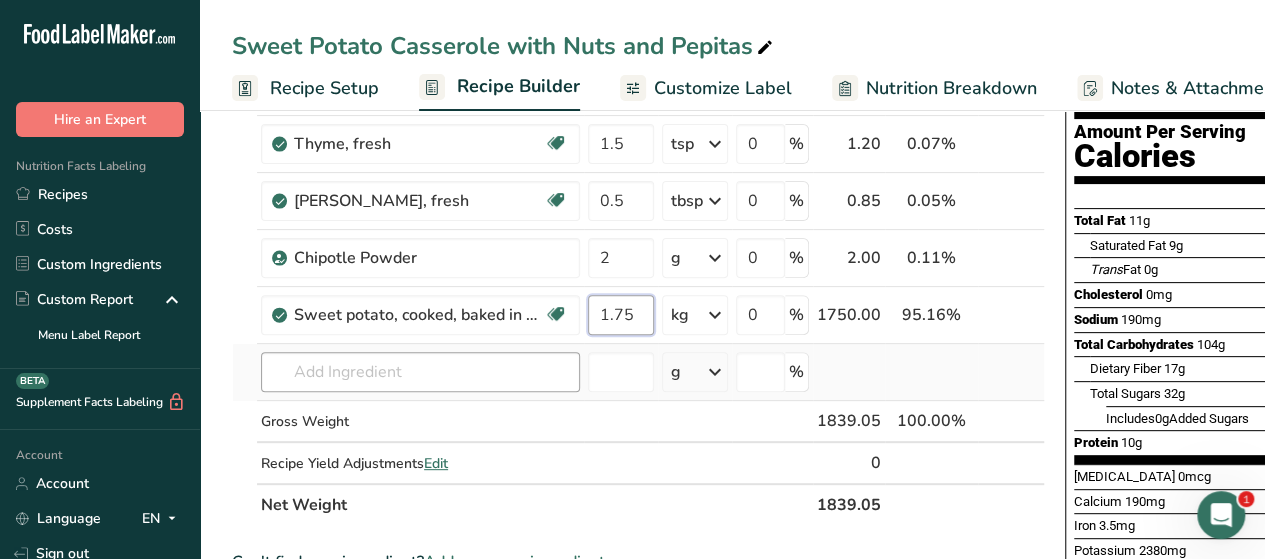 type on "1.75" 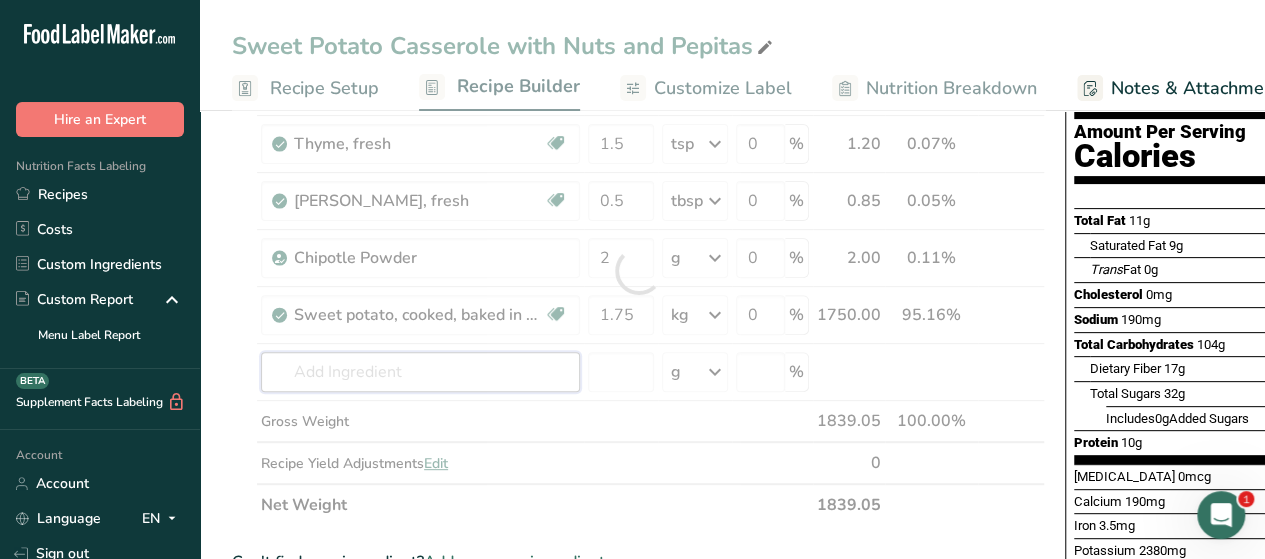 click on "Ingredient *
Amount *
Unit *
Waste *   .a-a{fill:#347362;}.b-a{fill:#fff;}          Grams
Percentage
Oil, coconut
Dairy free
Gluten free
Vegan
Vegetarian
Soy free
85
g
Portions
1 tbsp
1 cup
1 tsp
Weight Units
g
kg
mg
See more
Volume Units
l
Volume units require a density conversion. If you know your ingredient's density enter it below. Otherwise, click on "RIA" our AI Regulatory bot - she will be able to help you
lb/ft3
g/cm3
Confirm
mL
lb/ft3" at bounding box center [638, 271] 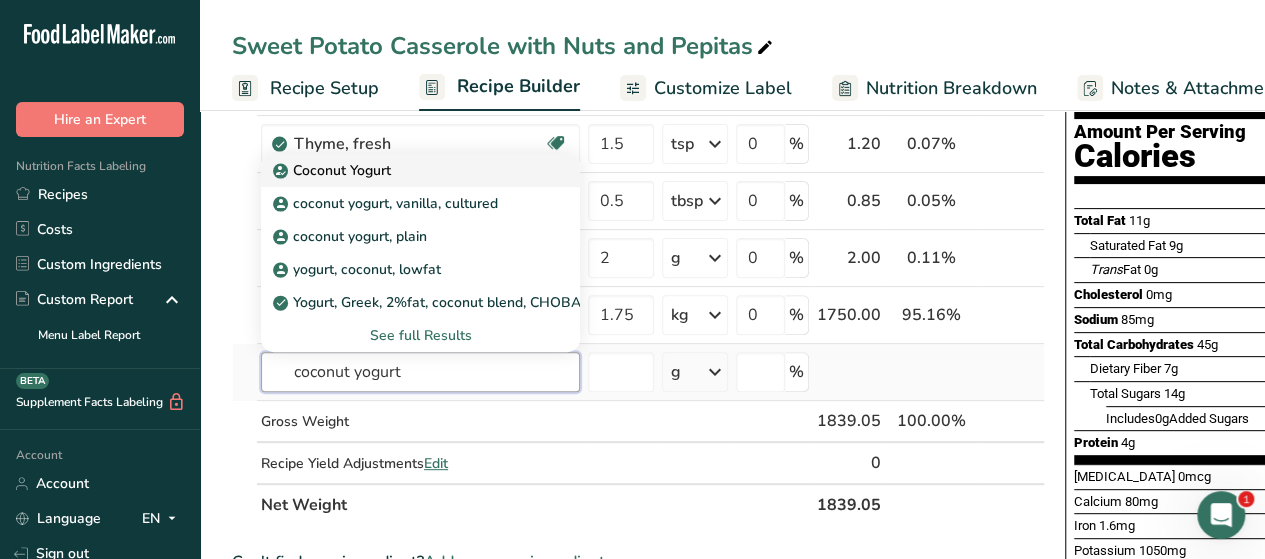 type on "coconut yogurt" 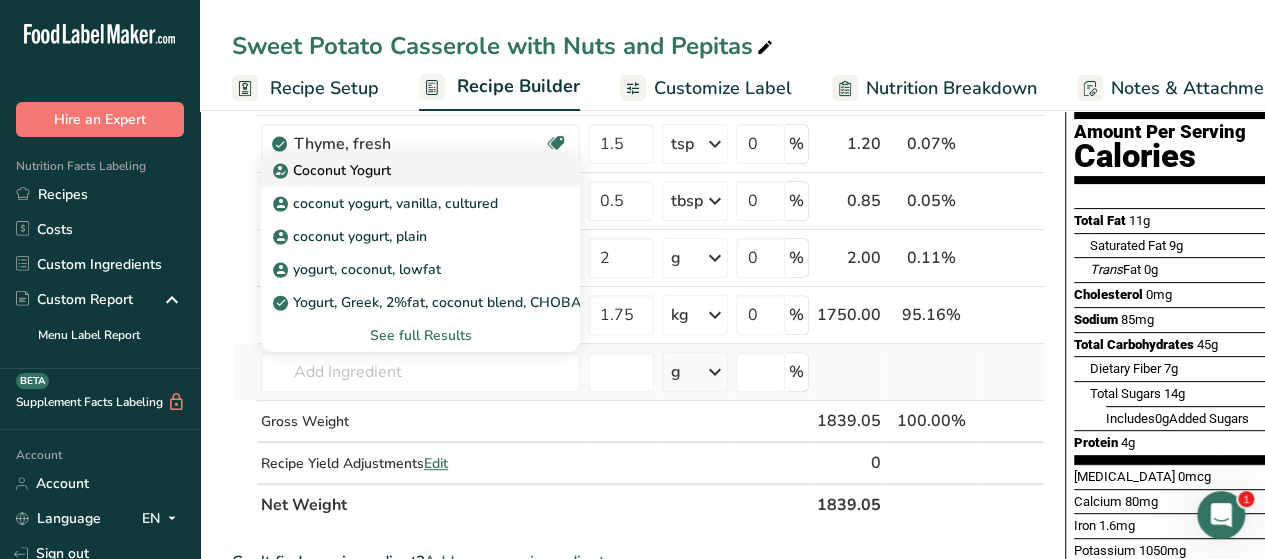click on "Coconut Yogurt" at bounding box center (334, 170) 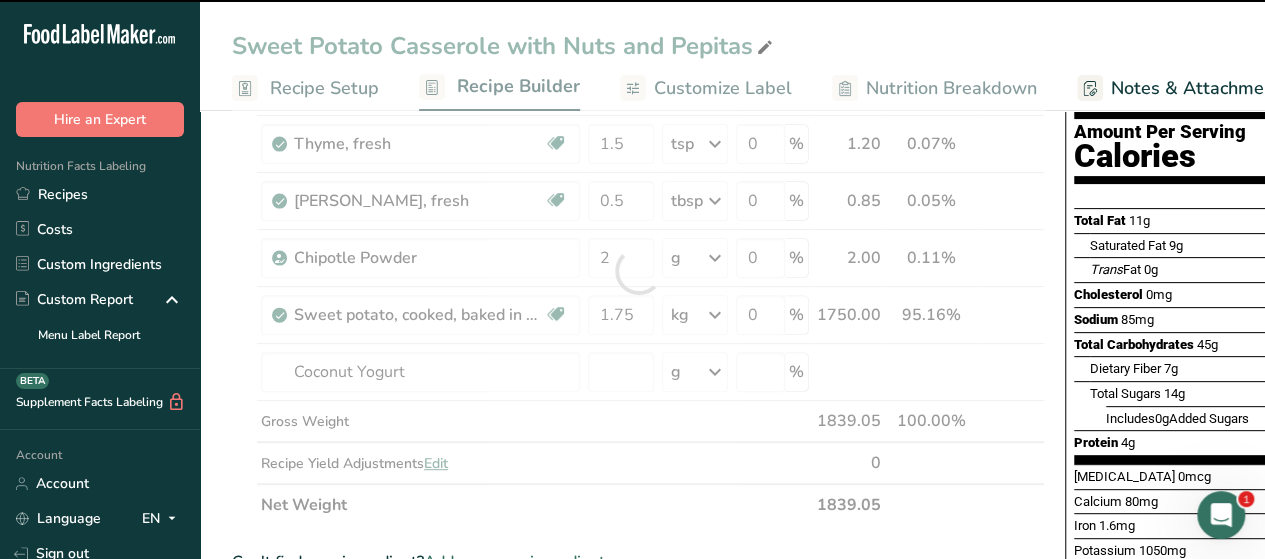 type on "0" 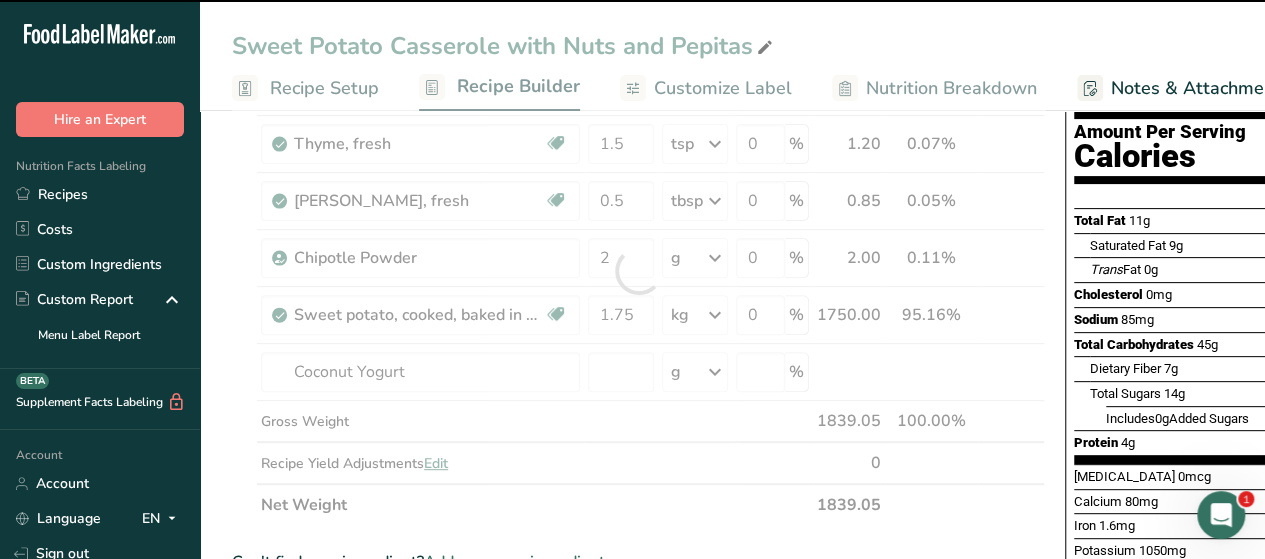 type on "0" 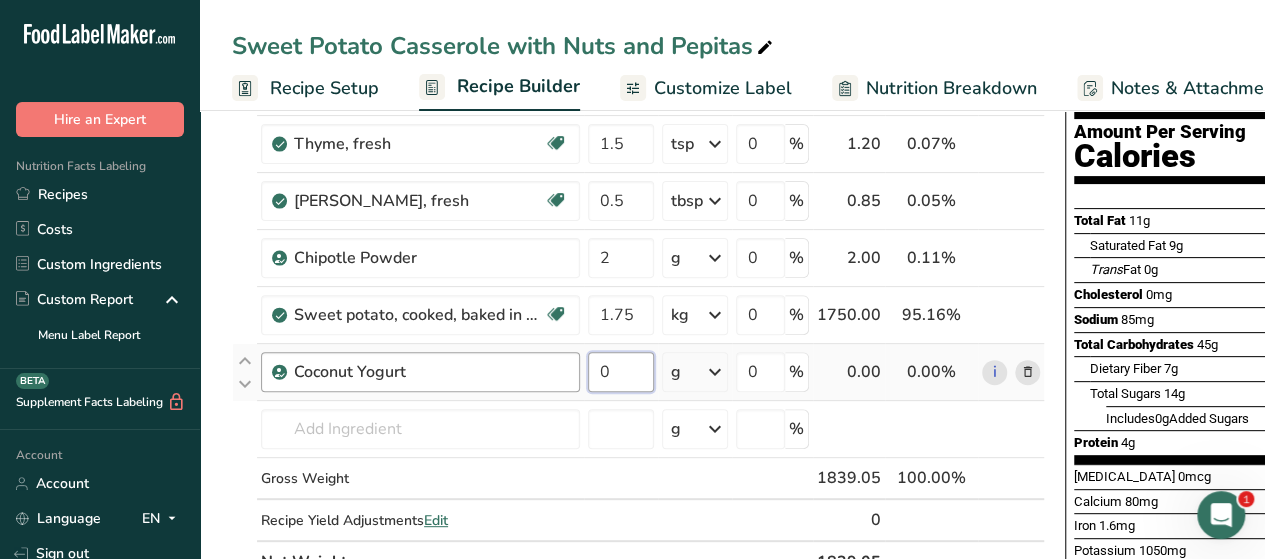 drag, startPoint x: 632, startPoint y: 371, endPoint x: 568, endPoint y: 375, distance: 64.12488 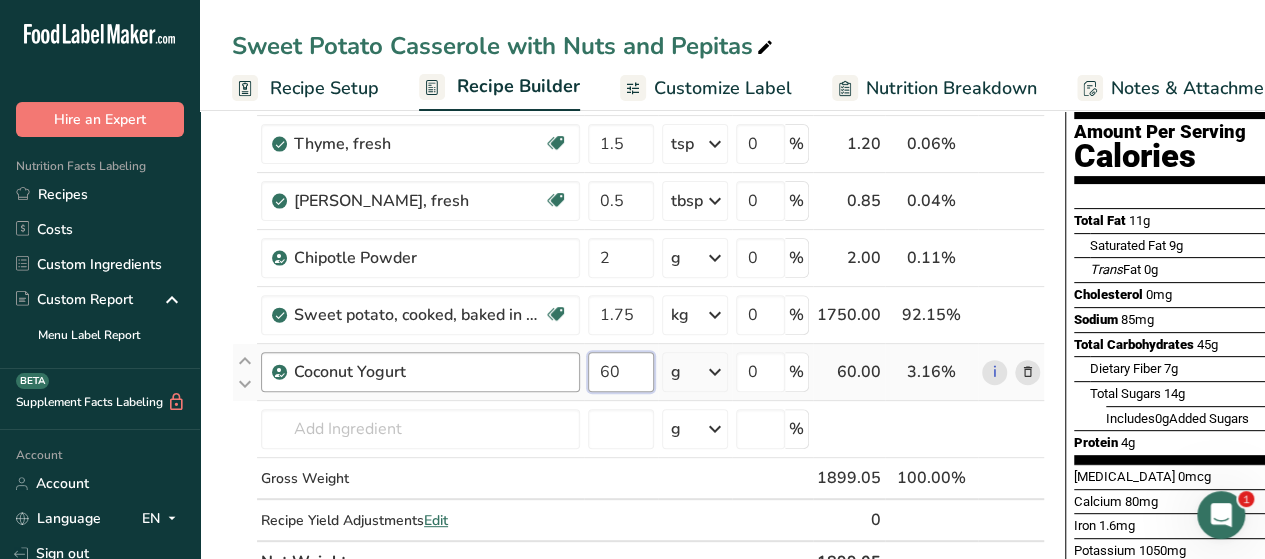 type on "60" 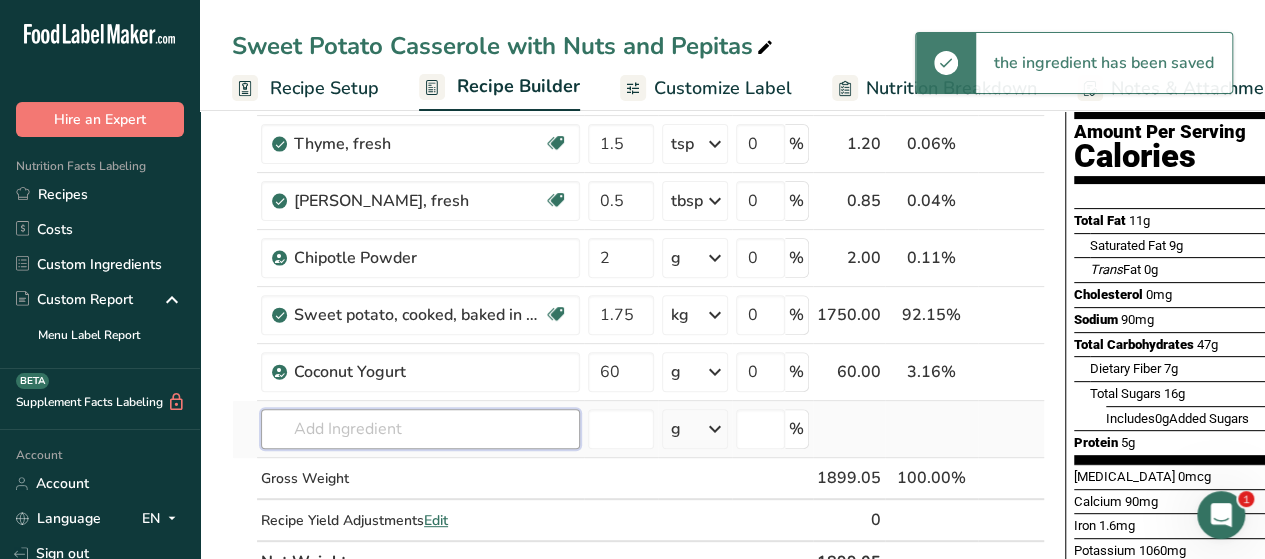 click at bounding box center (420, 429) 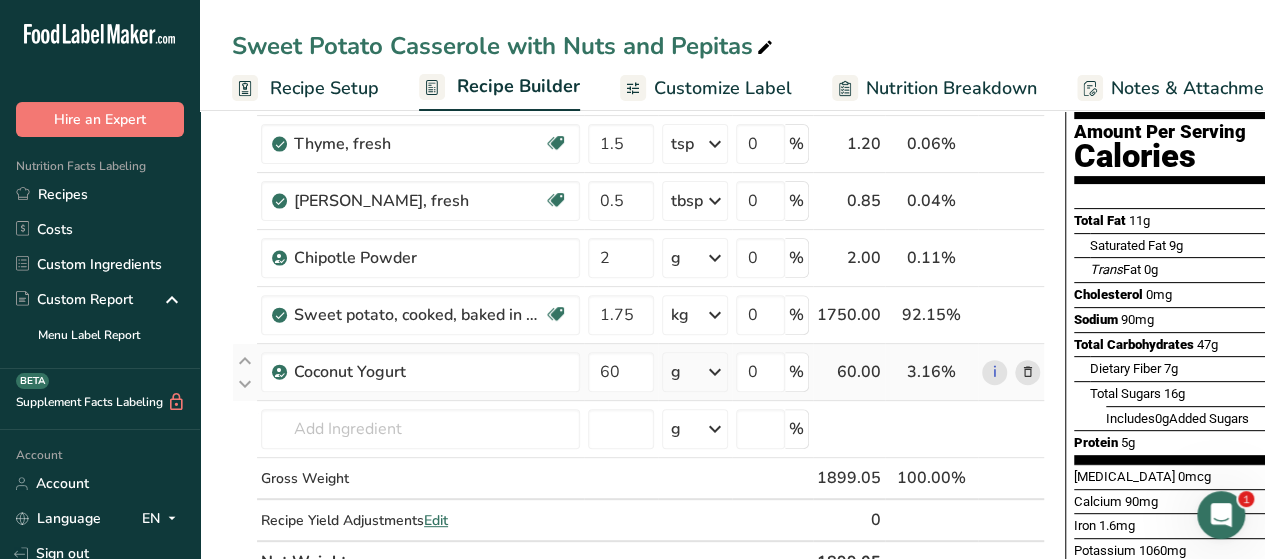 click at bounding box center (715, 372) 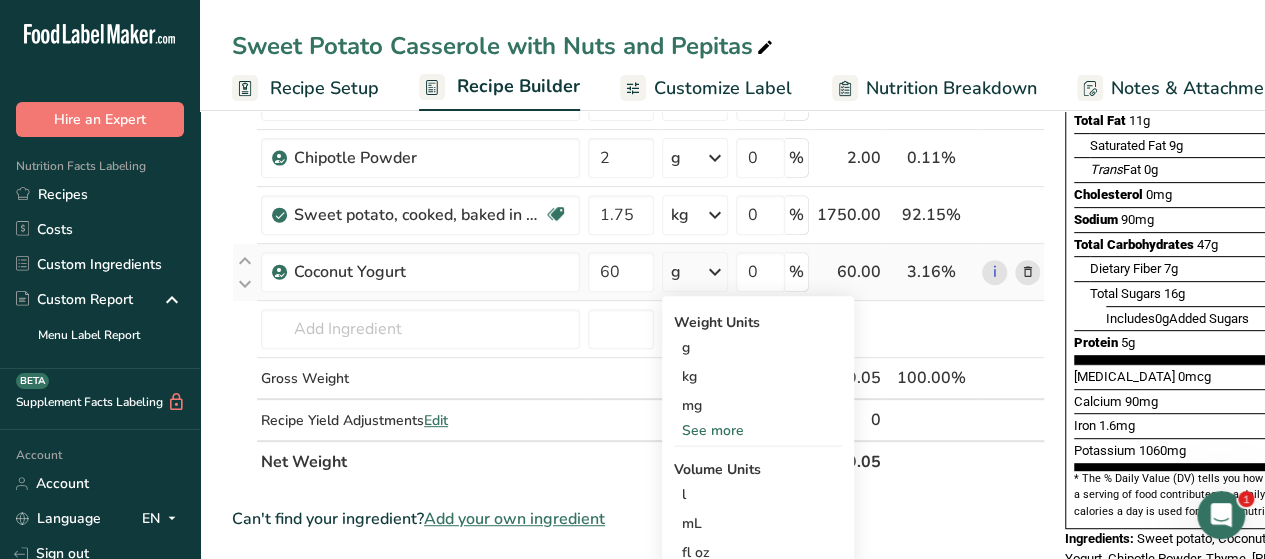 scroll, scrollTop: 400, scrollLeft: 0, axis: vertical 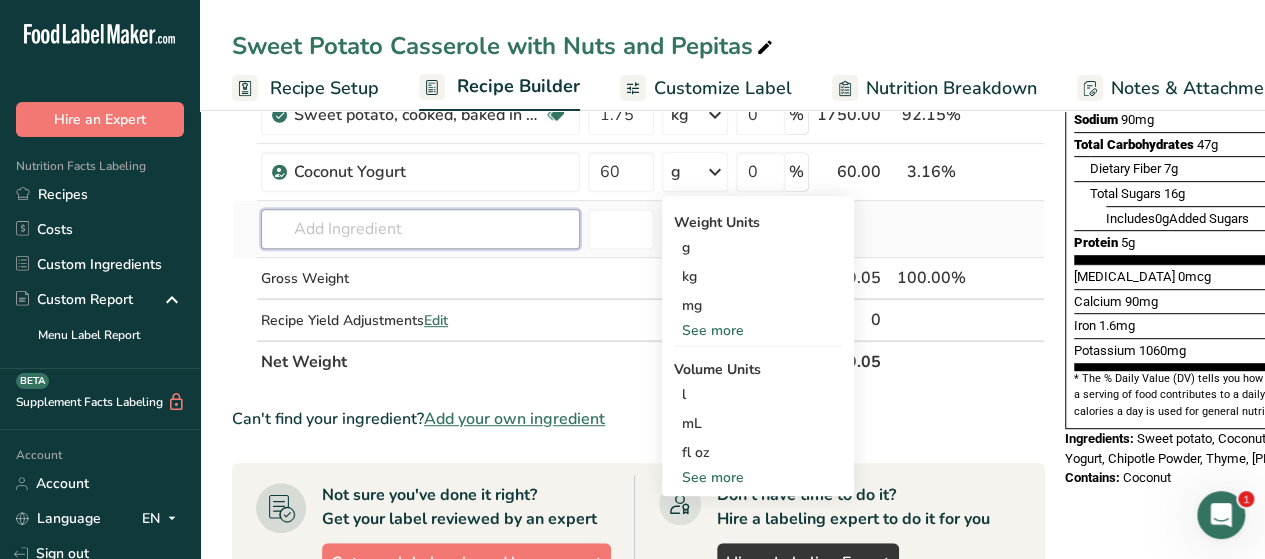 click at bounding box center [420, 229] 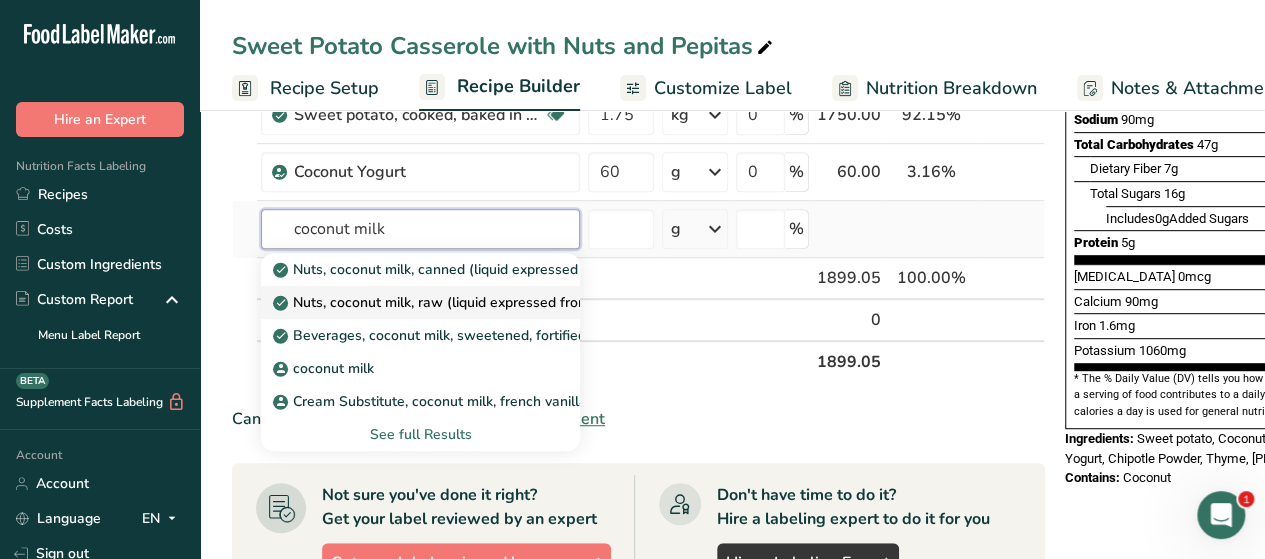 type on "coconut milk" 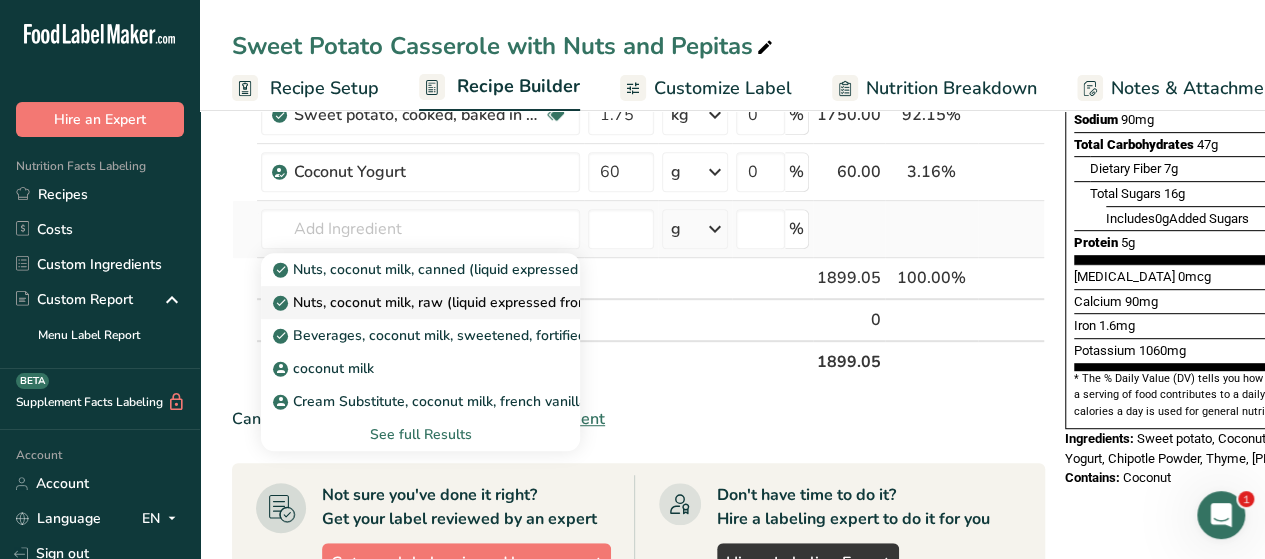 click on "Nuts, coconut milk, raw (liquid expressed from grated meat and water)" at bounding box center [512, 302] 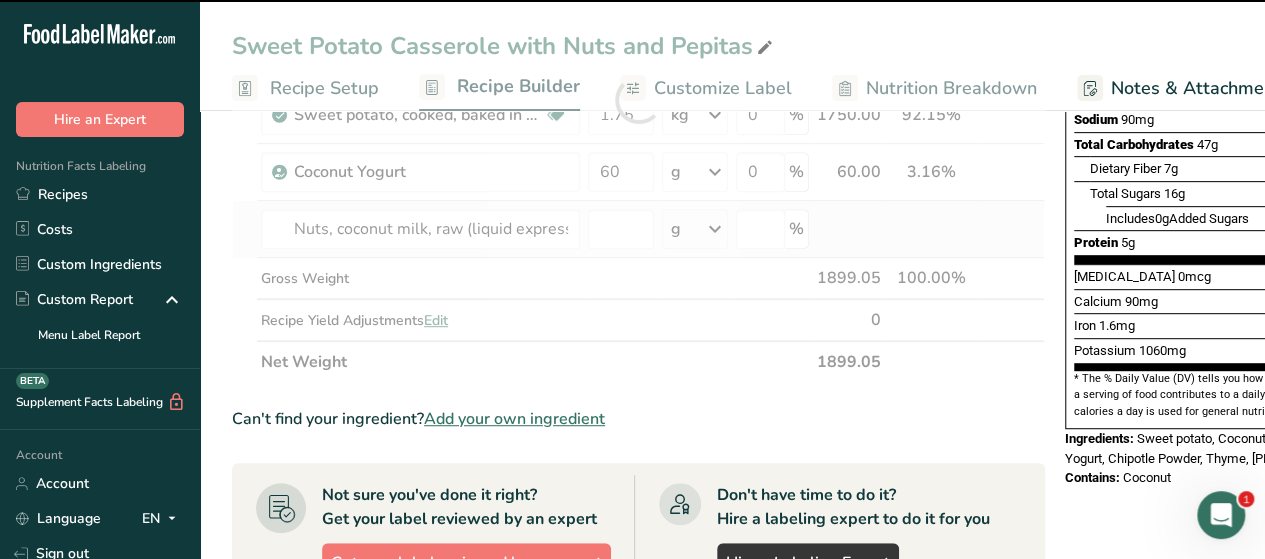 type on "0" 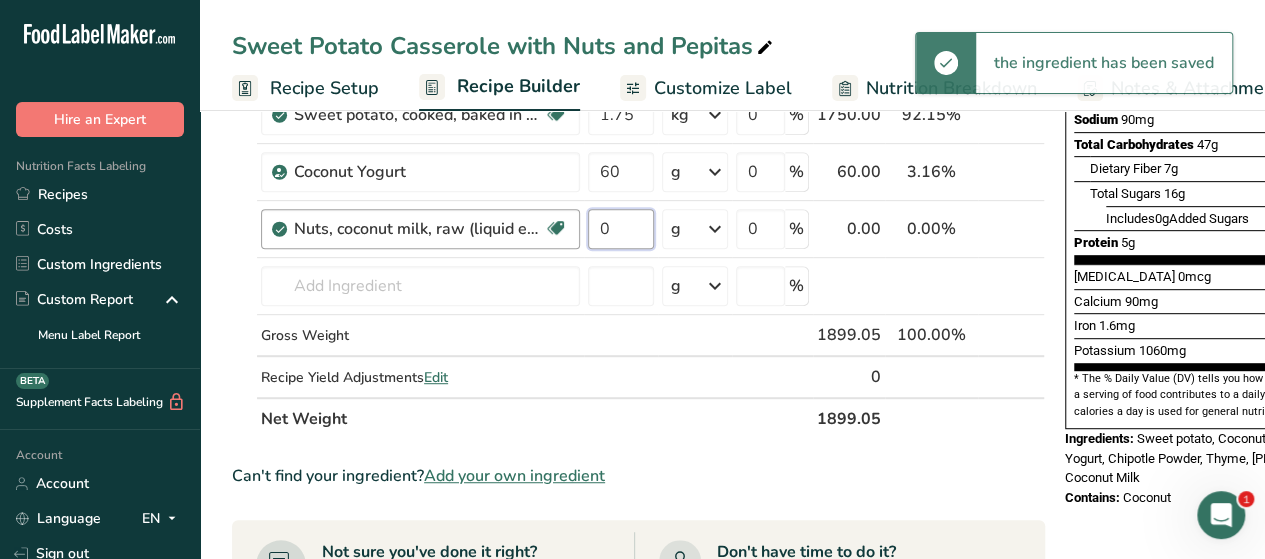 drag, startPoint x: 638, startPoint y: 230, endPoint x: 566, endPoint y: 229, distance: 72.00694 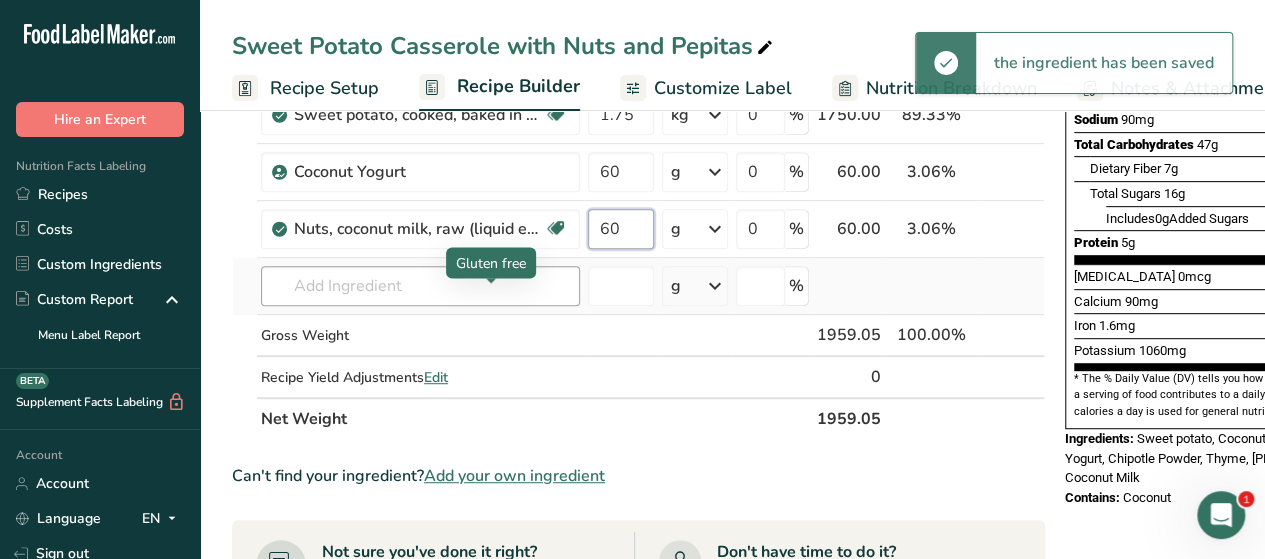 type on "60" 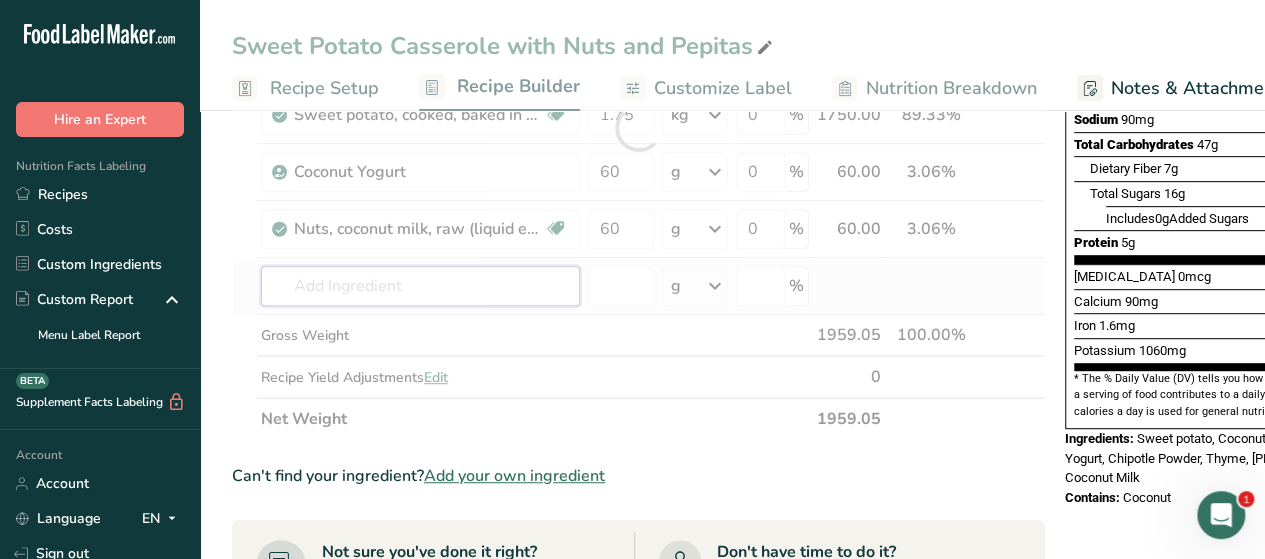 click on "Ingredient *
Amount *
Unit *
Waste *   .a-a{fill:#347362;}.b-a{fill:#fff;}          Grams
Percentage
Oil, coconut
Dairy free
Gluten free
Vegan
Vegetarian
Soy free
85
g
Portions
1 tbsp
1 cup
1 tsp
Weight Units
g
kg
mg
See more
Volume Units
l
Volume units require a density conversion. If you know your ingredient's density enter it below. Otherwise, click on "RIA" our AI Regulatory bot - she will be able to help you
lb/ft3
g/cm3
Confirm
mL
lb/ft3" at bounding box center [638, 128] 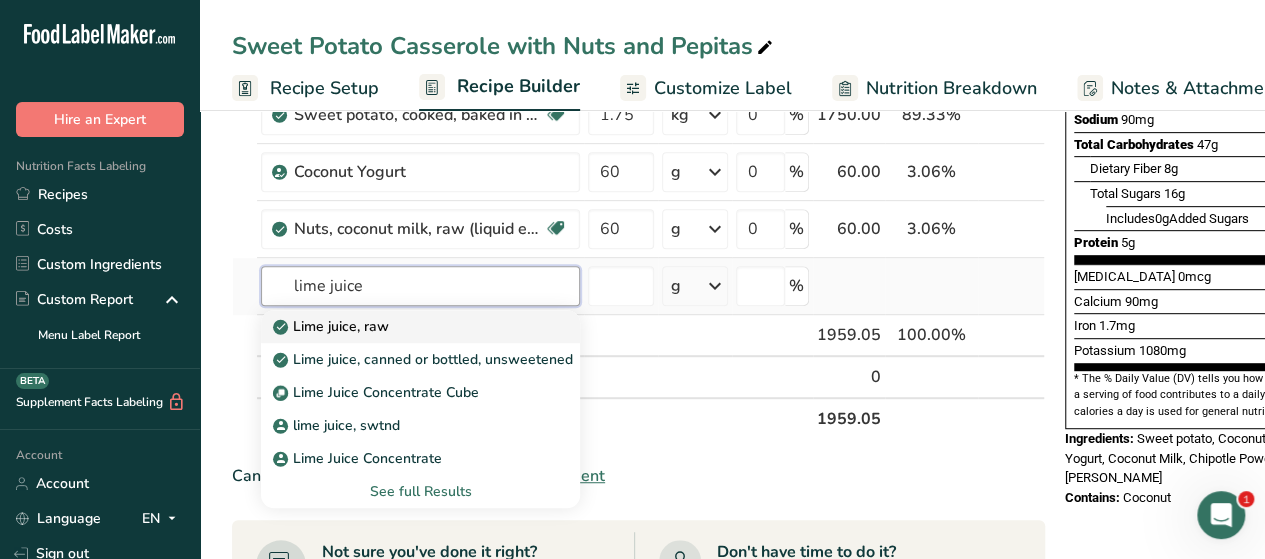 type on "lime juice" 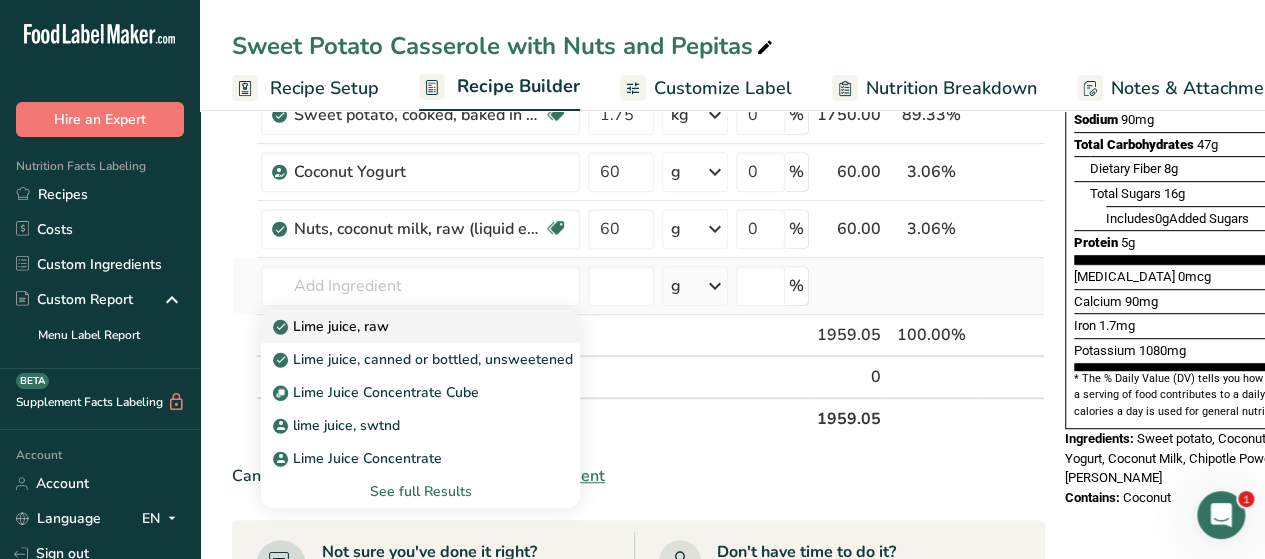 click on "Lime juice, raw" at bounding box center [333, 326] 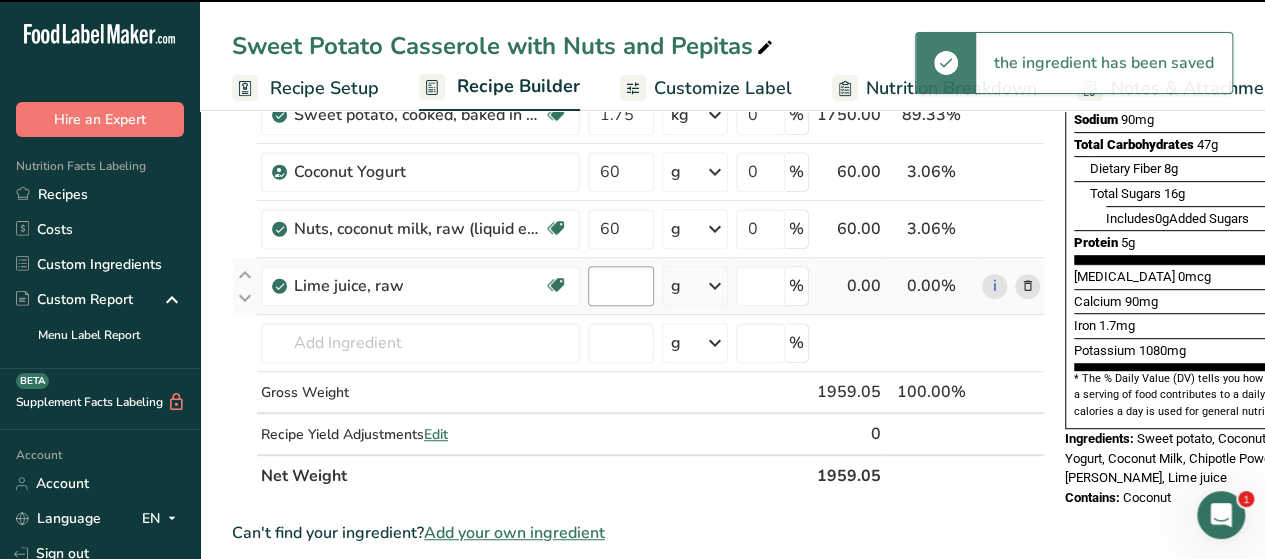 type on "0" 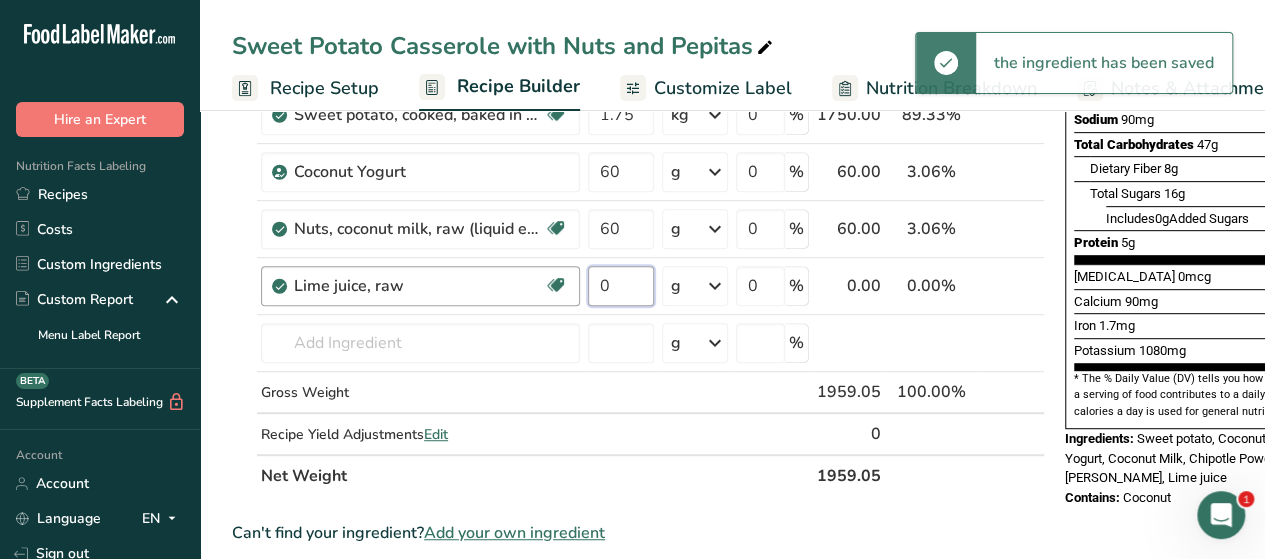 drag, startPoint x: 630, startPoint y: 283, endPoint x: 570, endPoint y: 281, distance: 60.033325 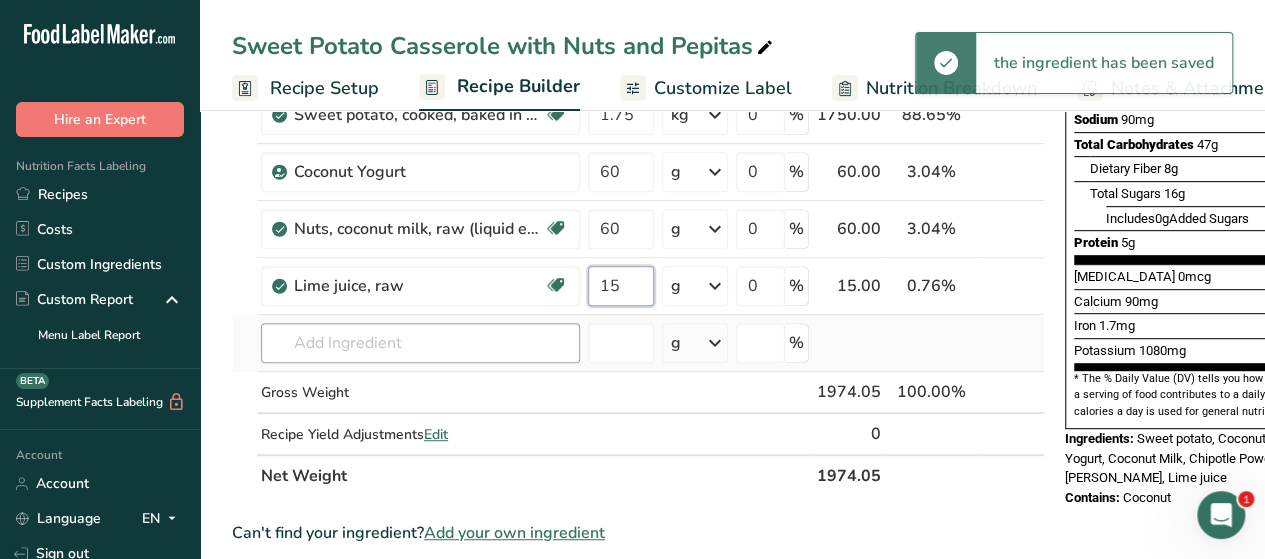 type on "15" 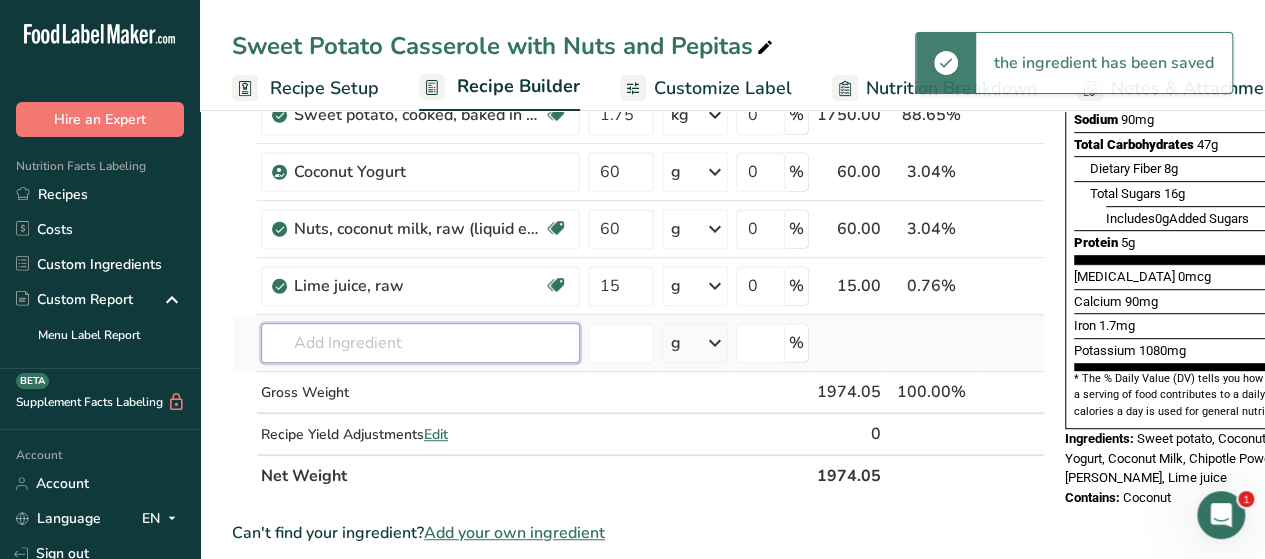 click on "Ingredient *
Amount *
Unit *
Waste *   .a-a{fill:#347362;}.b-a{fill:#fff;}          Grams
Percentage
Oil, coconut
Dairy free
Gluten free
Vegan
Vegetarian
Soy free
85
g
Portions
1 tbsp
1 cup
1 tsp
Weight Units
g
kg
mg
See more
Volume Units
l
Volume units require a density conversion. If you know your ingredient's density enter it below. Otherwise, click on "RIA" our AI Regulatory bot - she will be able to help you
lb/ft3
g/cm3
Confirm
mL
lb/ft3" at bounding box center [638, 156] 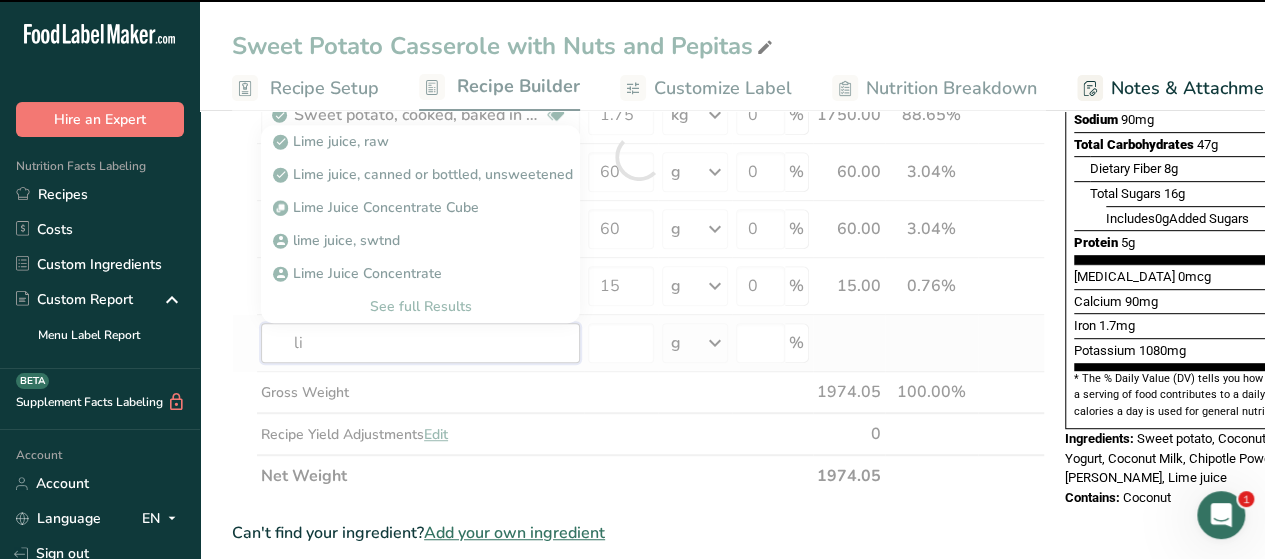type on "lim" 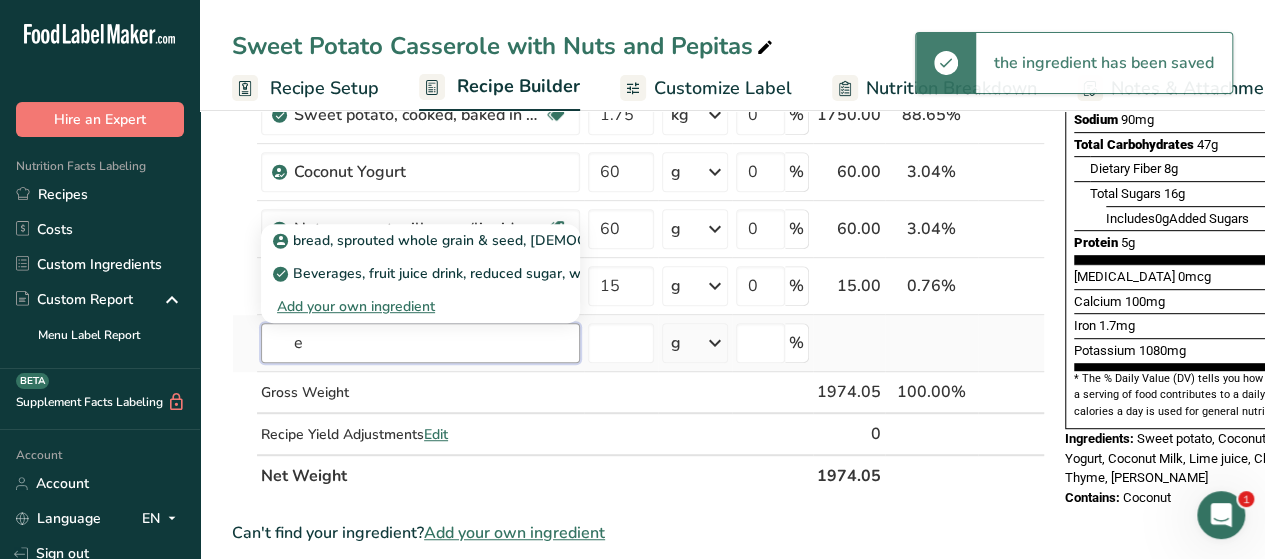 type on "e" 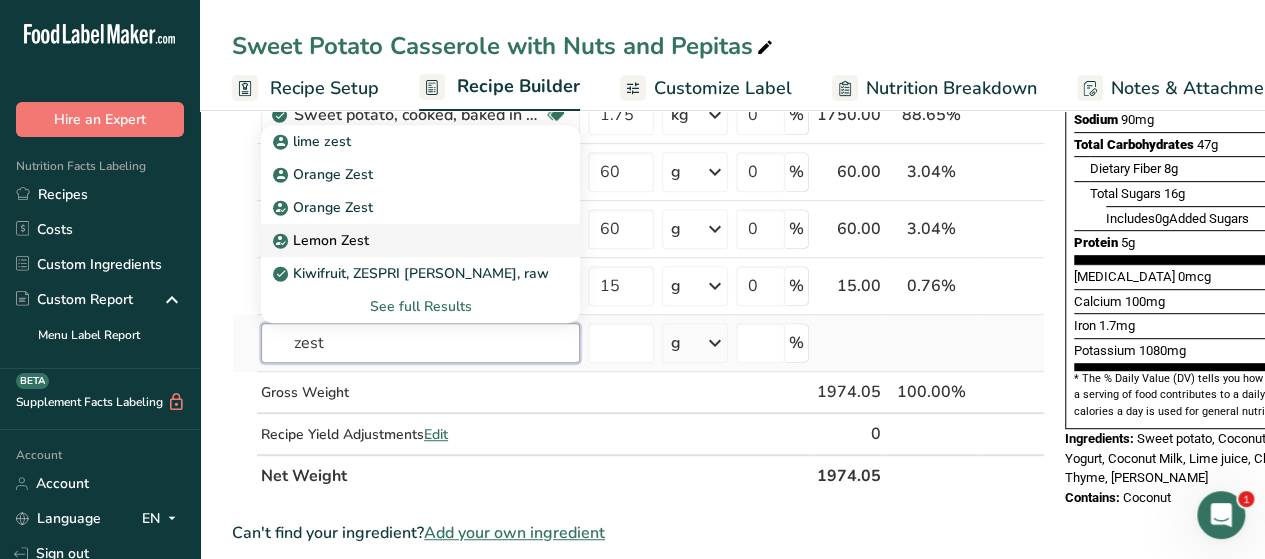 type on "zest" 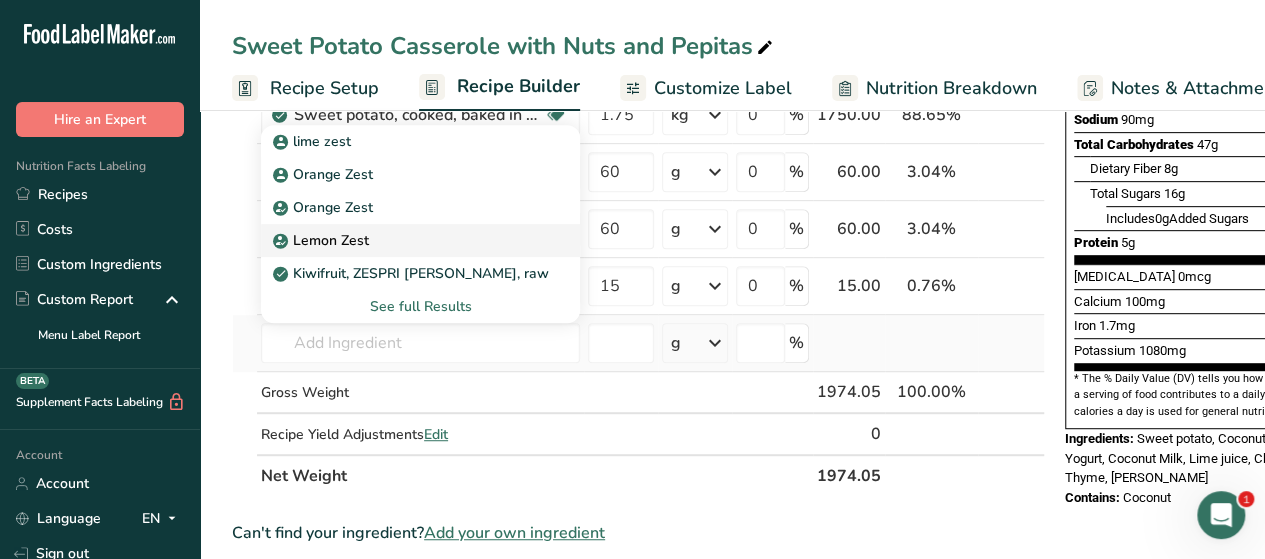click on "Lemon Zest" at bounding box center (323, 240) 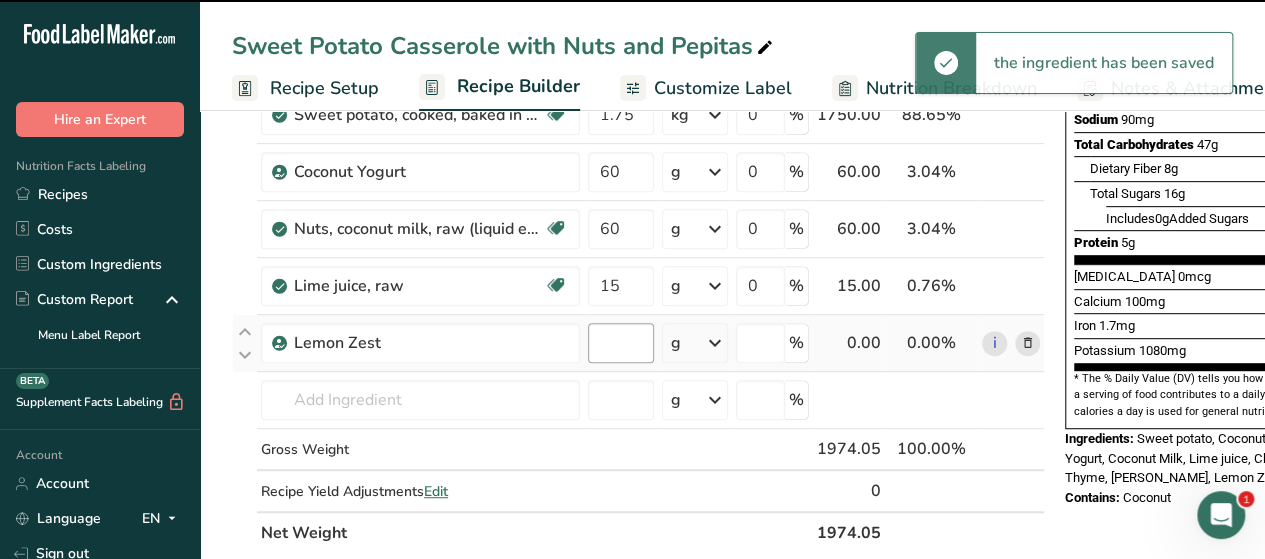 type on "0" 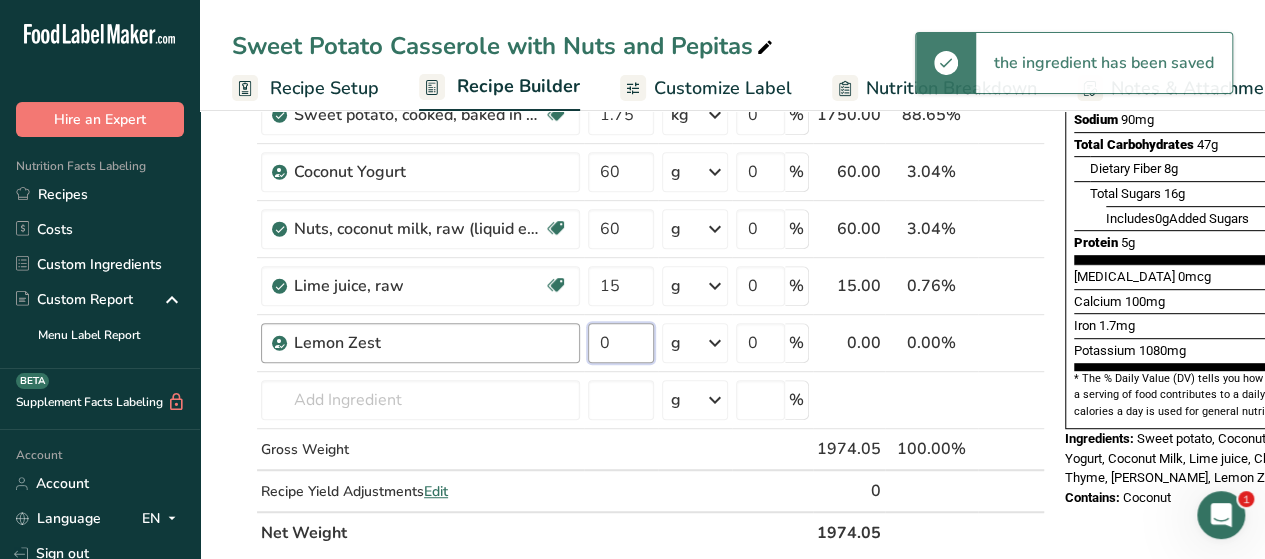drag, startPoint x: 646, startPoint y: 345, endPoint x: 572, endPoint y: 342, distance: 74.06078 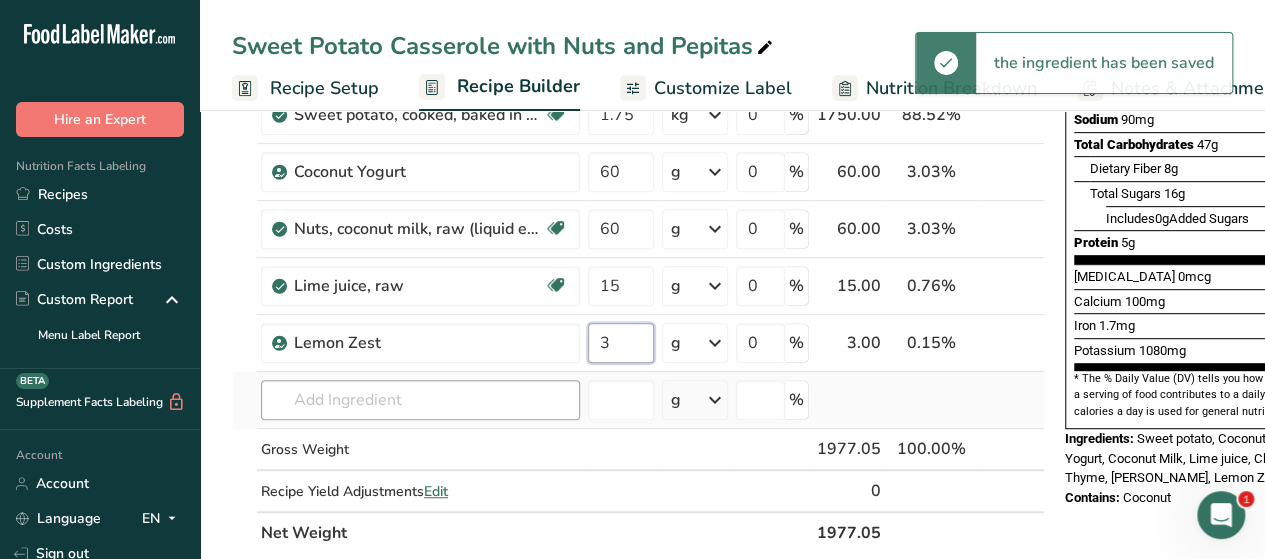 type on "3" 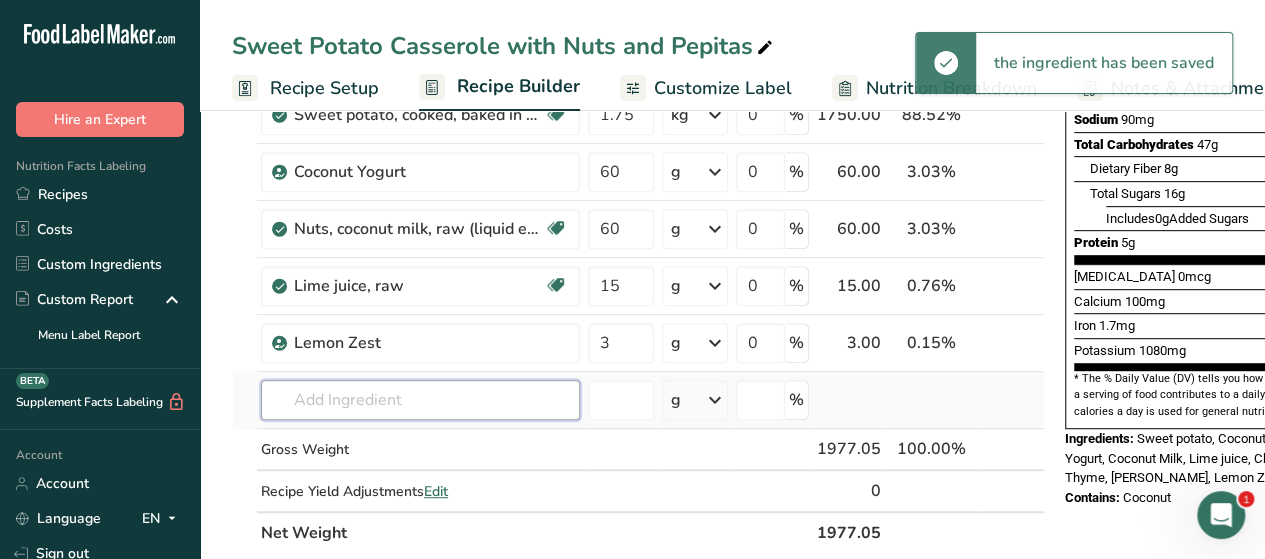click on "Ingredient *
Amount *
Unit *
Waste *   .a-a{fill:#347362;}.b-a{fill:#fff;}          Grams
Percentage
Oil, coconut
Dairy free
Gluten free
Vegan
Vegetarian
Soy free
85
g
Portions
1 tbsp
1 cup
1 tsp
Weight Units
g
kg
mg
See more
Volume Units
l
Volume units require a density conversion. If you know your ingredient's density enter it below. Otherwise, click on "RIA" our AI Regulatory bot - she will be able to help you
lb/ft3
g/cm3
Confirm
mL
lb/ft3" at bounding box center (638, 185) 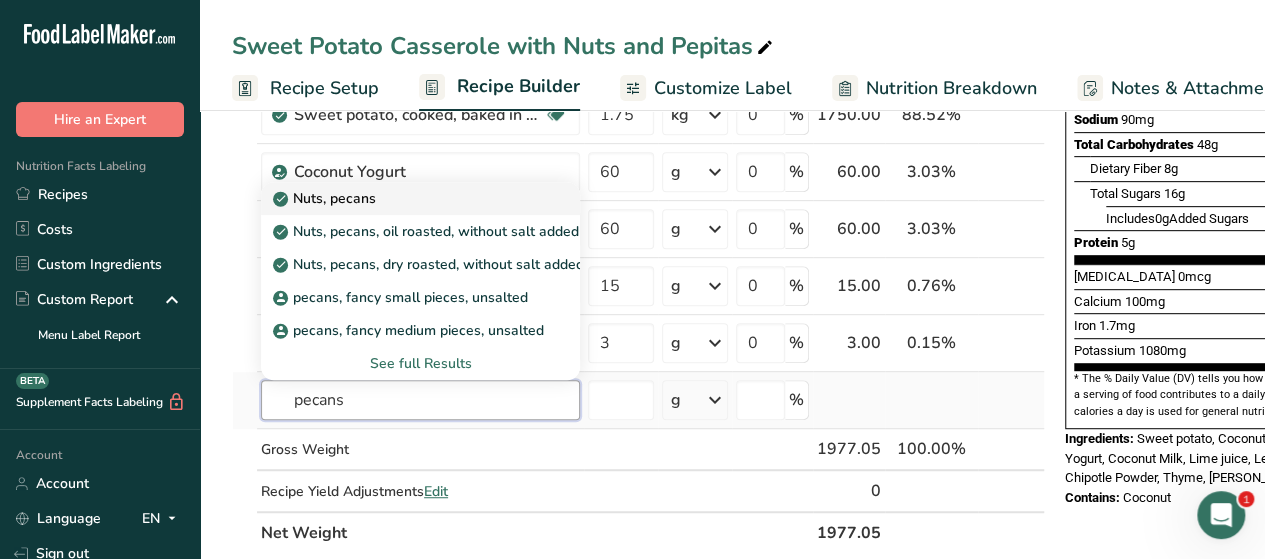 type on "pecans" 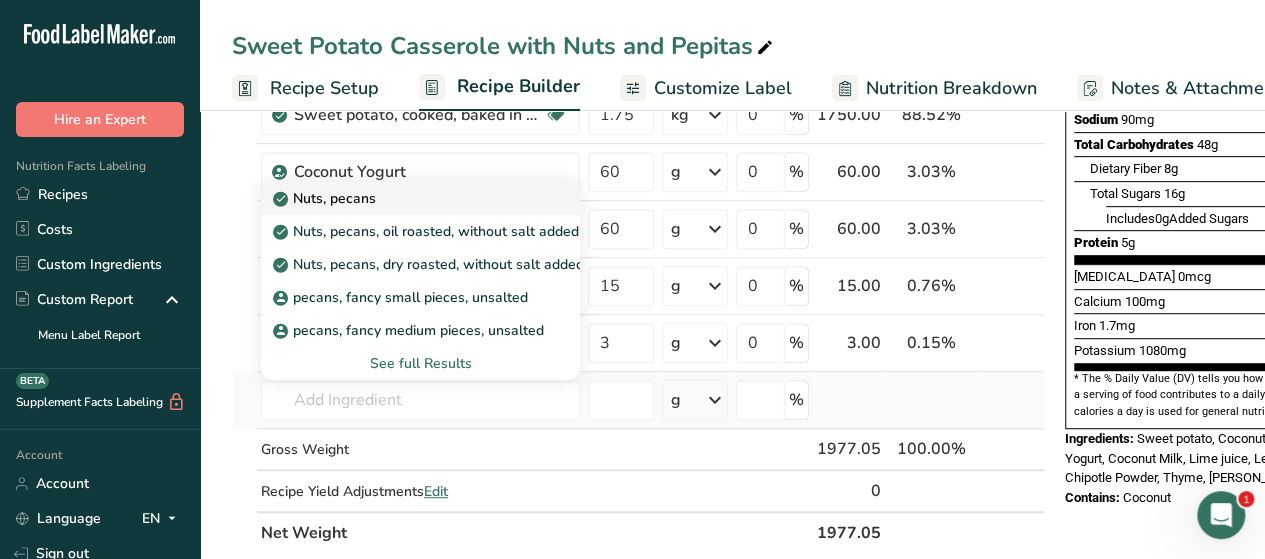 click on "Nuts, pecans" at bounding box center (326, 198) 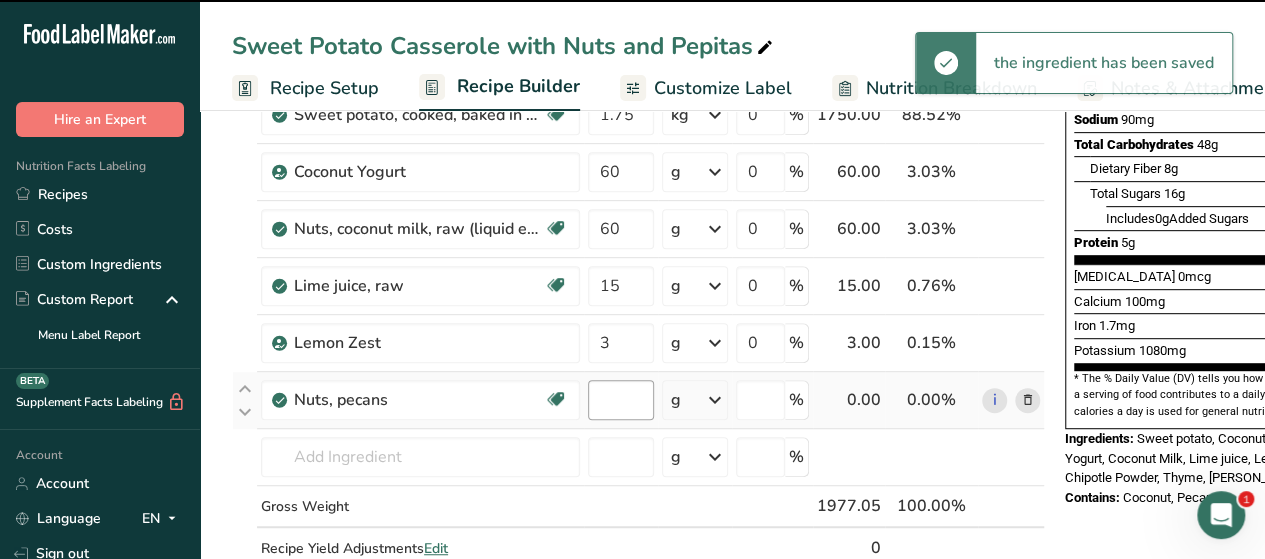 type on "0" 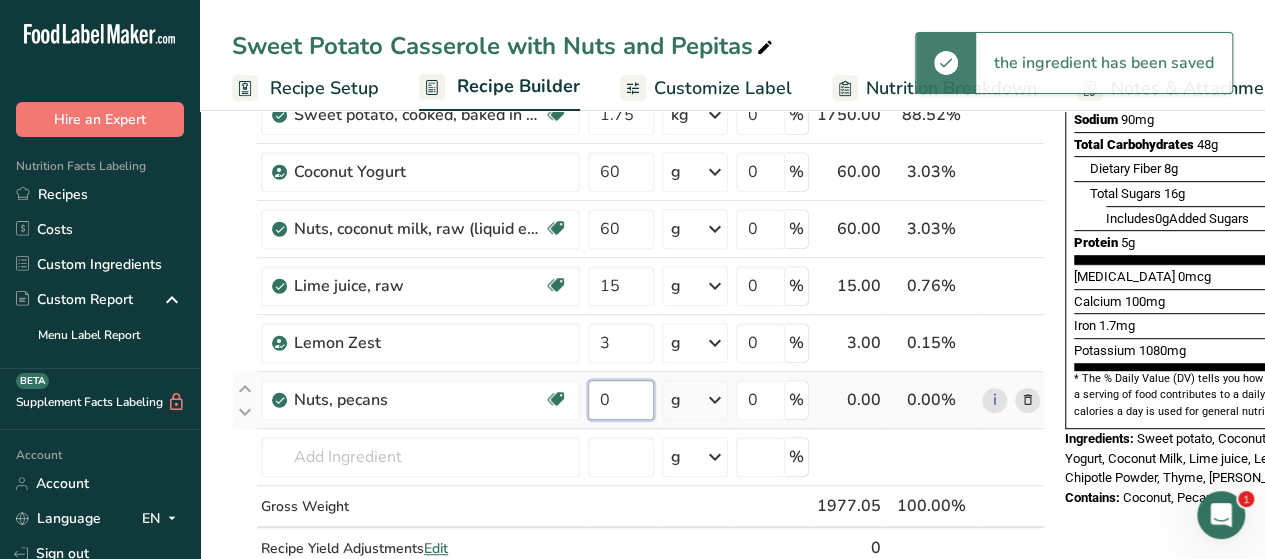 click on "0" at bounding box center (621, 400) 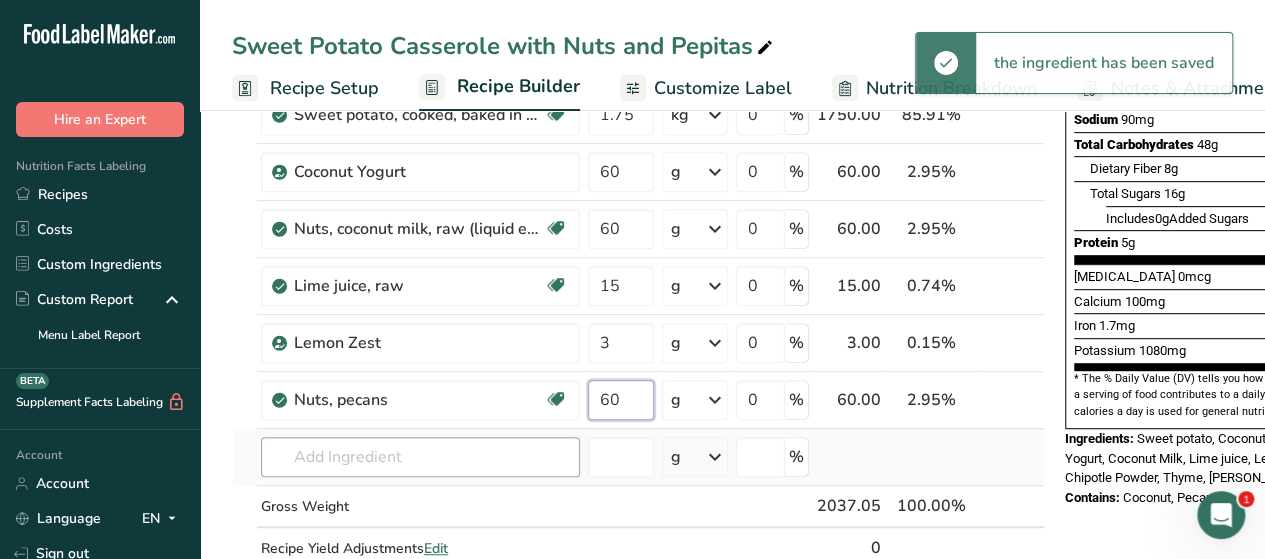type on "60" 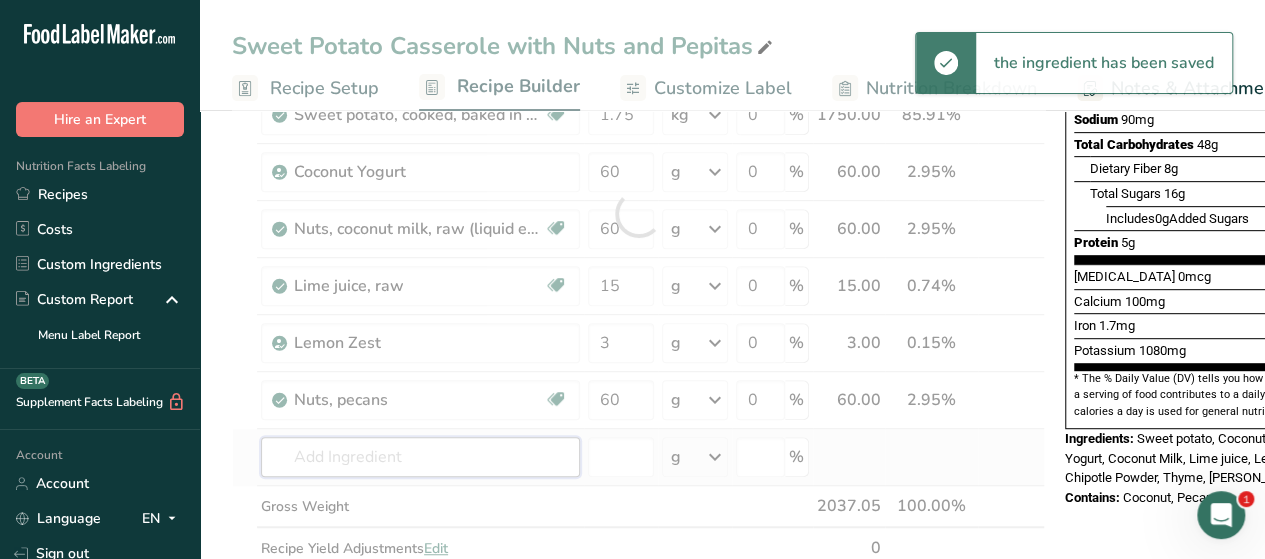 click on "Ingredient *
Amount *
Unit *
Waste *   .a-a{fill:#347362;}.b-a{fill:#fff;}          Grams
Percentage
Oil, coconut
Dairy free
Gluten free
Vegan
Vegetarian
Soy free
85
g
Portions
1 tbsp
1 cup
1 tsp
Weight Units
g
kg
mg
See more
Volume Units
l
Volume units require a density conversion. If you know your ingredient's density enter it below. Otherwise, click on "RIA" our AI Regulatory bot - she will be able to help you
lb/ft3
g/cm3
Confirm
mL
lb/ft3" at bounding box center [638, 213] 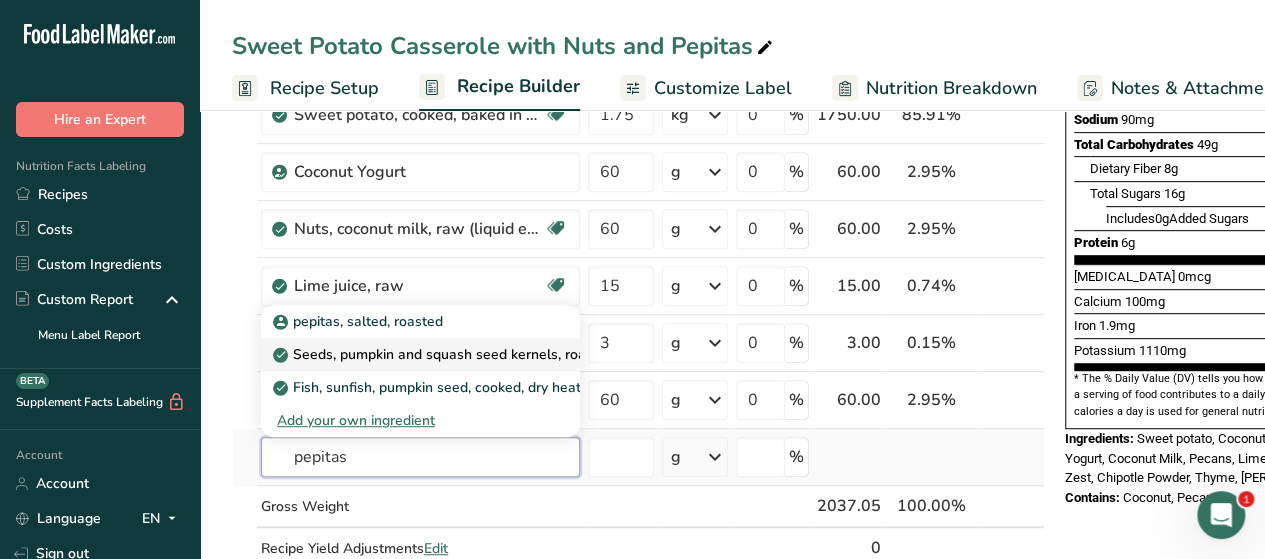 type on "pepitas" 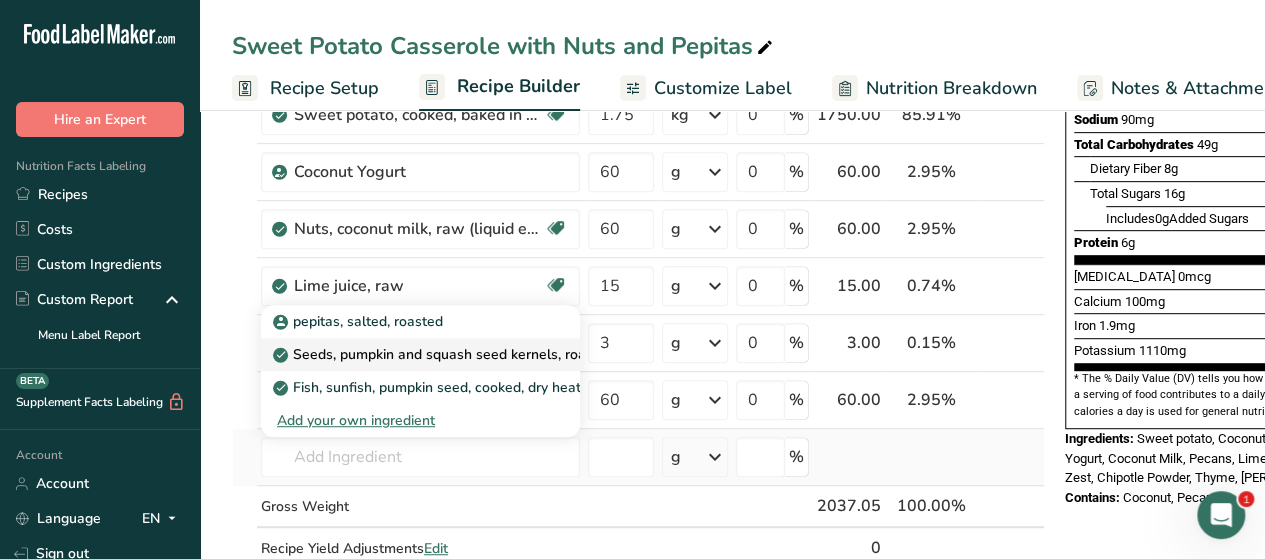 click on "Seeds, pumpkin and squash seed kernels, roasted, without salt" at bounding box center (487, 354) 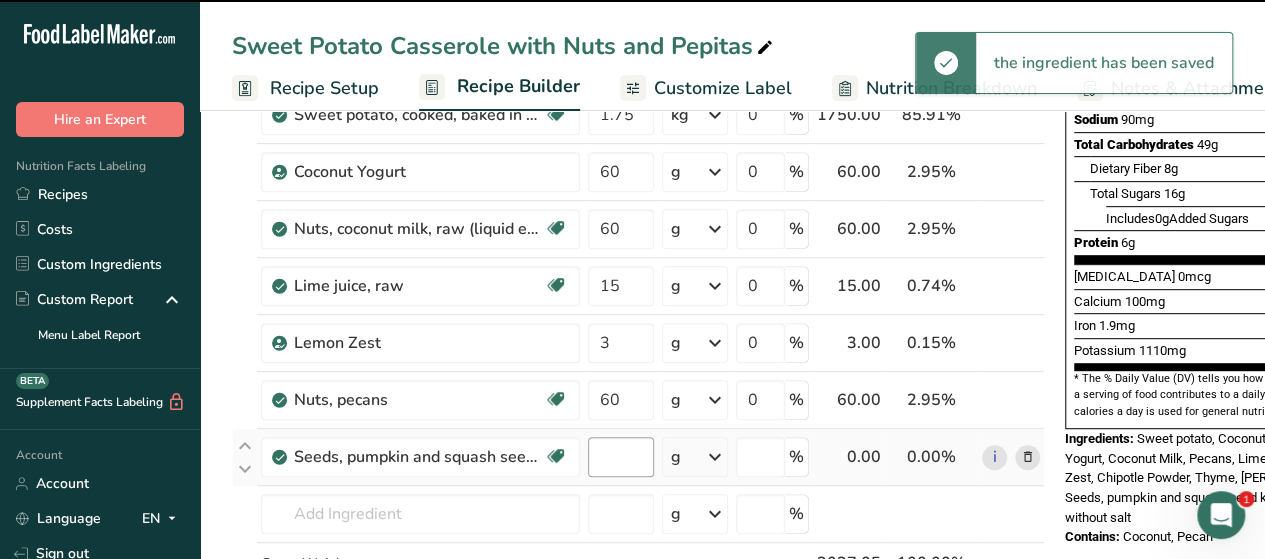 type on "0" 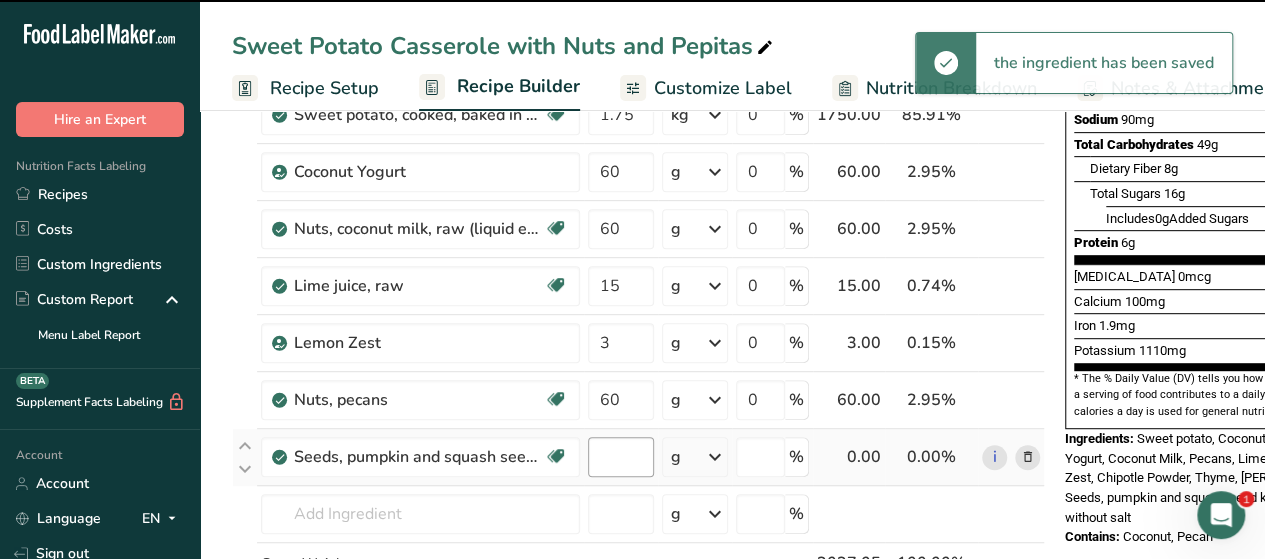 type on "0" 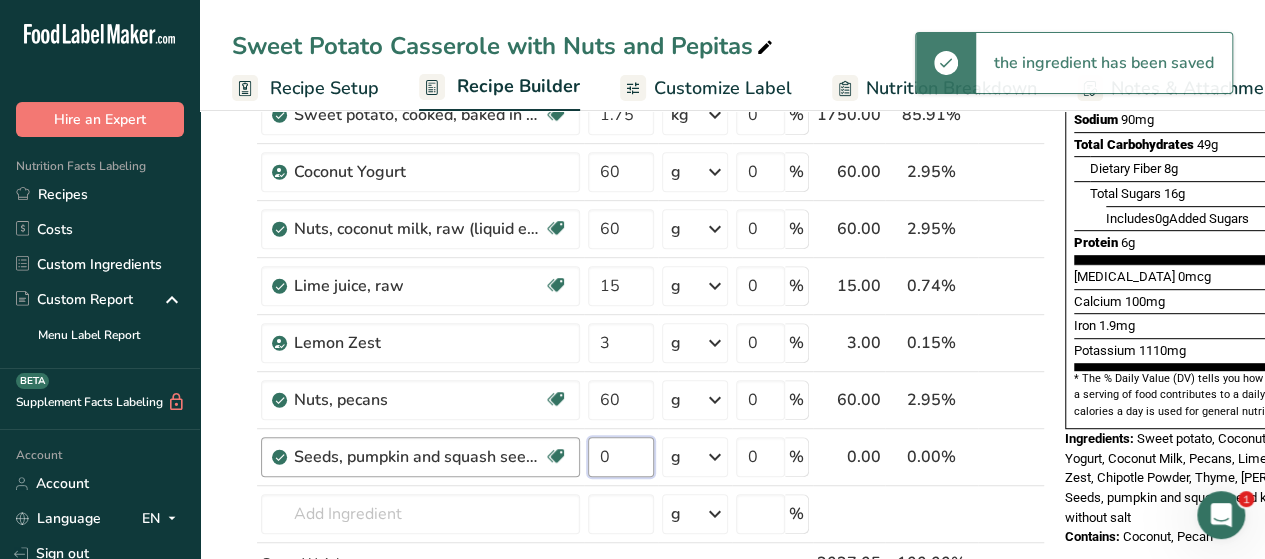 drag, startPoint x: 622, startPoint y: 459, endPoint x: 554, endPoint y: 449, distance: 68.73136 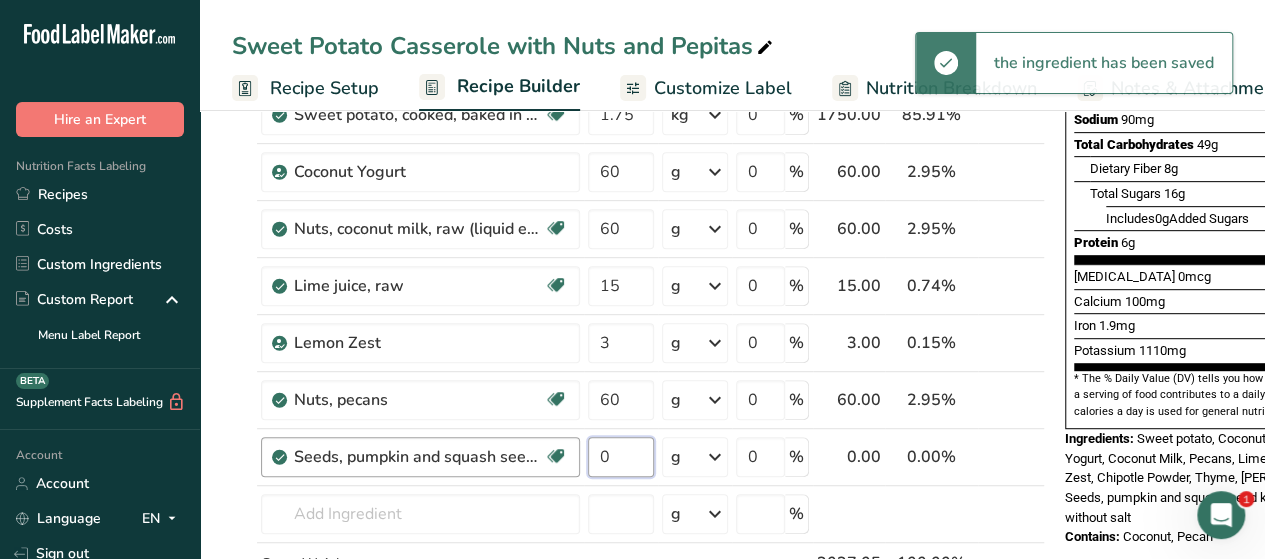 click on "Seeds, pumpkin and squash seed kernels, roasted, without salt
Dairy free
Gluten free
Vegan
Vegetarian
Soy free
0
g
Portions
1 cup
1 oz
Weight Units
g
kg
mg
See more
Volume Units
l
Volume units require a density conversion. If you know your ingredient's density enter it below. Otherwise, click on "RIA" our AI Regulatory bot - she will be able to help you
lb/ft3
g/cm3
Confirm
mL
lb/ft3
g/cm3
Confirm
fl oz
0" at bounding box center (638, 457) 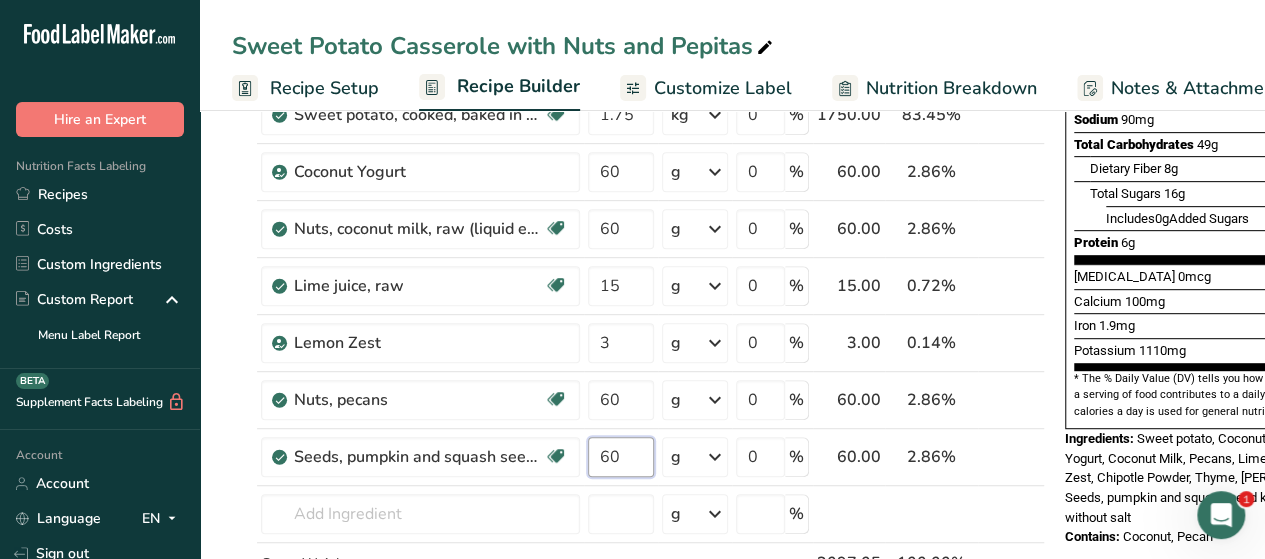 type on "60" 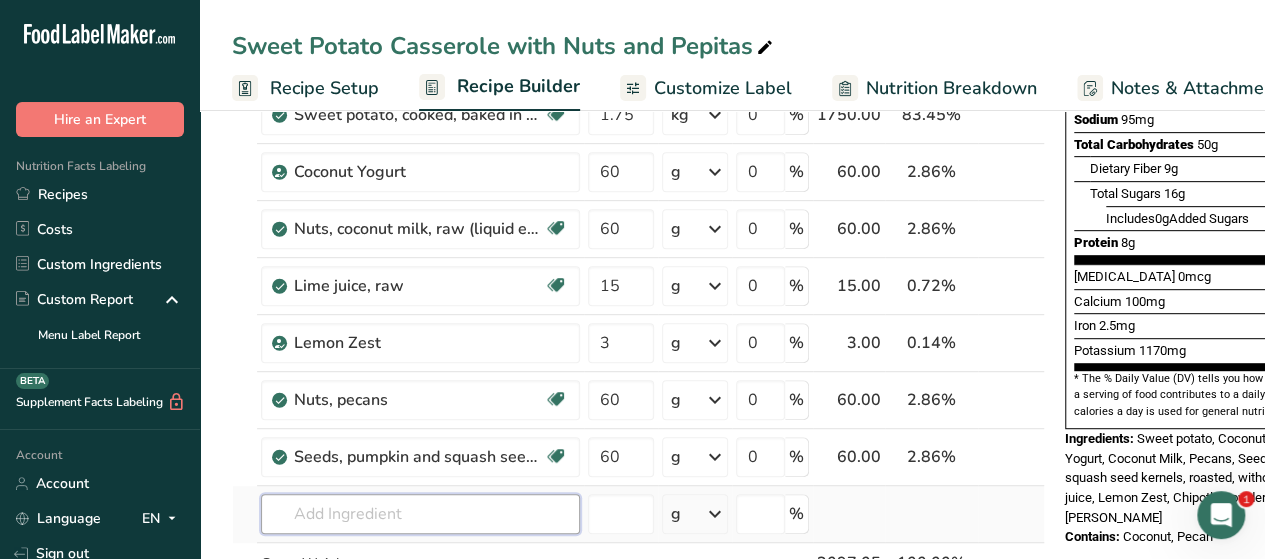 click on "Ingredient *
Amount *
Unit *
Waste *   .a-a{fill:#347362;}.b-a{fill:#fff;}          Grams
Percentage
Oil, coconut
Dairy free
Gluten free
Vegan
Vegetarian
Soy free
85
g
Portions
1 tbsp
1 cup
1 tsp
Weight Units
g
kg
mg
See more
Volume Units
l
Volume units require a density conversion. If you know your ingredient's density enter it below. Otherwise, click on "RIA" our AI Regulatory bot - she will be able to help you
lb/ft3
g/cm3
Confirm
mL
lb/ft3" at bounding box center [638, 242] 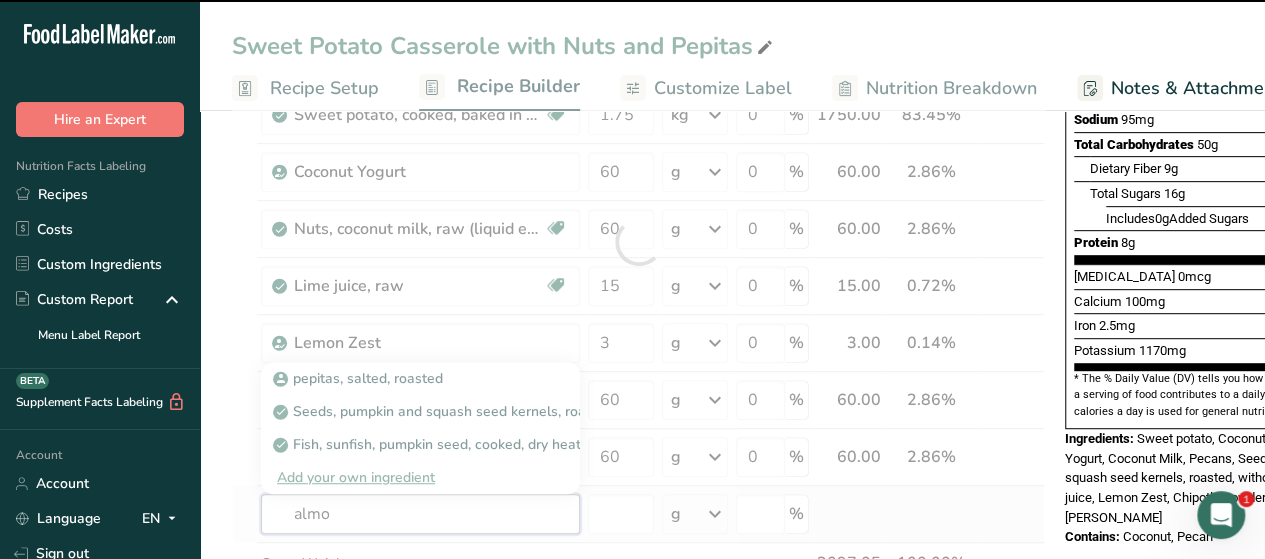 type on "almon" 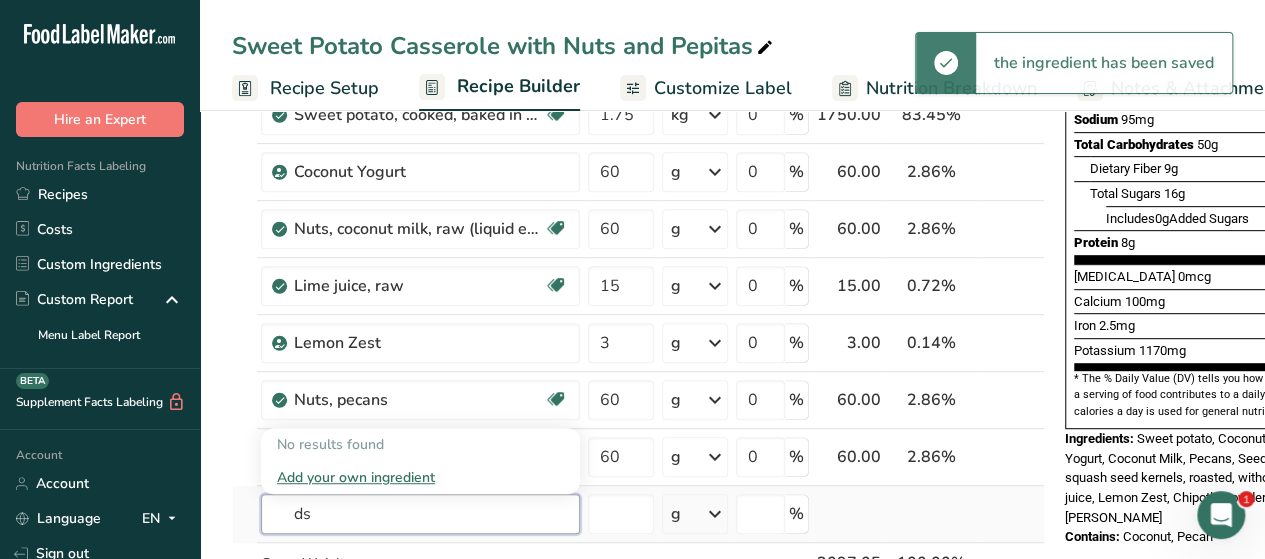 type on "d" 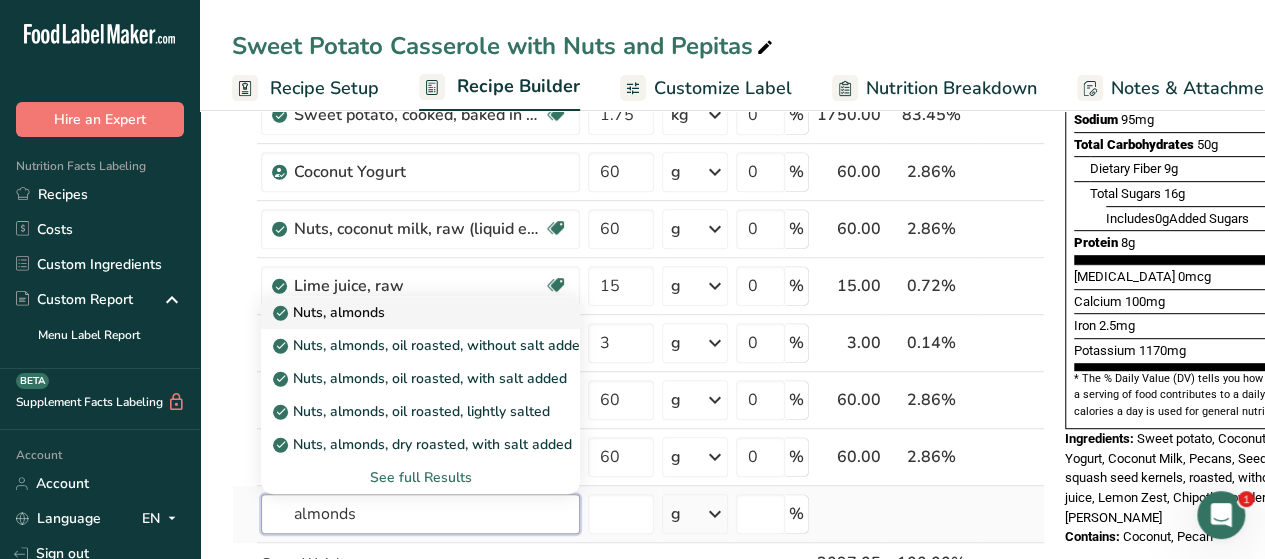 type on "almonds" 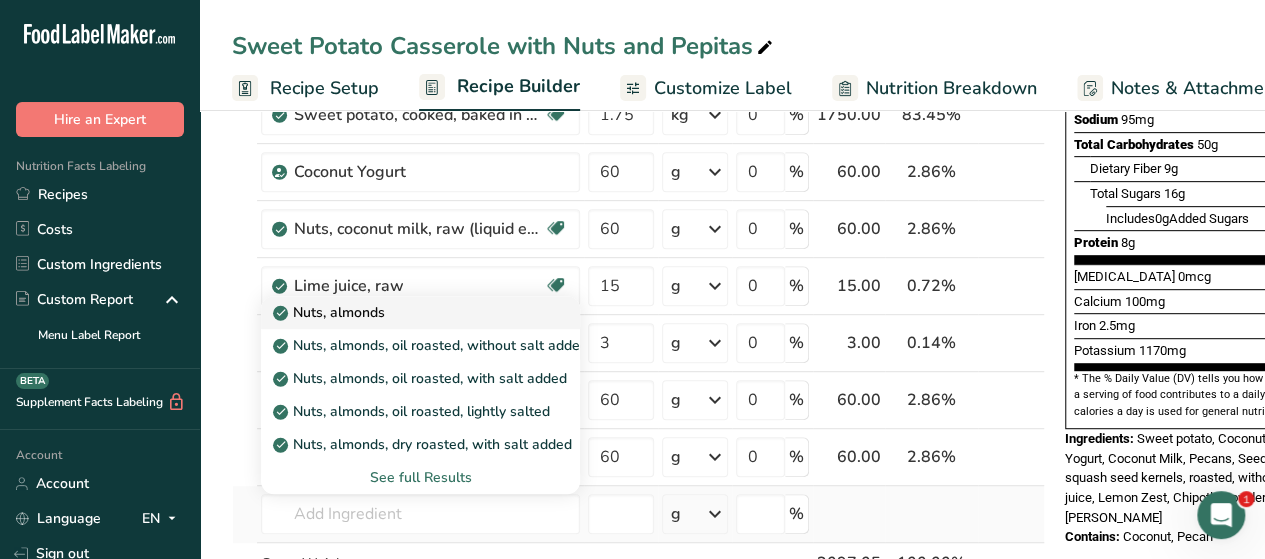 click on "Nuts, almonds" at bounding box center (331, 312) 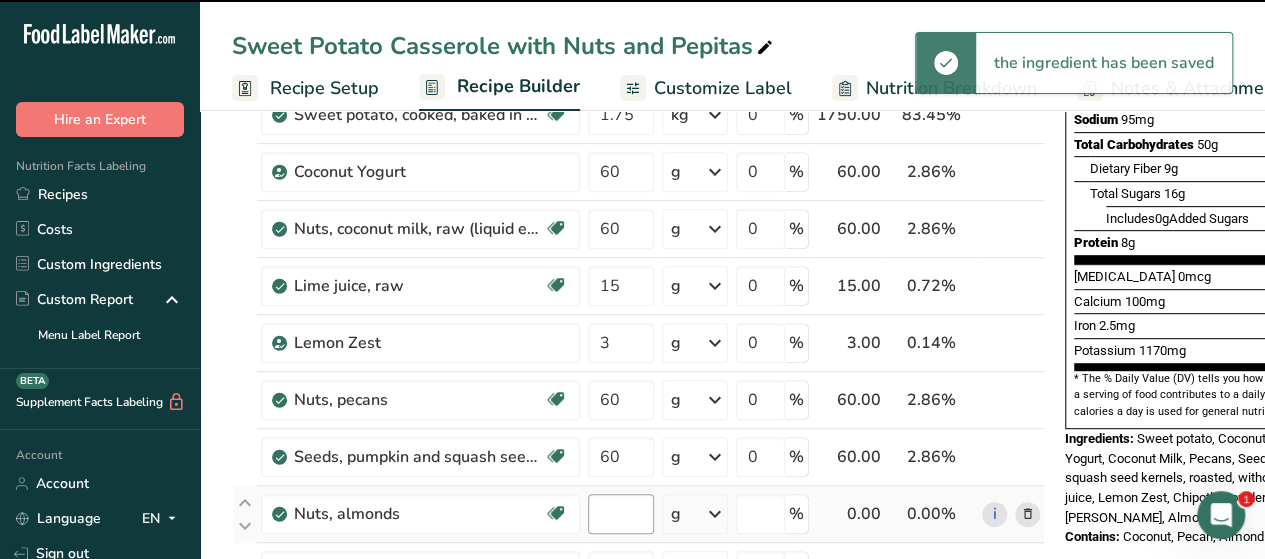 type on "0" 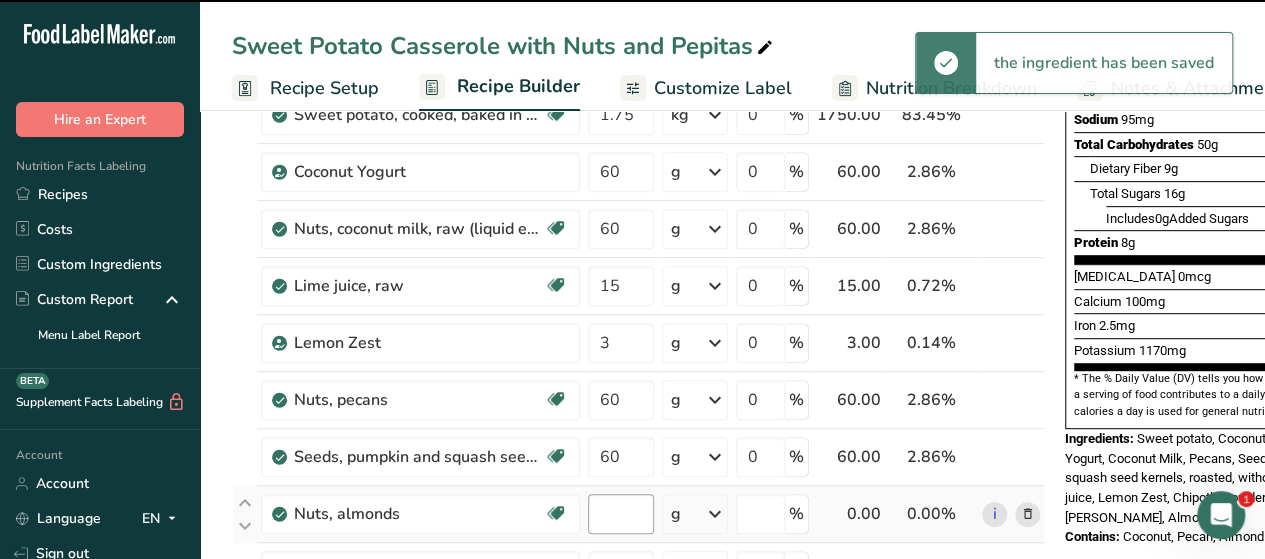 type on "0" 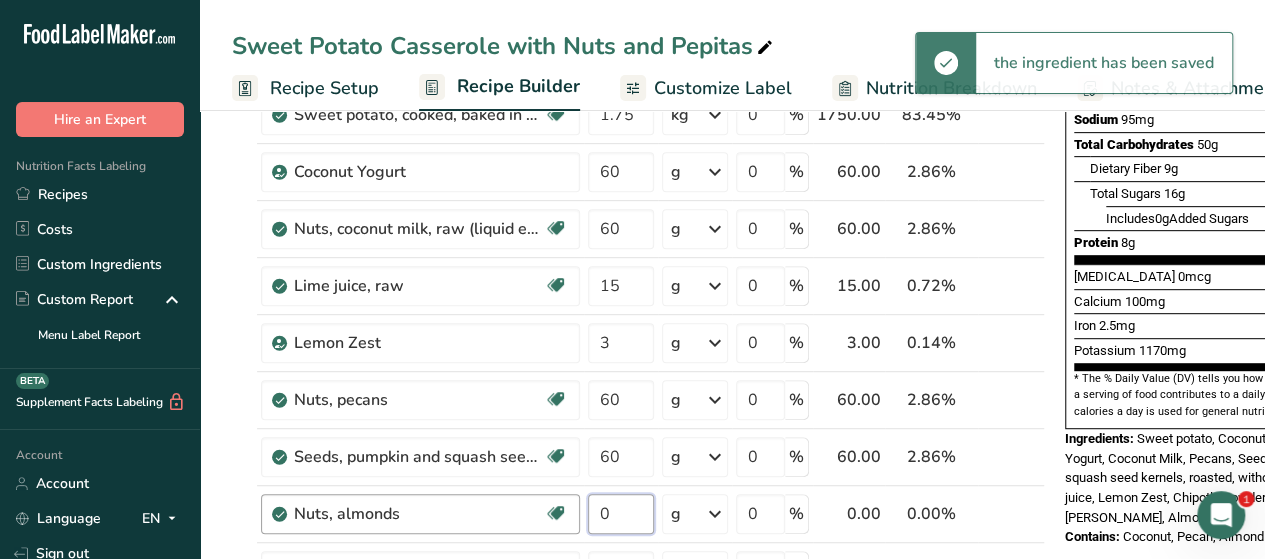 drag, startPoint x: 632, startPoint y: 513, endPoint x: 574, endPoint y: 509, distance: 58.137768 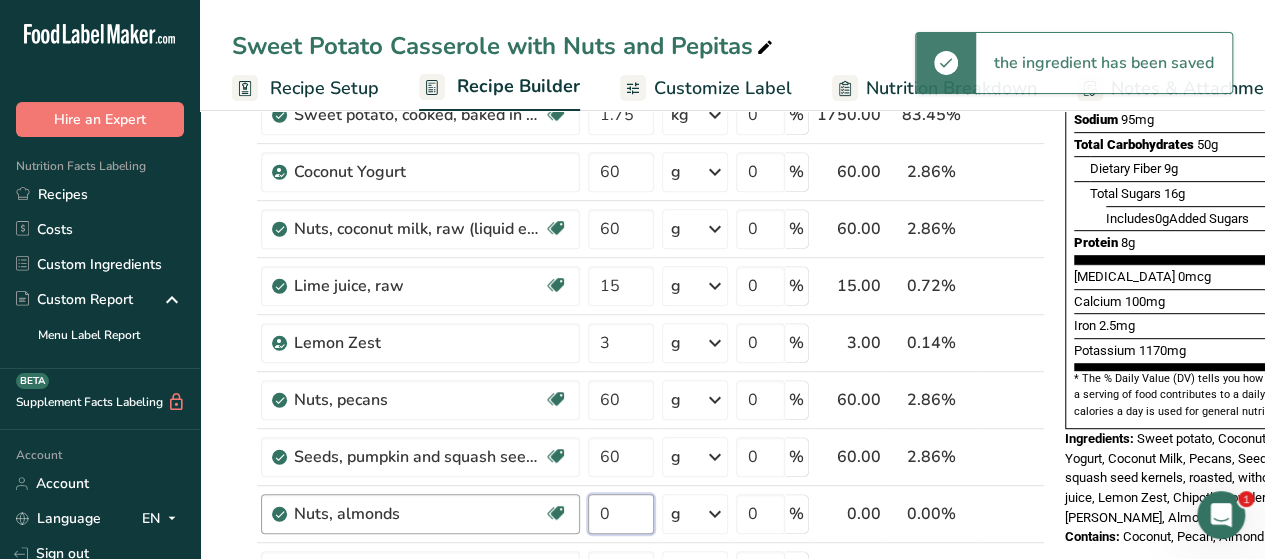 click on "Nuts, almonds
Dairy free
Gluten free
Vegan
Vegetarian
Soy free
0
g
Portions
1 almond
Weight Units
g
kg
mg
See more
Volume Units
l
Volume units require a density conversion. If you know your ingredient's density enter it below. Otherwise, click on "RIA" our AI Regulatory bot - she will be able to help you
lb/ft3
g/cm3
Confirm
mL
Volume units require a density conversion. If you know your ingredient's density enter it below. Otherwise, click on "RIA" our AI Regulatory bot - she will be able to help you
lb/ft3" at bounding box center [638, 514] 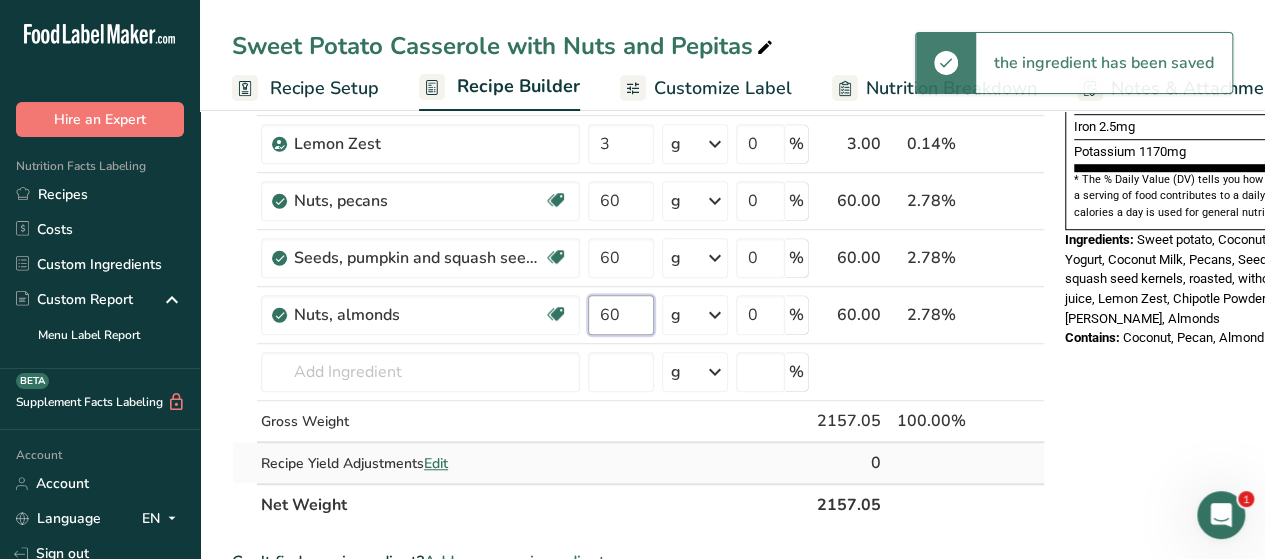 scroll, scrollTop: 600, scrollLeft: 0, axis: vertical 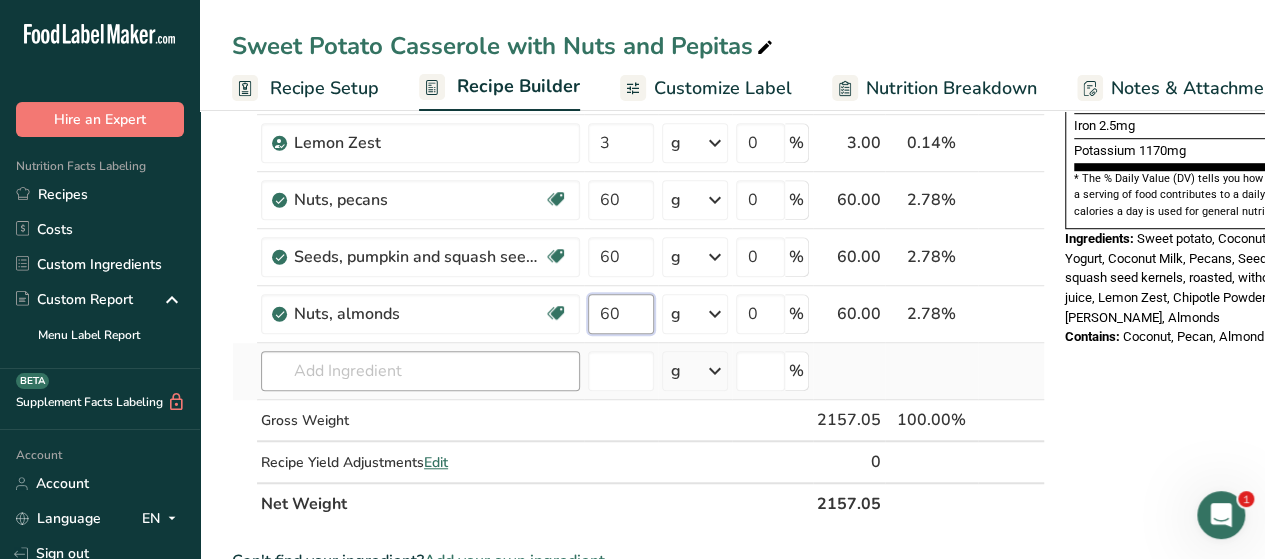 type on "60" 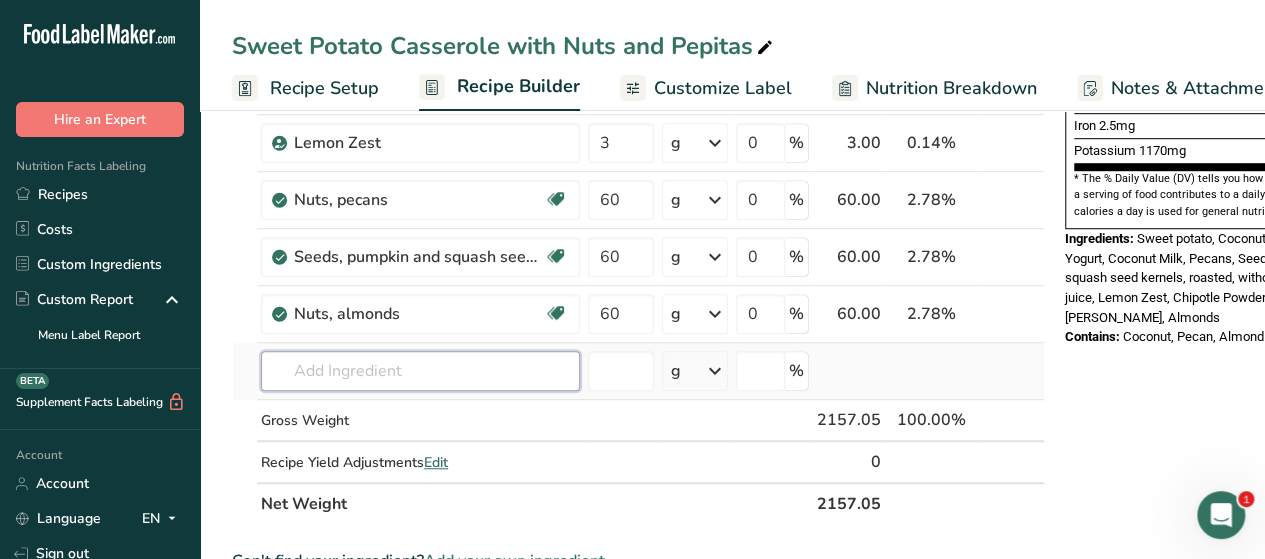 click on "Ingredient *
Amount *
Unit *
Waste *   .a-a{fill:#347362;}.b-a{fill:#fff;}          Grams
Percentage
Oil, coconut
Dairy free
Gluten free
Vegan
Vegetarian
Soy free
85
g
Portions
1 tbsp
1 cup
1 tsp
Weight Units
g
kg
mg
See more
Volume Units
l
Volume units require a density conversion. If you know your ingredient's density enter it below. Otherwise, click on "RIA" our AI Regulatory bot - she will be able to help you
lb/ft3
g/cm3
Confirm
mL
lb/ft3" at bounding box center (638, 70) 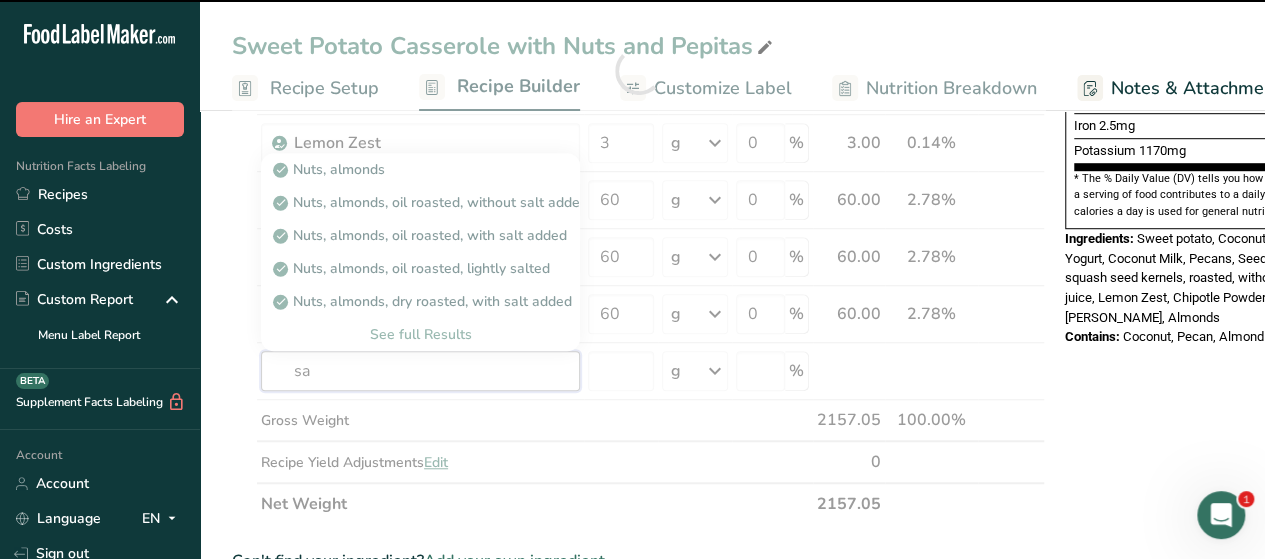 type on "sal" 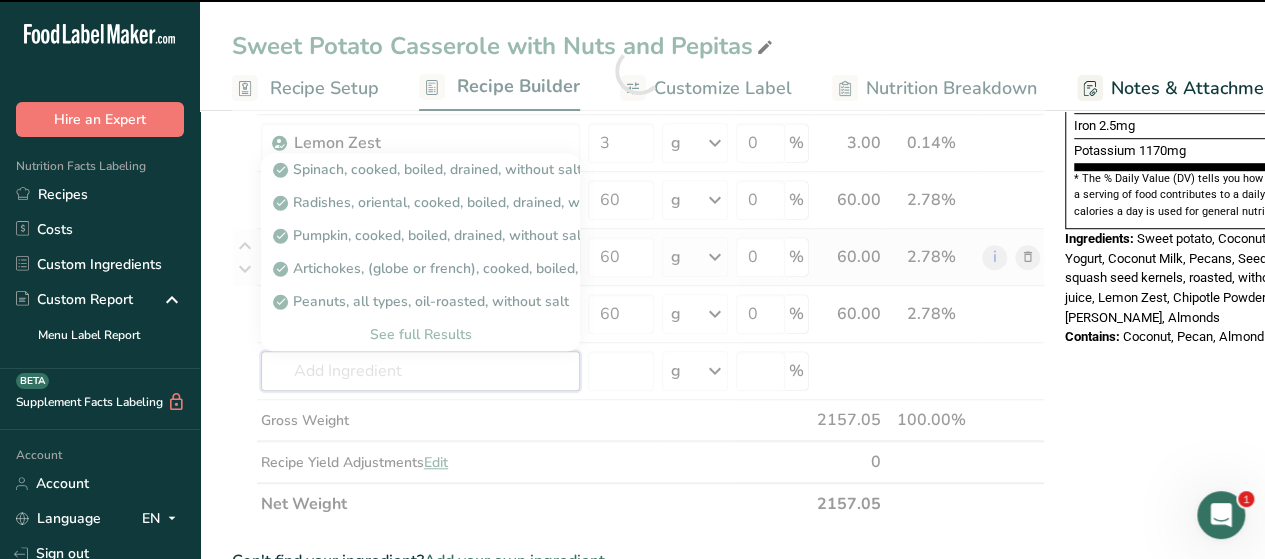 type on "t" 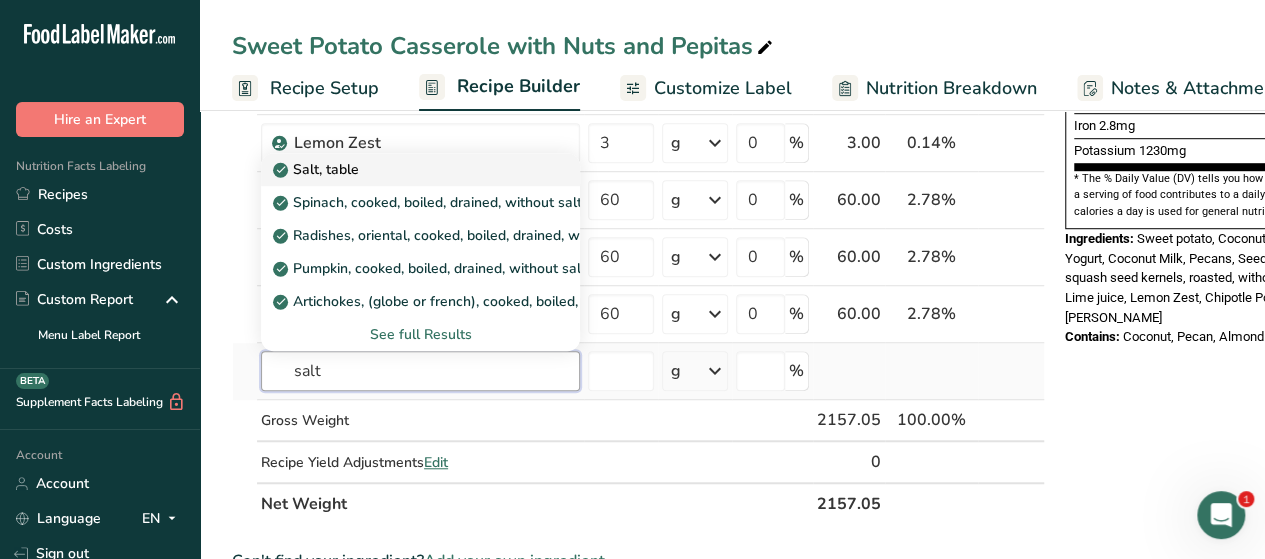 type on "salt" 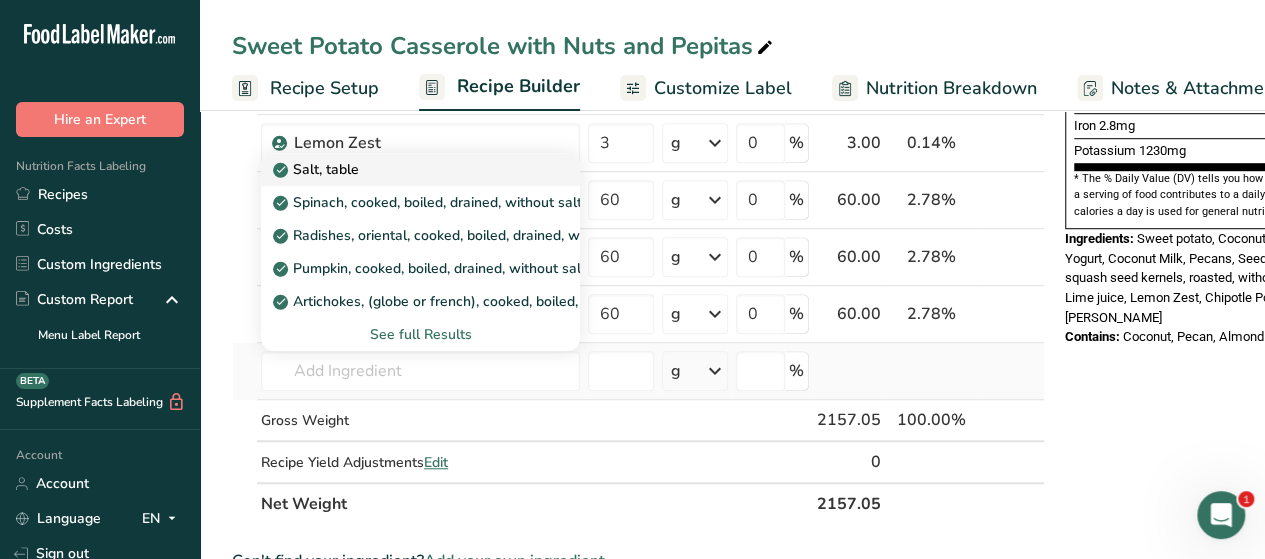 click on "Salt, table" at bounding box center (318, 169) 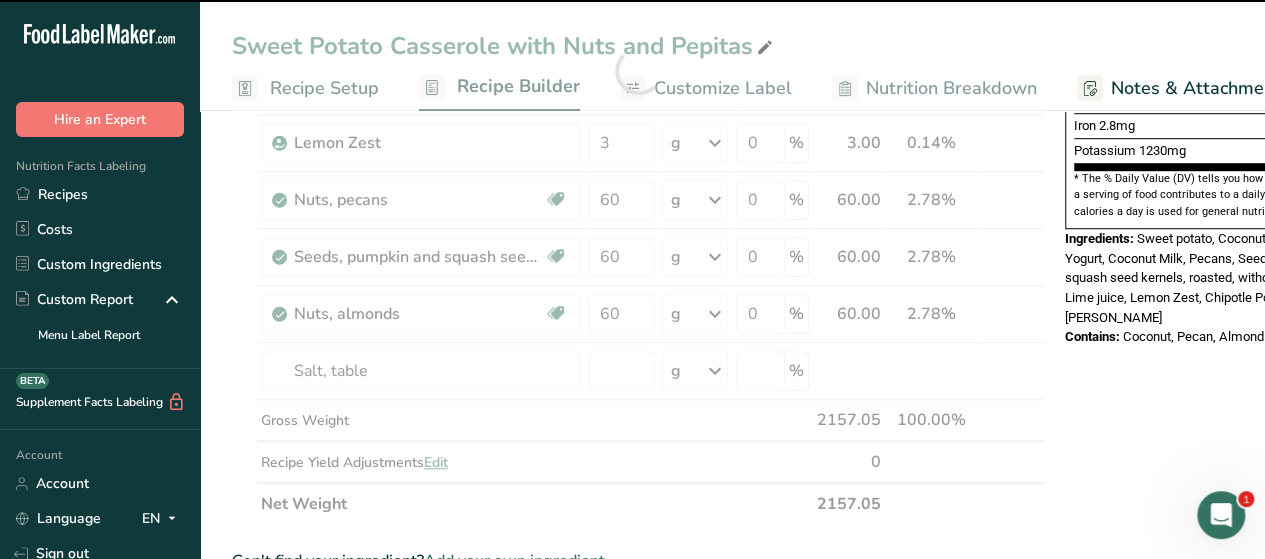 type on "0" 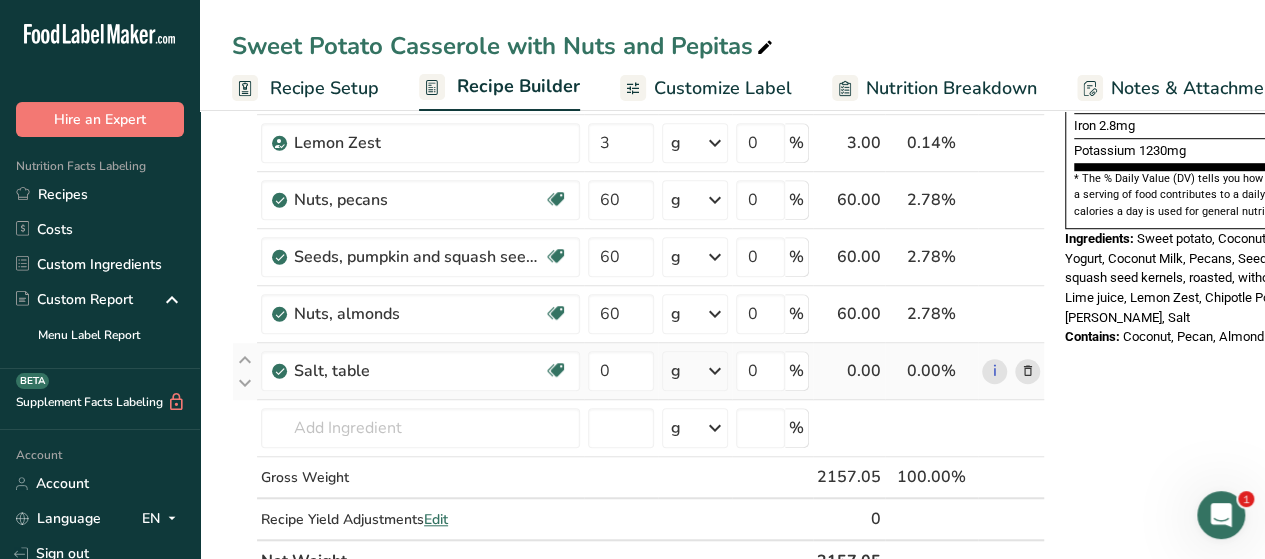 click at bounding box center [715, 371] 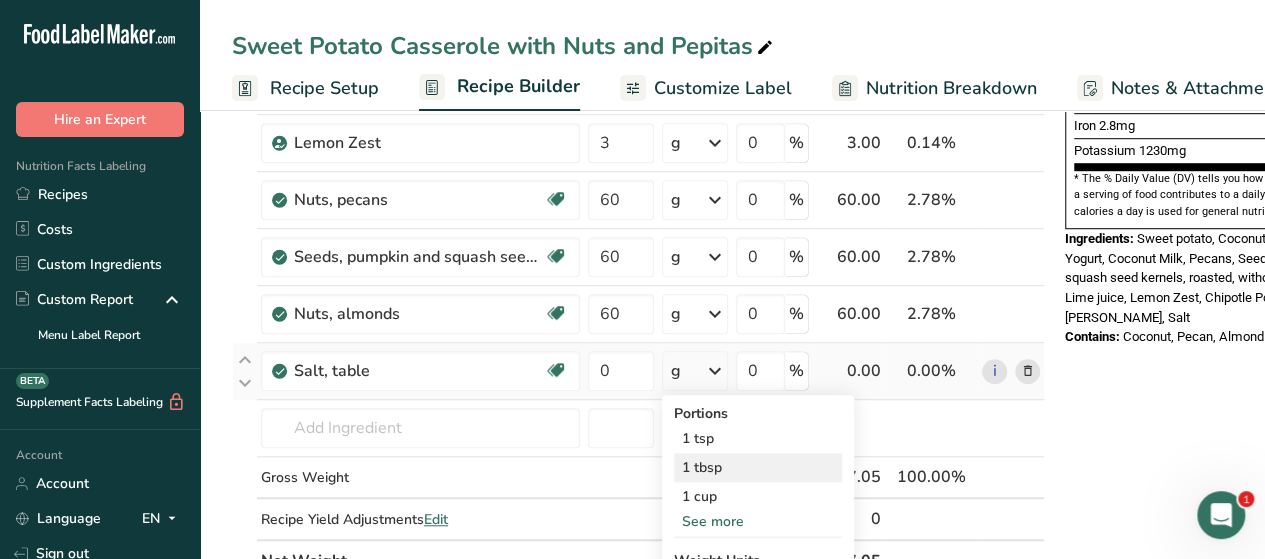 click on "1 tbsp" at bounding box center [758, 467] 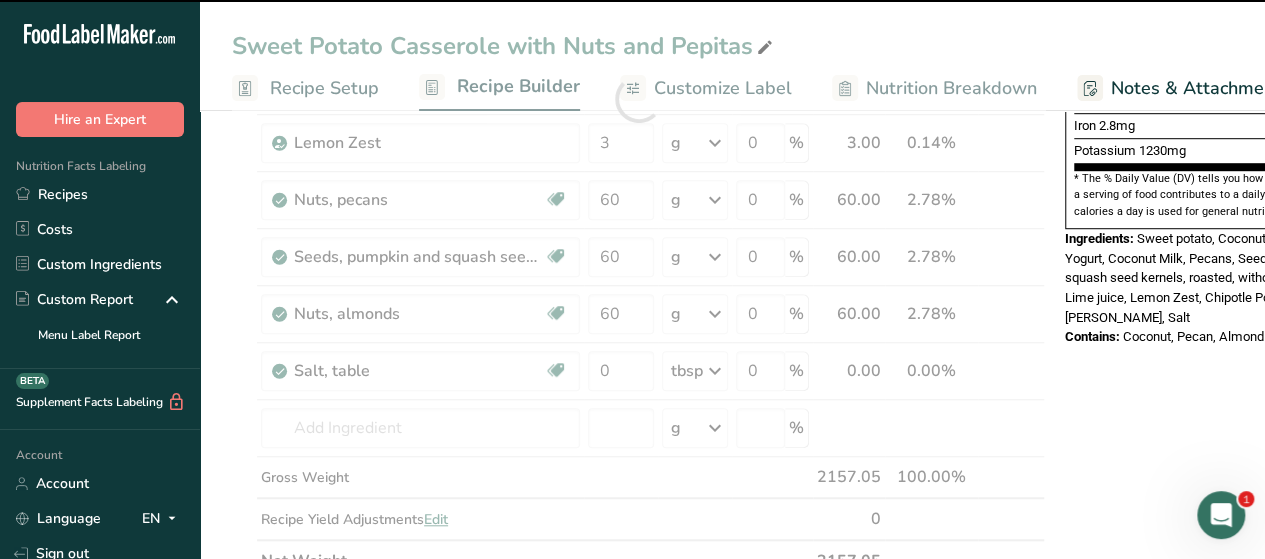 drag, startPoint x: 627, startPoint y: 371, endPoint x: 560, endPoint y: 367, distance: 67.11929 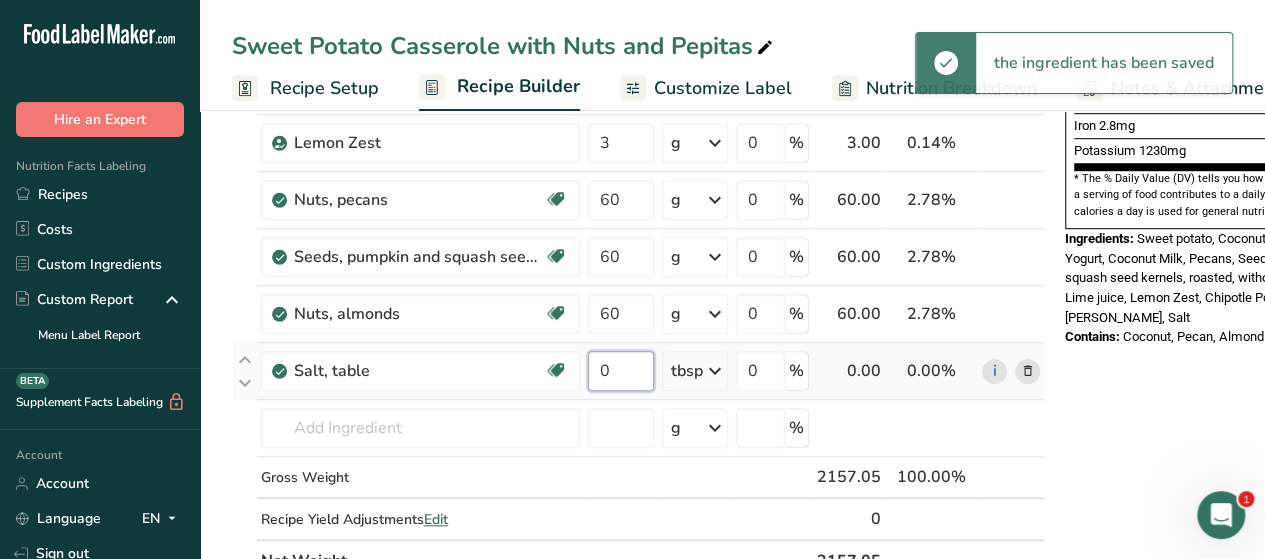 drag, startPoint x: 619, startPoint y: 364, endPoint x: 597, endPoint y: 367, distance: 22.203604 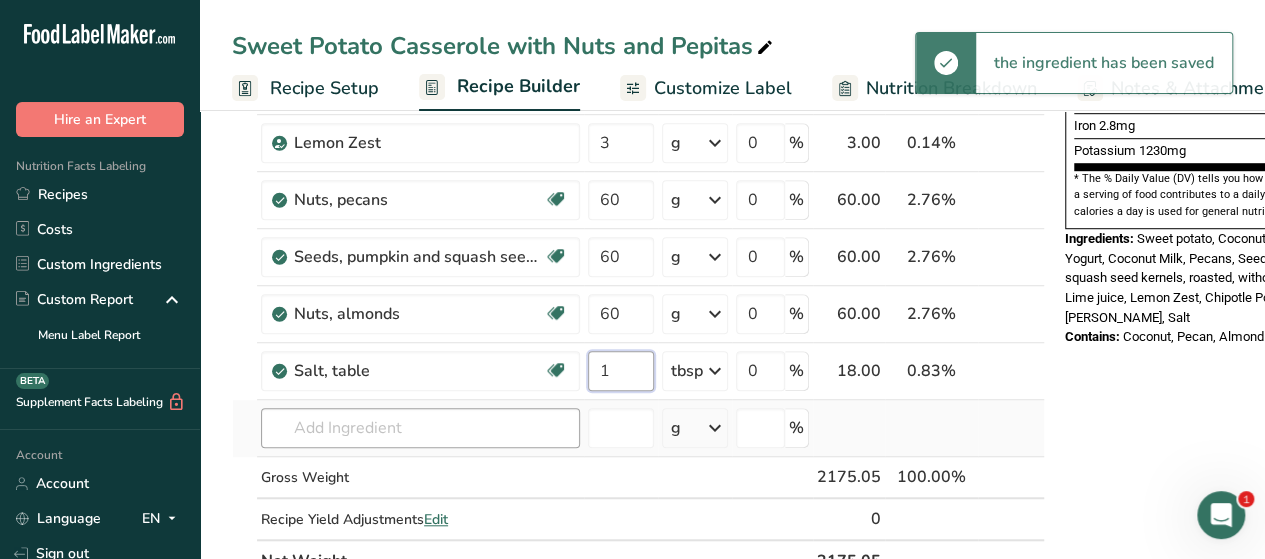 type on "1" 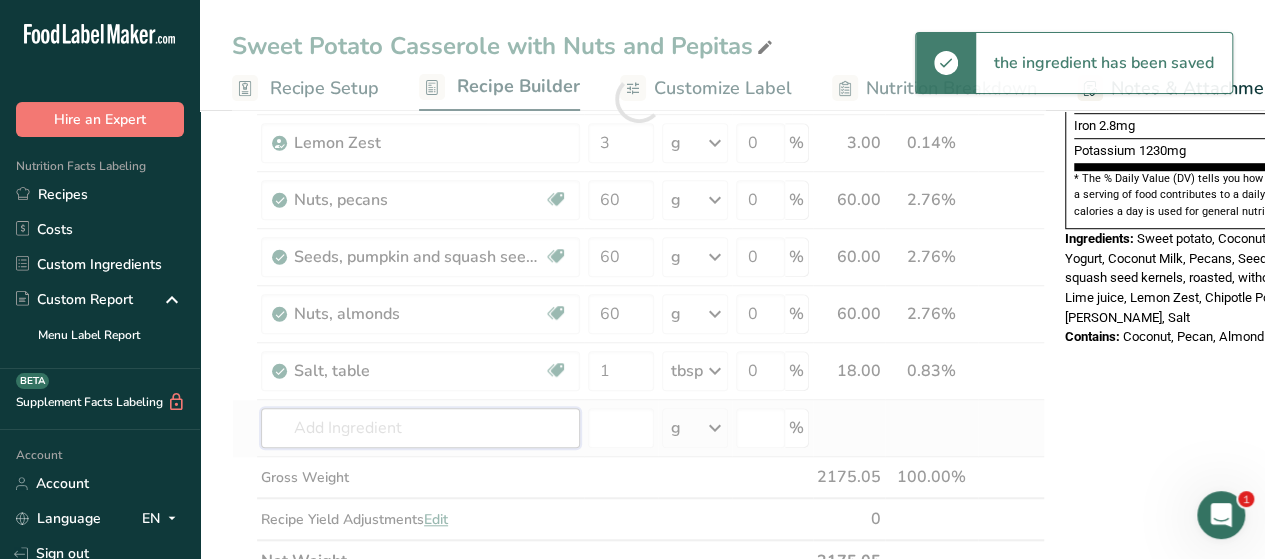 click on "Ingredient *
Amount *
Unit *
Waste *   .a-a{fill:#347362;}.b-a{fill:#fff;}          Grams
Percentage
Oil, coconut
Dairy free
Gluten free
Vegan
Vegetarian
Soy free
85
g
Portions
1 tbsp
1 cup
1 tsp
Weight Units
g
kg
mg
See more
Volume Units
l
Volume units require a density conversion. If you know your ingredient's density enter it below. Otherwise, click on "RIA" our AI Regulatory bot - she will be able to help you
lb/ft3
g/cm3
Confirm
mL
lb/ft3" at bounding box center (638, 99) 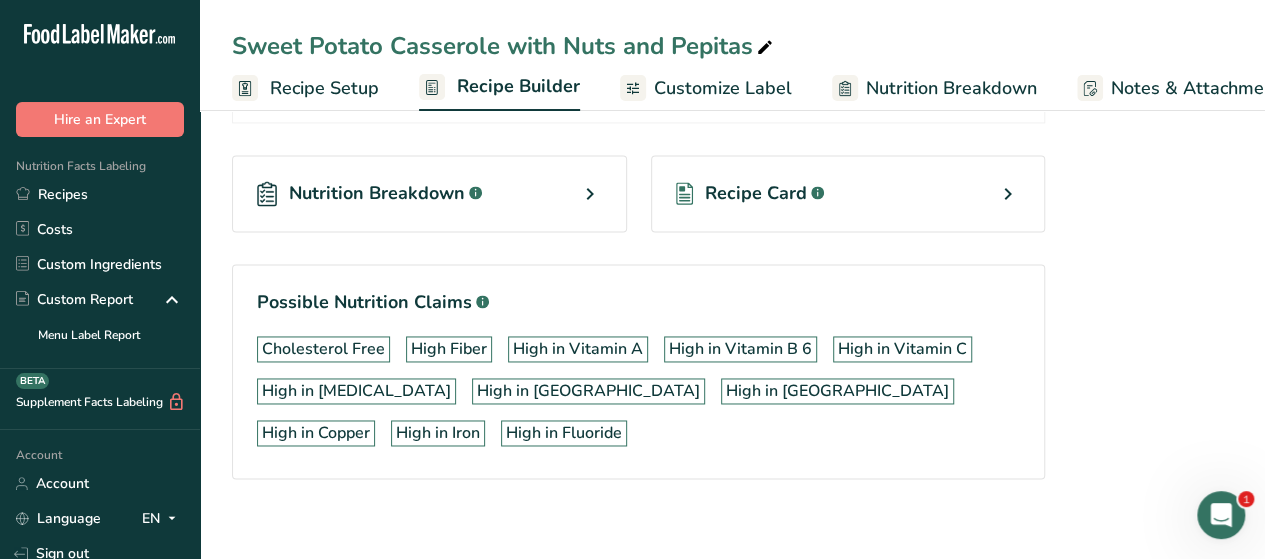 scroll, scrollTop: 1434, scrollLeft: 0, axis: vertical 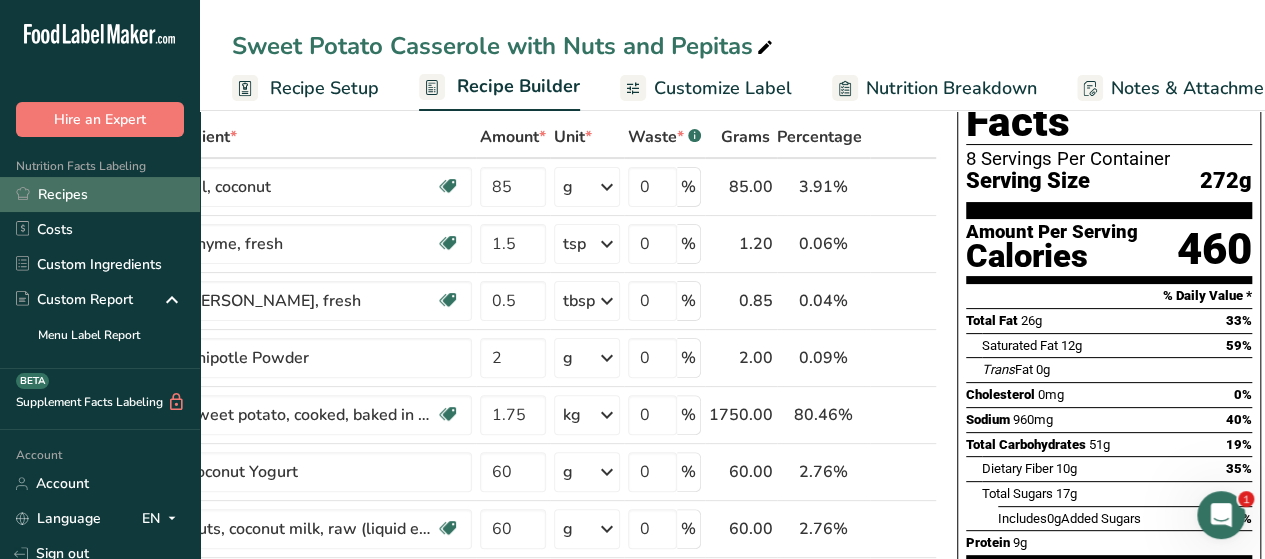 click on "Recipes" at bounding box center [100, 194] 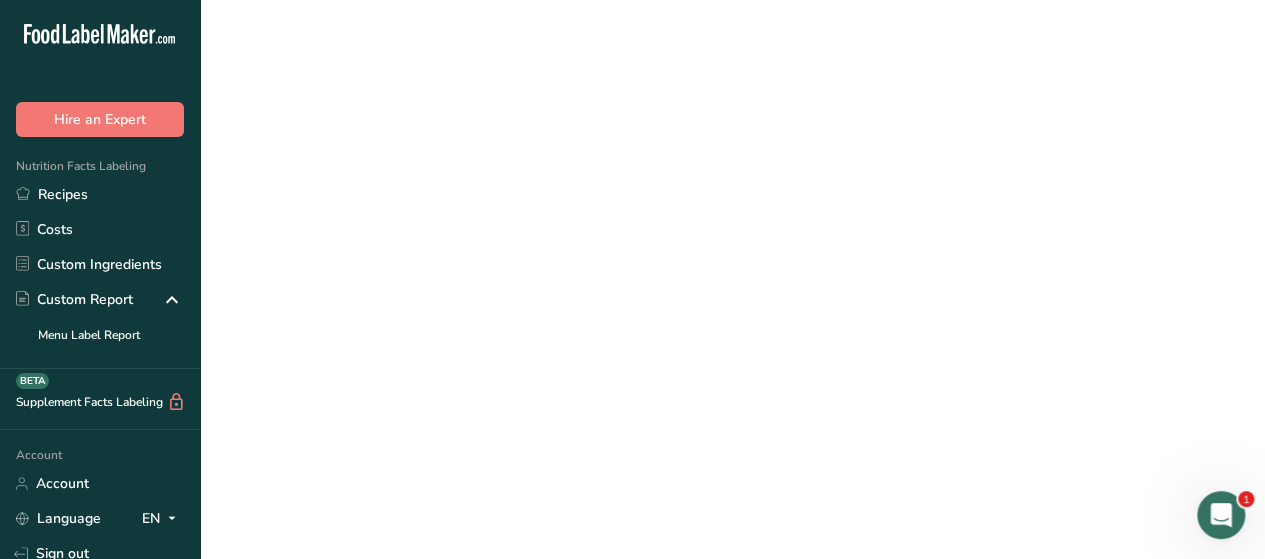 scroll, scrollTop: 0, scrollLeft: 0, axis: both 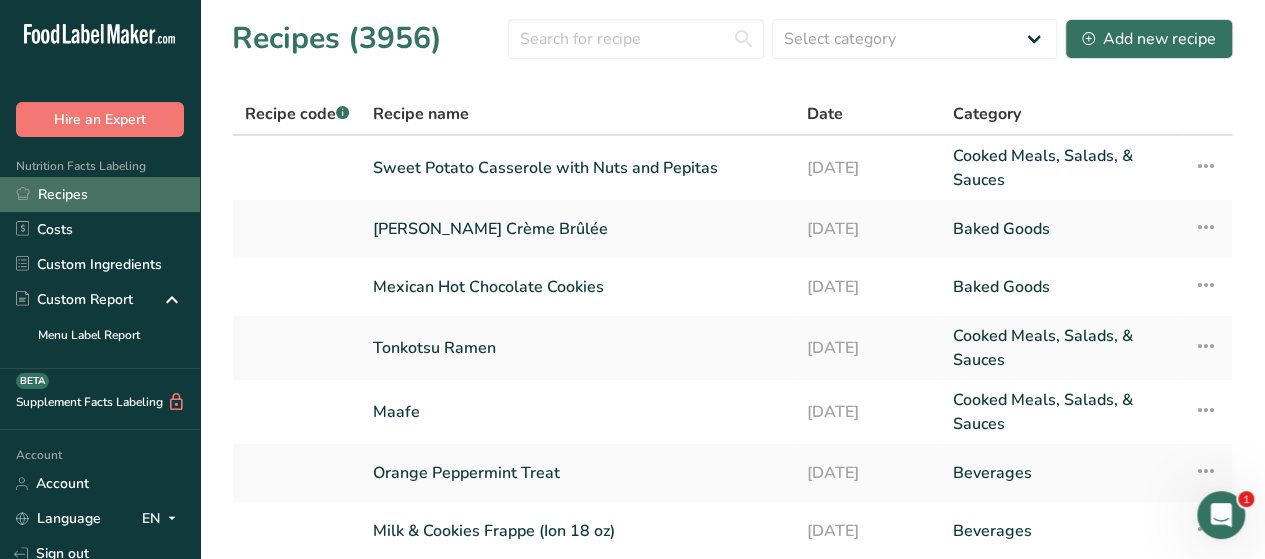 click on "Recipes" at bounding box center [100, 194] 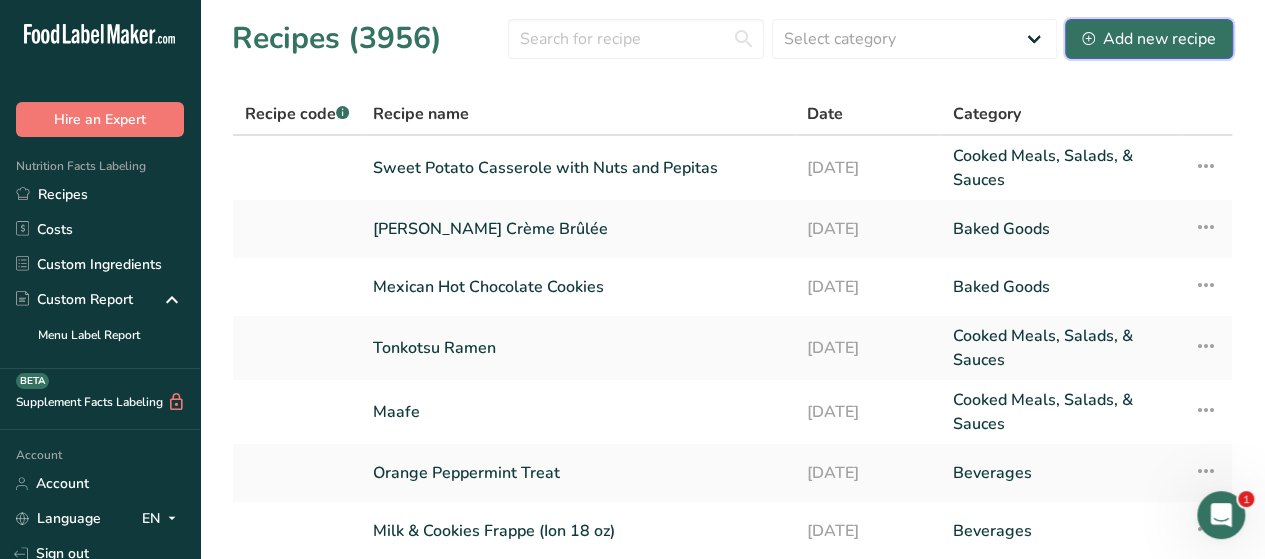 click on "Add new recipe" at bounding box center [1149, 39] 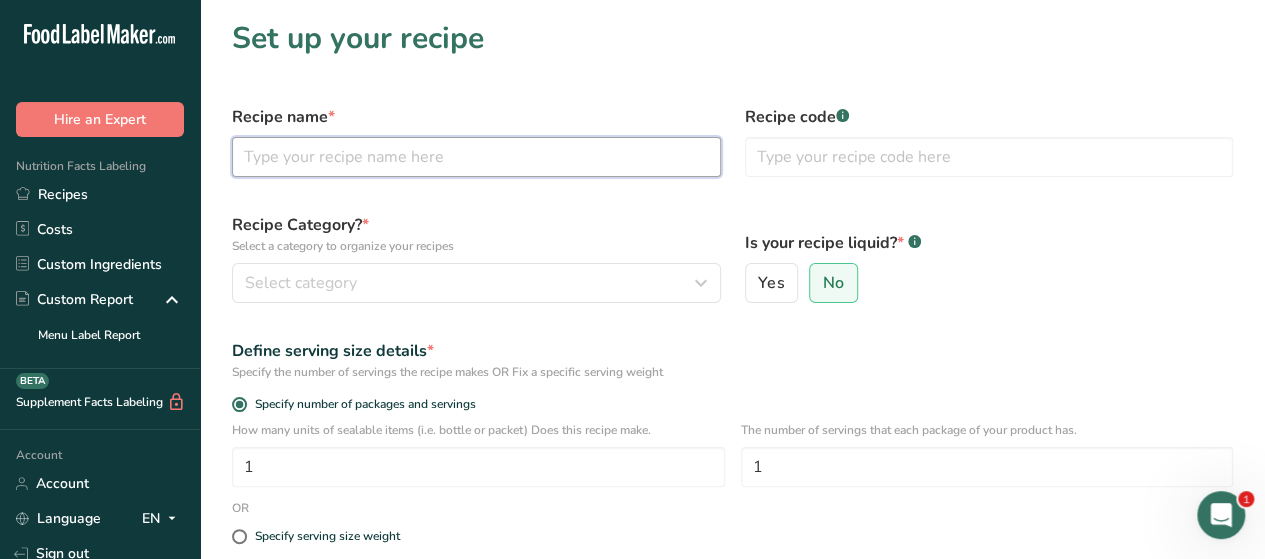 click at bounding box center (476, 157) 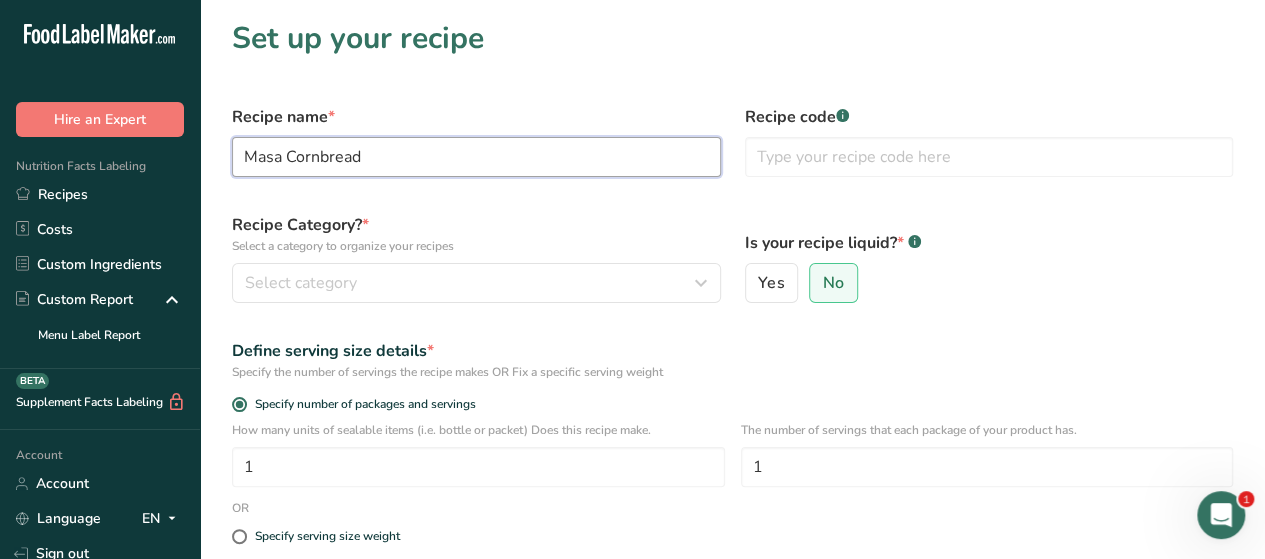 type on "Masa Cornbread" 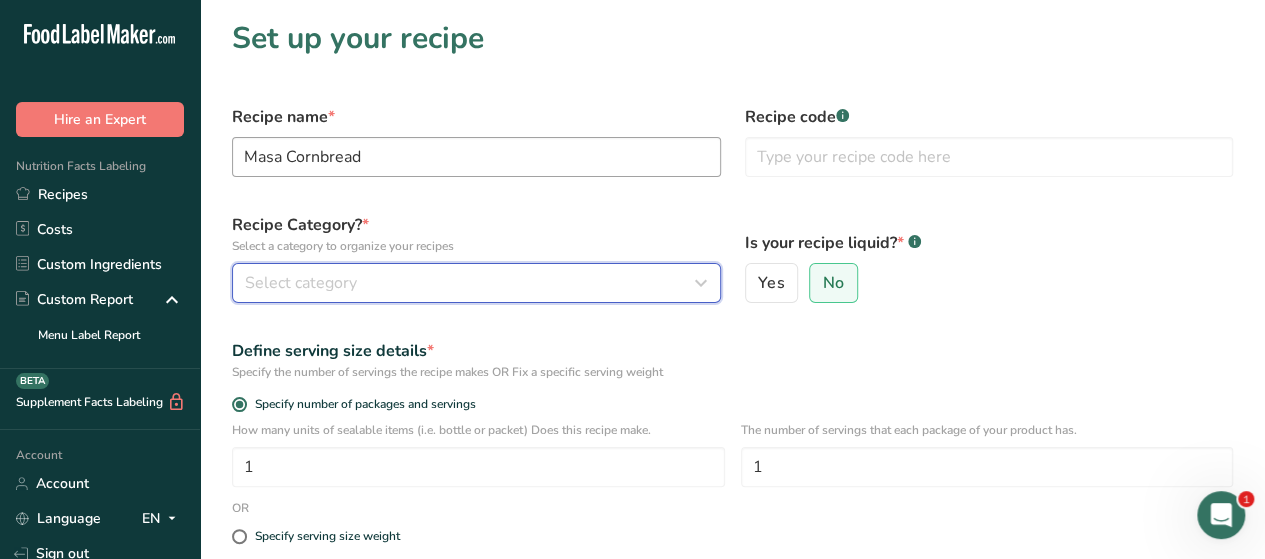 type 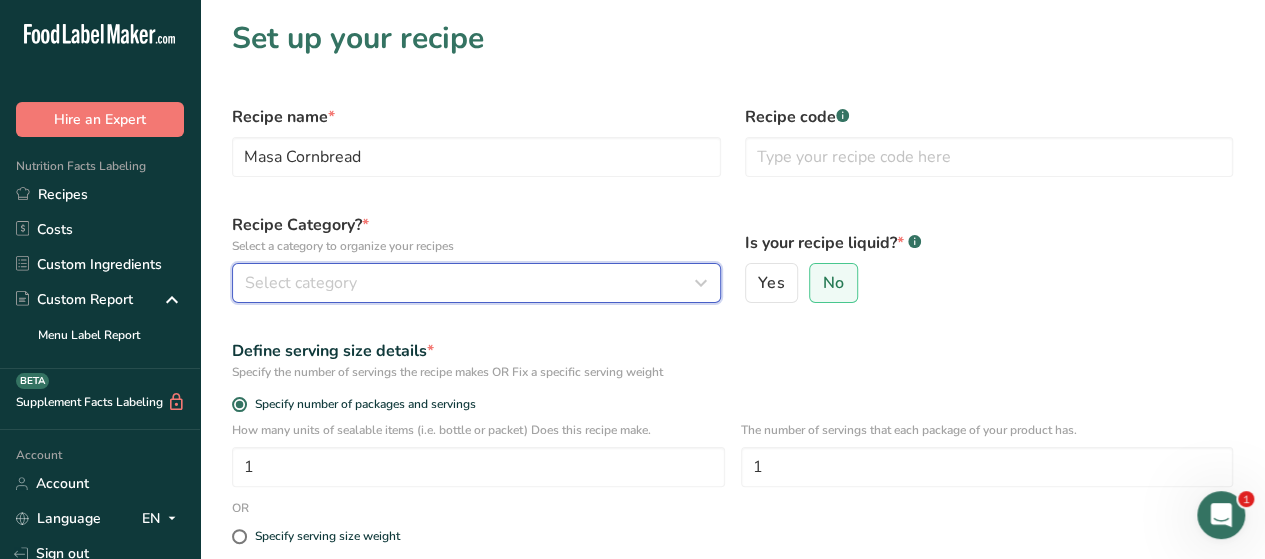 click on "Select category" at bounding box center (301, 283) 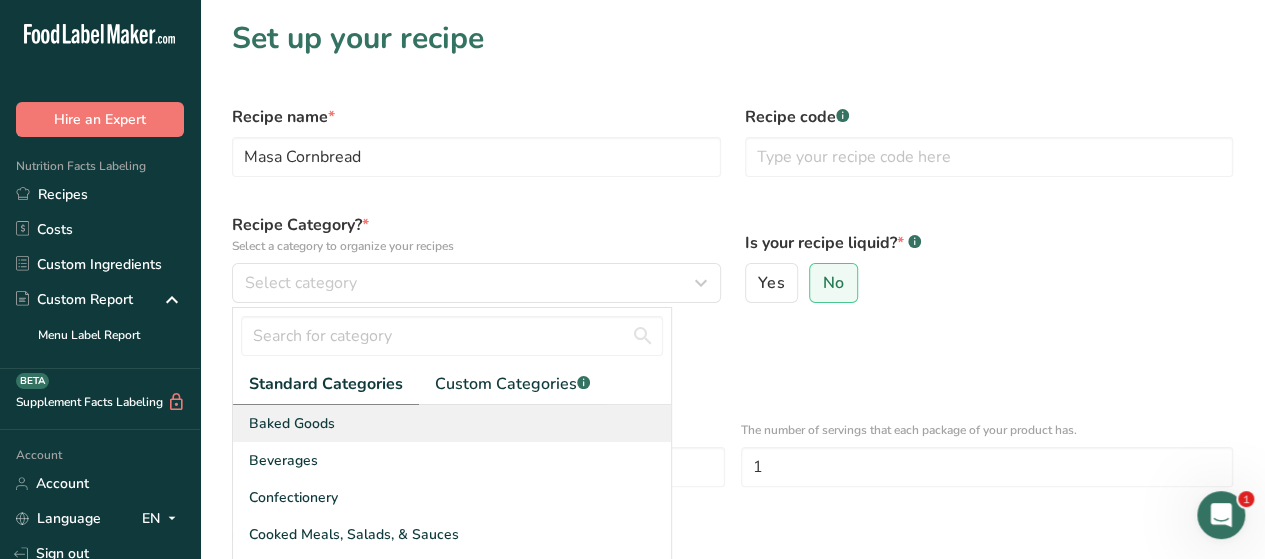 click on "Baked Goods" at bounding box center (452, 423) 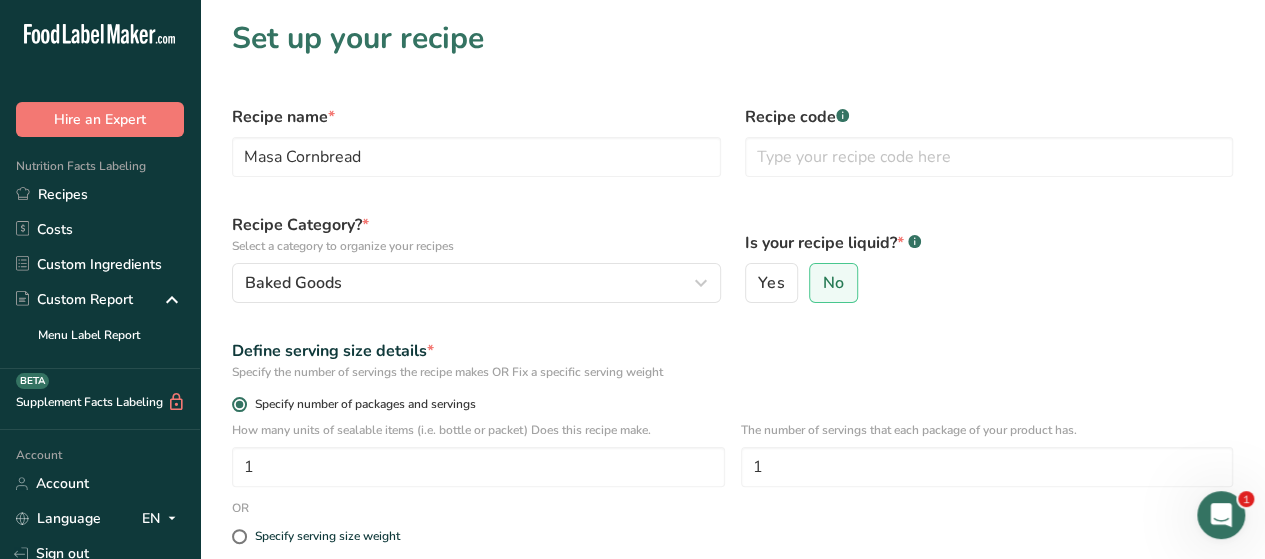 scroll, scrollTop: 100, scrollLeft: 0, axis: vertical 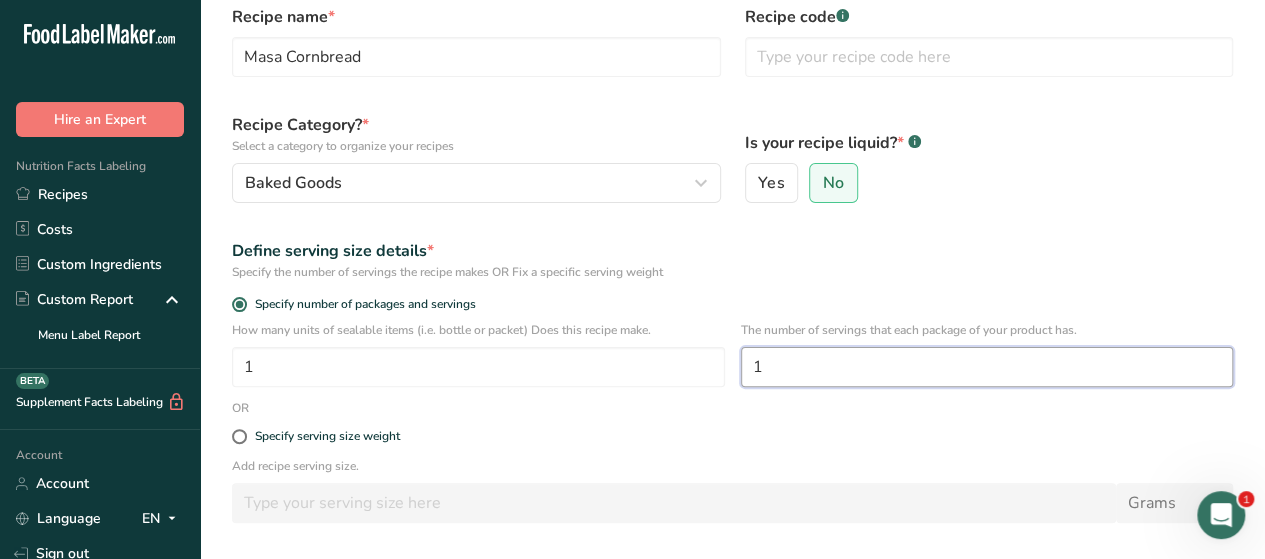 click on "1" at bounding box center [987, 367] 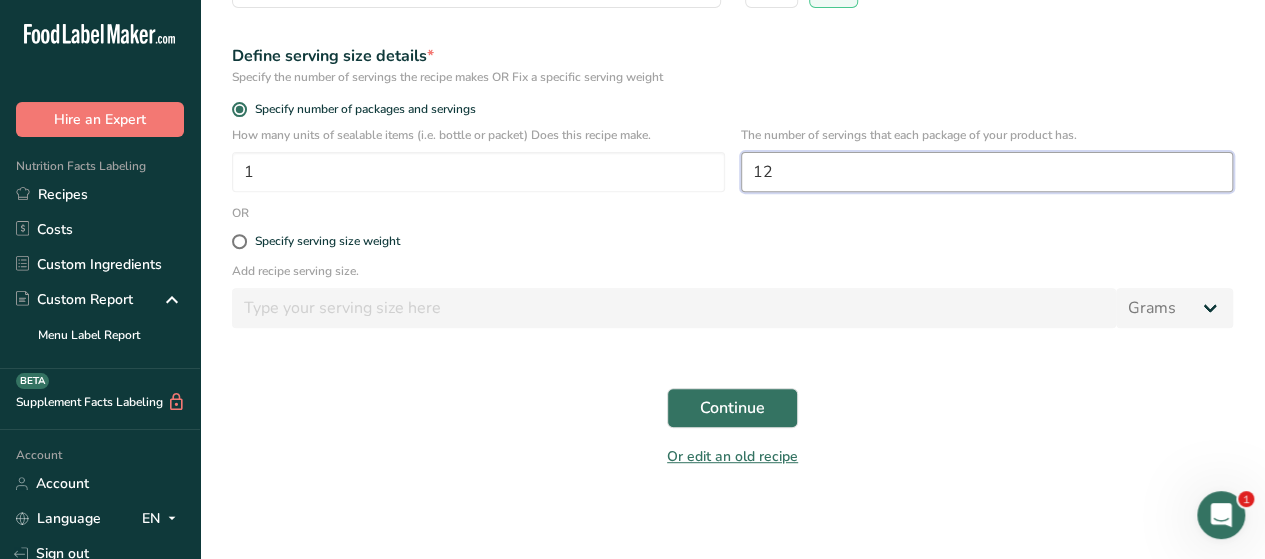 scroll, scrollTop: 300, scrollLeft: 0, axis: vertical 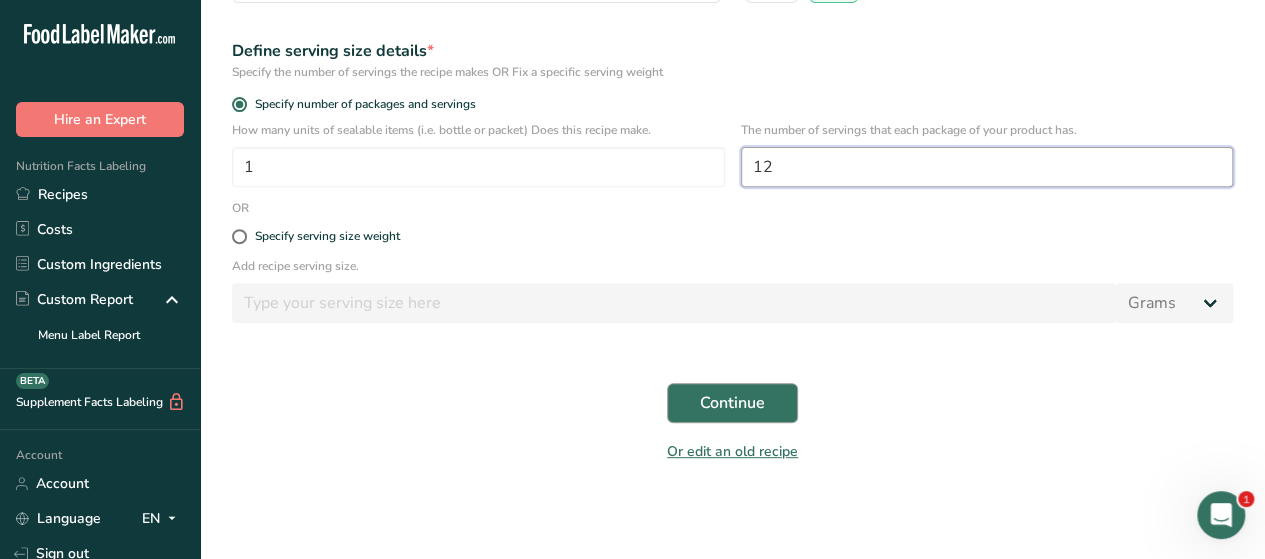 type on "12" 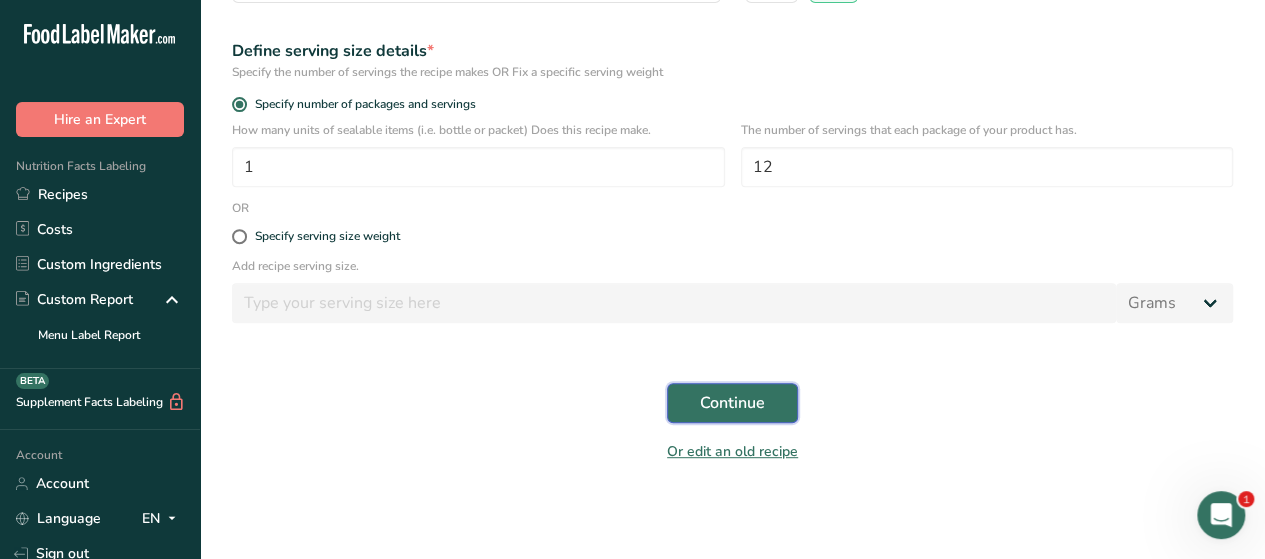 click on "Continue" at bounding box center [732, 403] 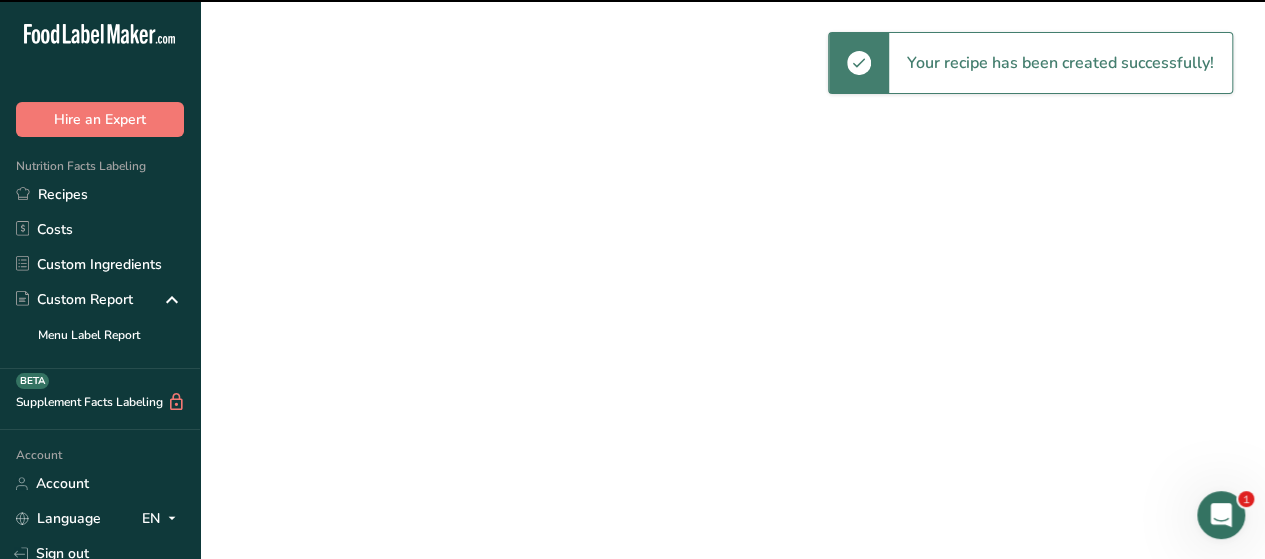 scroll, scrollTop: 0, scrollLeft: 0, axis: both 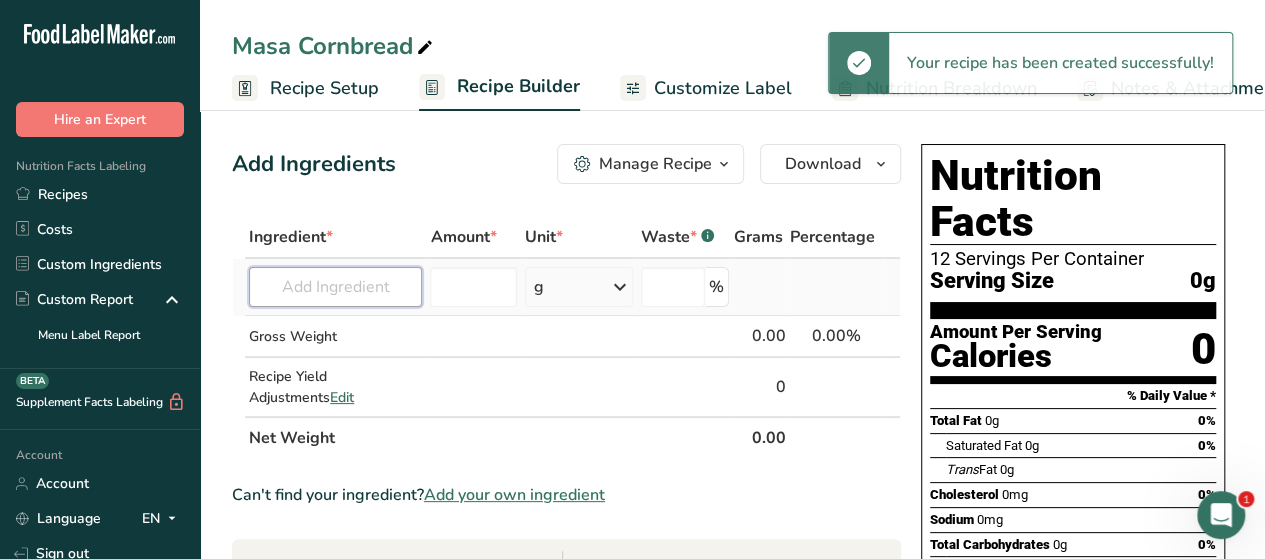 click at bounding box center (335, 287) 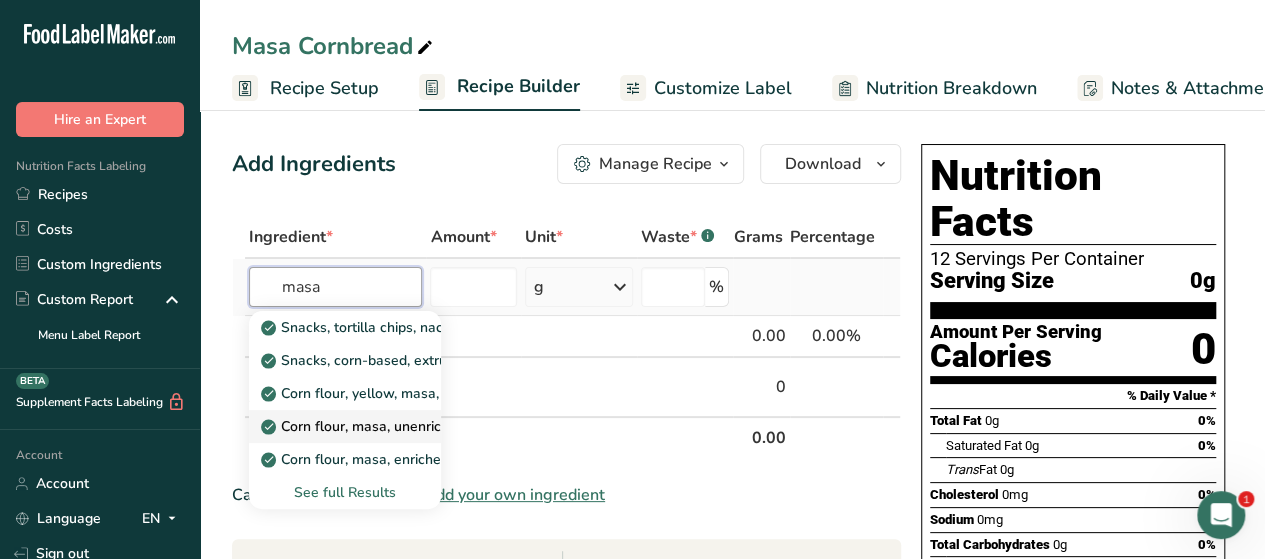 type on "masa" 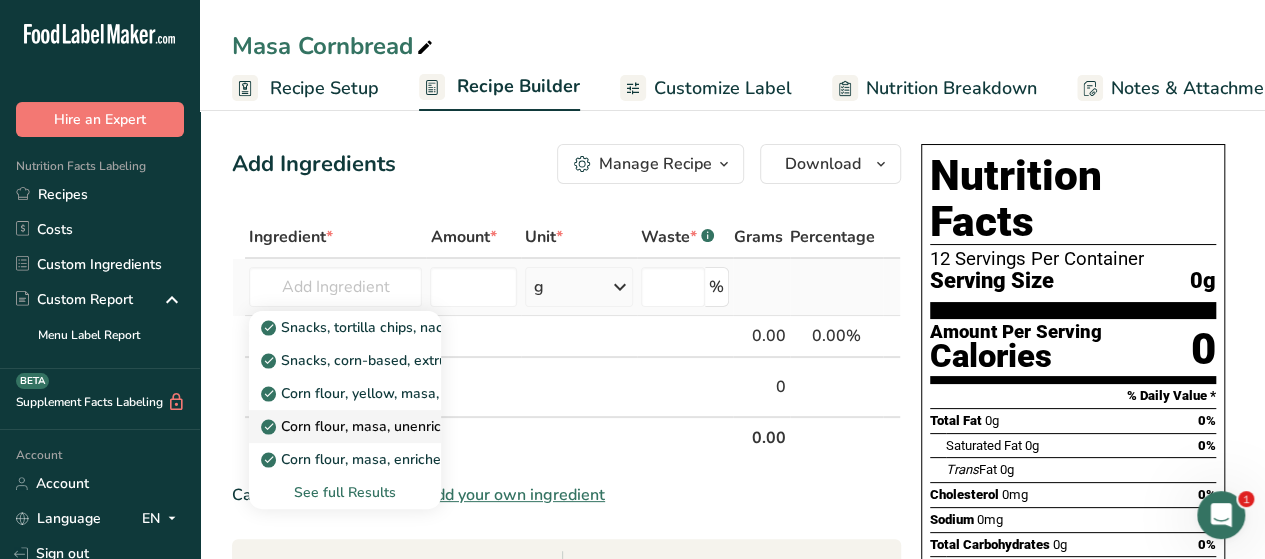 click on "Corn flour, masa, unenriched, white" at bounding box center (386, 426) 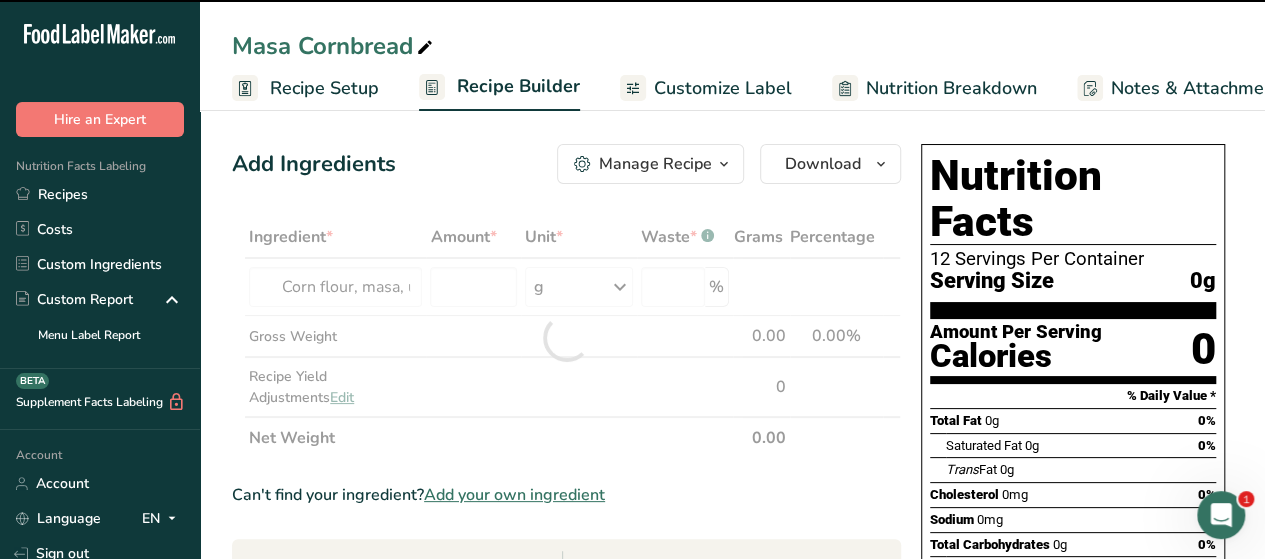 type on "0" 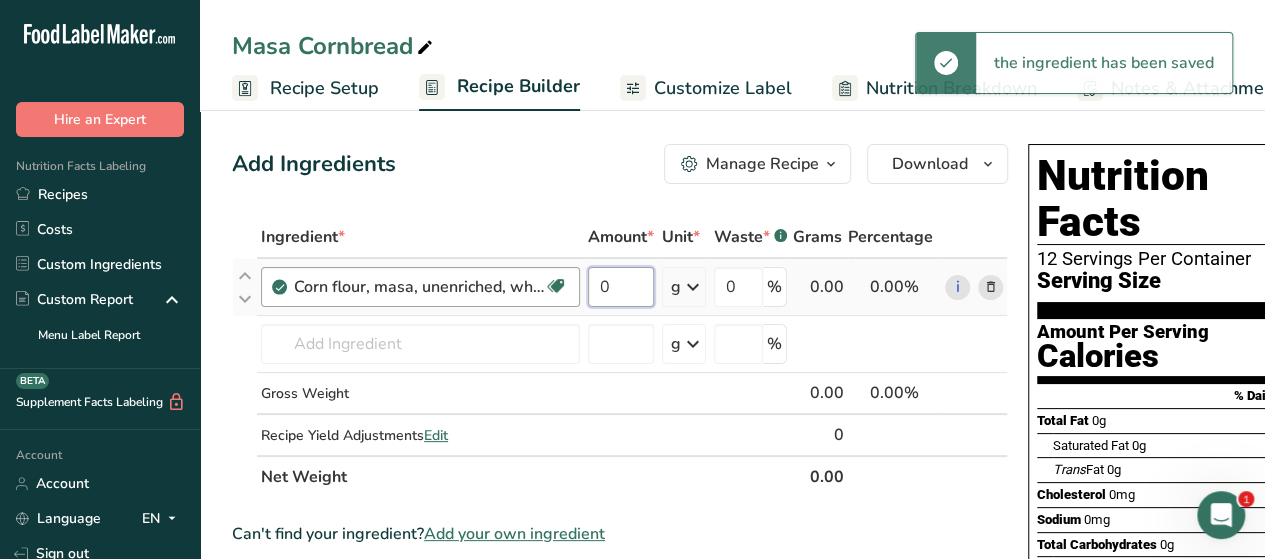 drag, startPoint x: 606, startPoint y: 288, endPoint x: 578, endPoint y: 291, distance: 28.160255 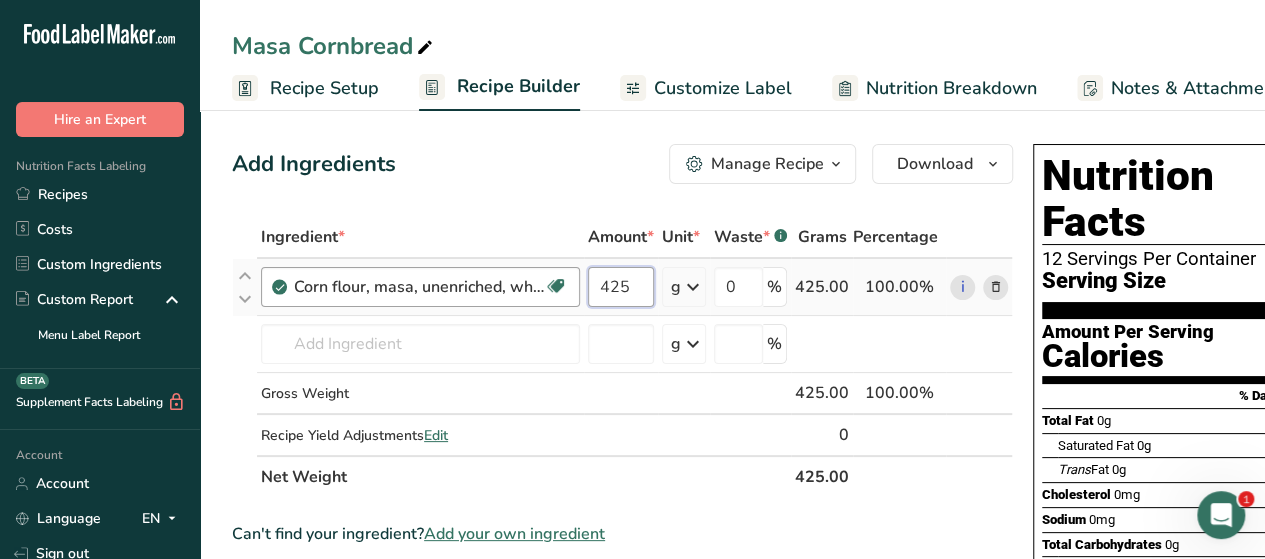 type on "425" 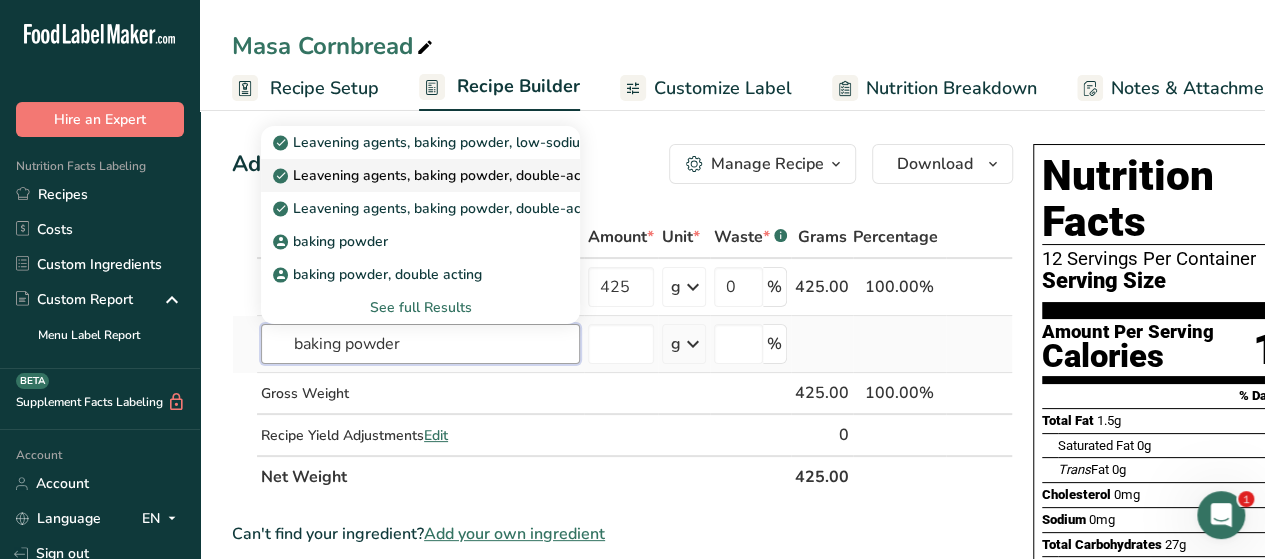 type on "baking powder" 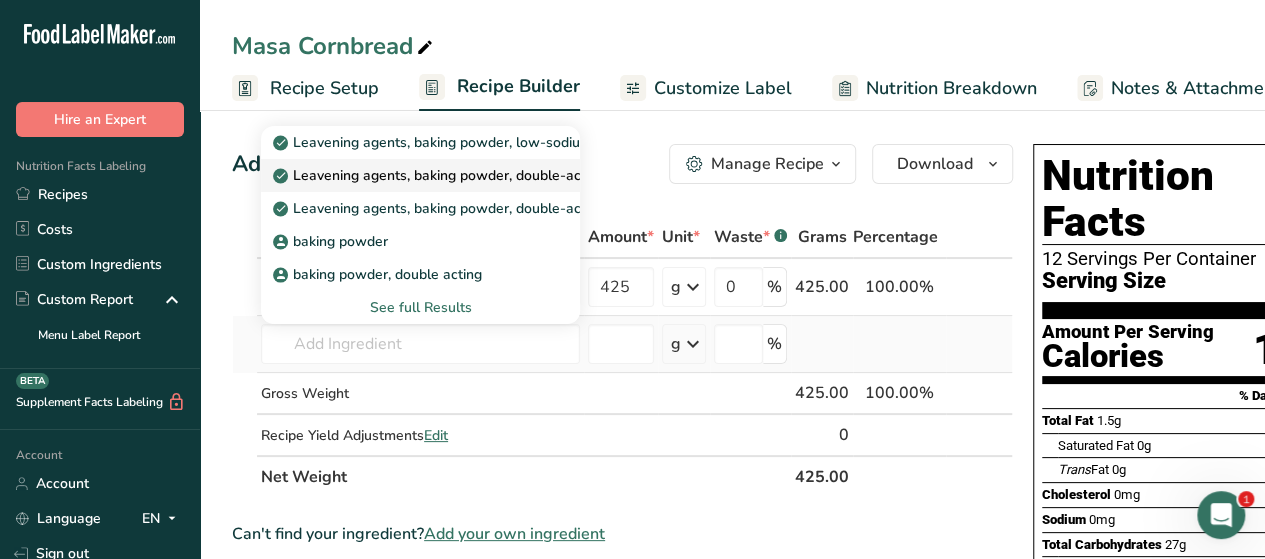 click on "Leavening agents, baking powder, double-acting, straight phosphate" at bounding box center [505, 175] 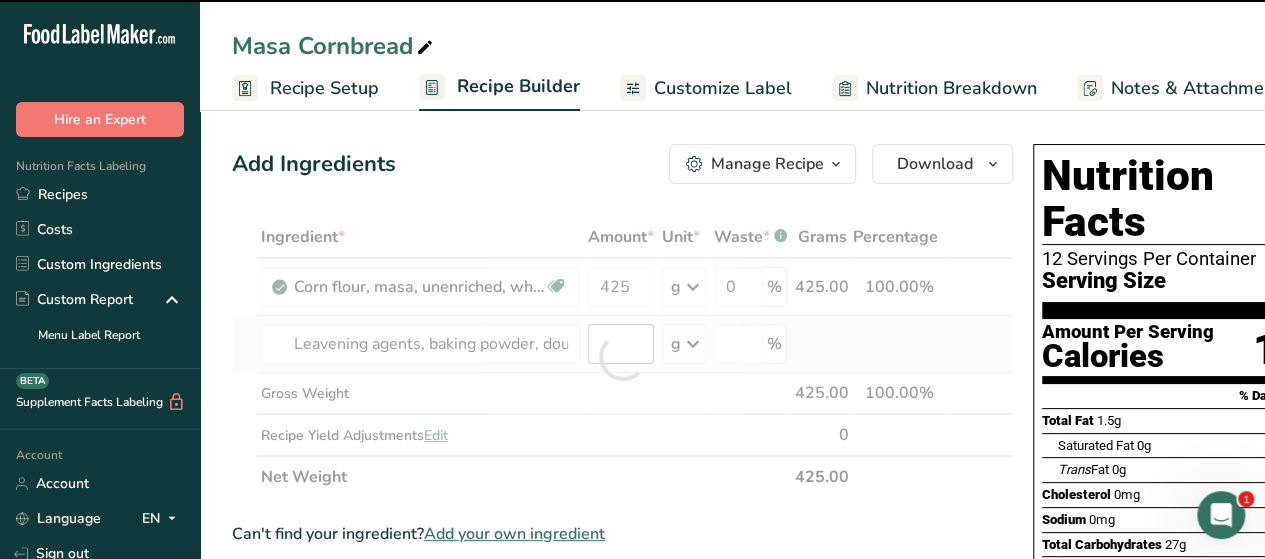 type on "0" 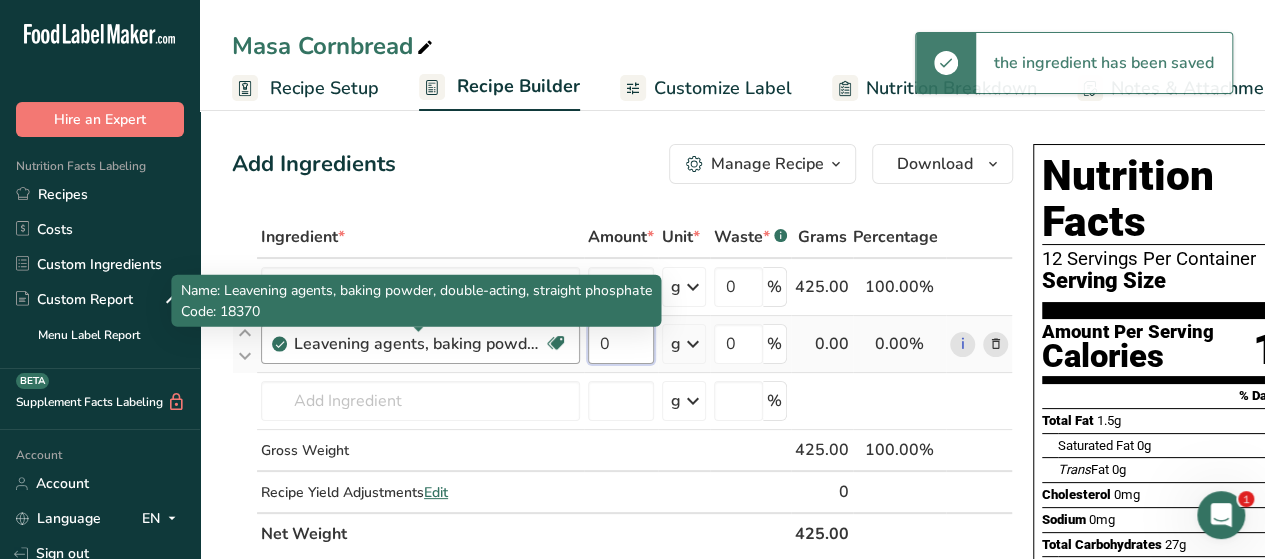 drag, startPoint x: 632, startPoint y: 347, endPoint x: 523, endPoint y: 347, distance: 109 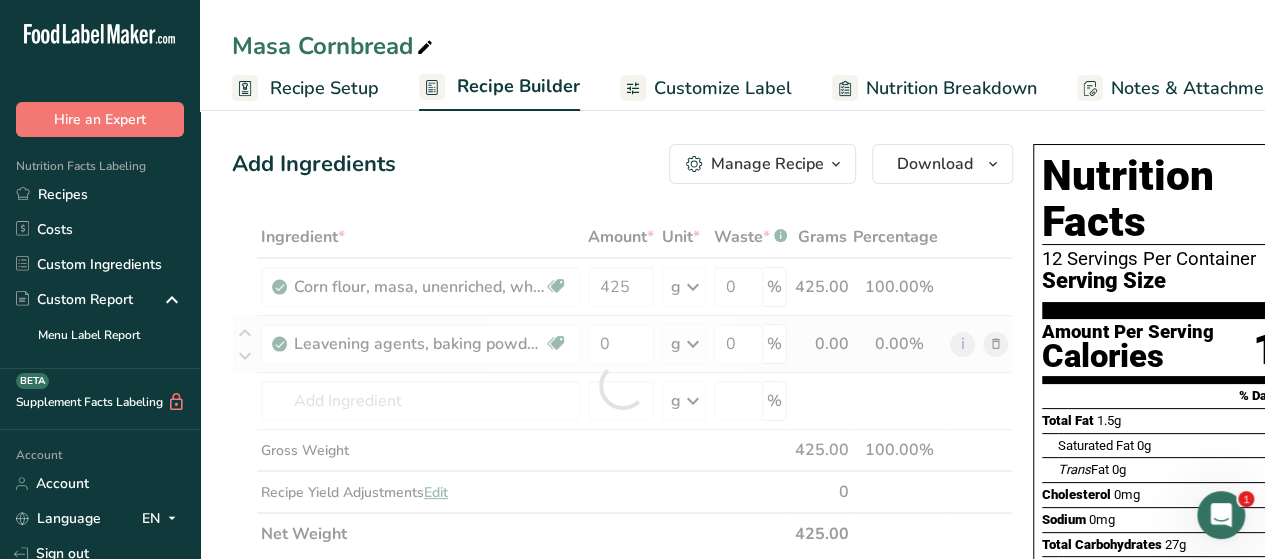 click on "Ingredient *
Amount *
Unit *
Waste *   .a-a{fill:#347362;}.b-a{fill:#fff;}          Grams
Percentage
Corn flour, masa, unenriched, white
Dairy free
Gluten free
Vegan
Vegetarian
Soy free
425
g
Portions
1 cup
Weight Units
g
kg
mg
See more
Volume Units
l
Volume units require a density conversion. If you know your ingredient's density enter it below. Otherwise, click on "RIA" our AI Regulatory bot - she will be able to help you
lb/ft3
g/cm3
Confirm
mL
lb/ft3" at bounding box center (622, 385) 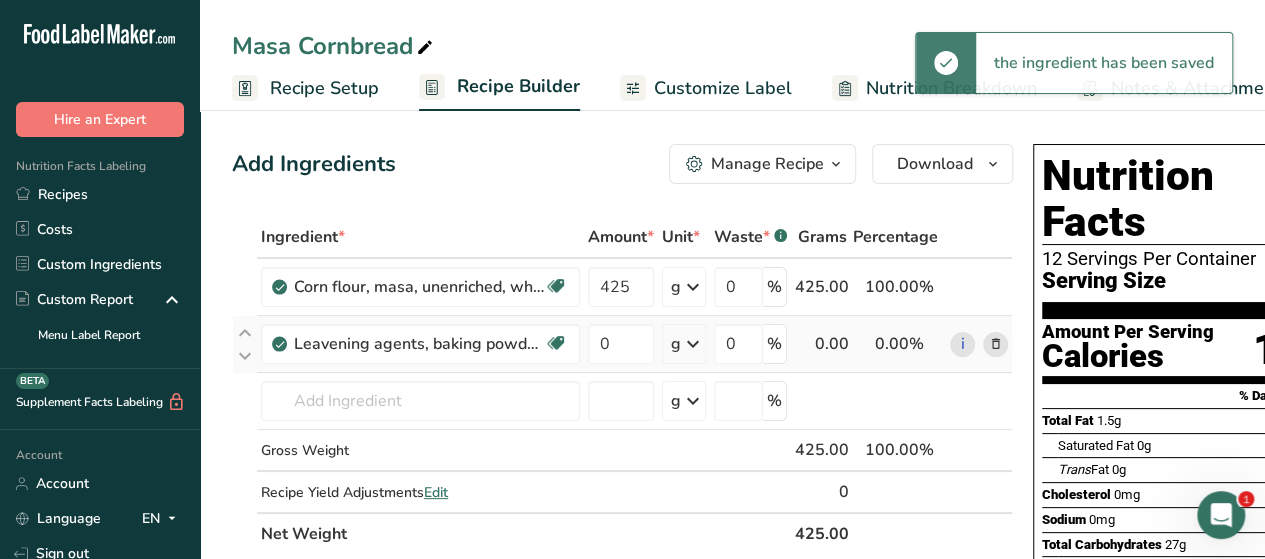 click at bounding box center [693, 344] 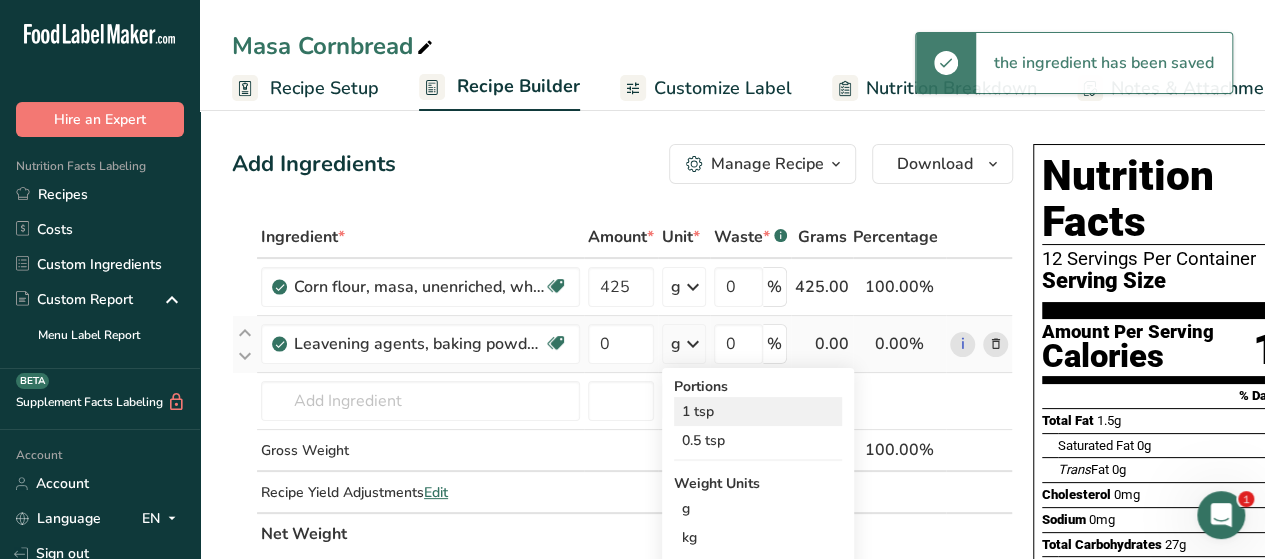 click on "1 tsp" at bounding box center (758, 411) 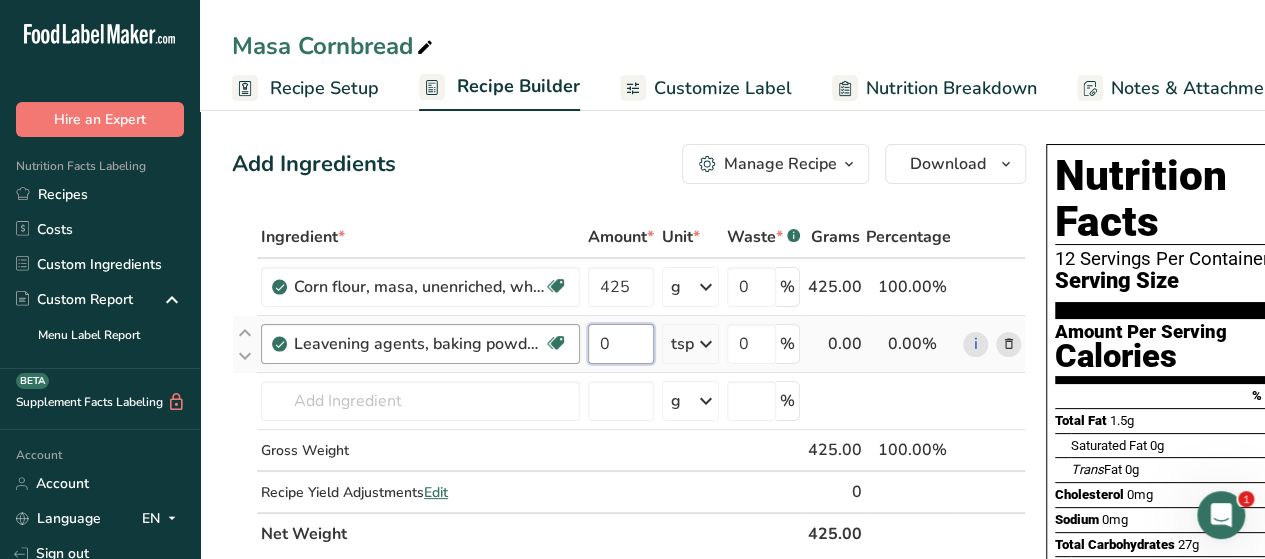 drag, startPoint x: 638, startPoint y: 343, endPoint x: 564, endPoint y: 342, distance: 74.00676 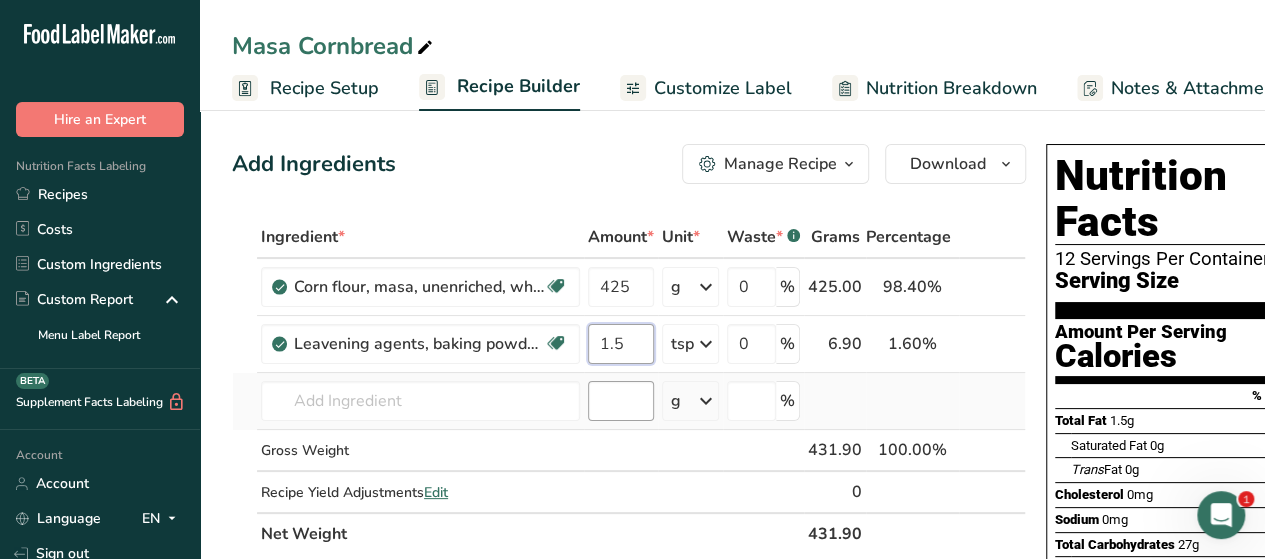 type on "1.5" 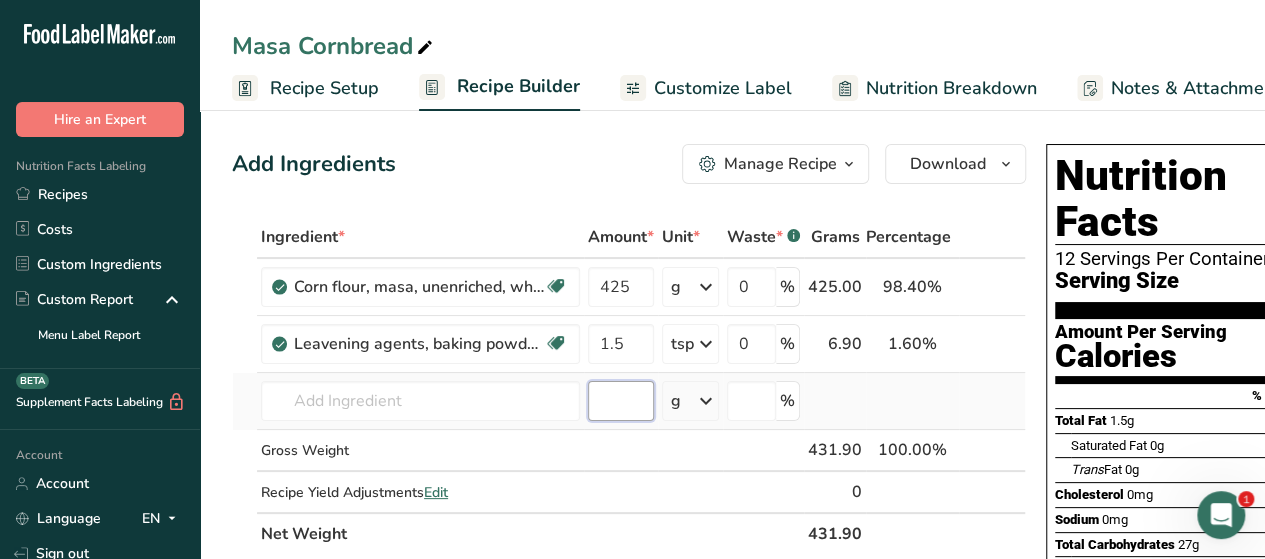 click on "Ingredient *
Amount *
Unit *
Waste *   .a-a{fill:#347362;}.b-a{fill:#fff;}          Grams
Percentage
Corn flour, masa, unenriched, white
Dairy free
Gluten free
Vegan
Vegetarian
Soy free
425
g
Portions
1 cup
Weight Units
g
kg
mg
See more
Volume Units
l
Volume units require a density conversion. If you know your ingredient's density enter it below. Otherwise, click on "RIA" our AI Regulatory bot - she will be able to help you
lb/ft3
g/cm3
Confirm
mL
lb/ft3" at bounding box center (629, 385) 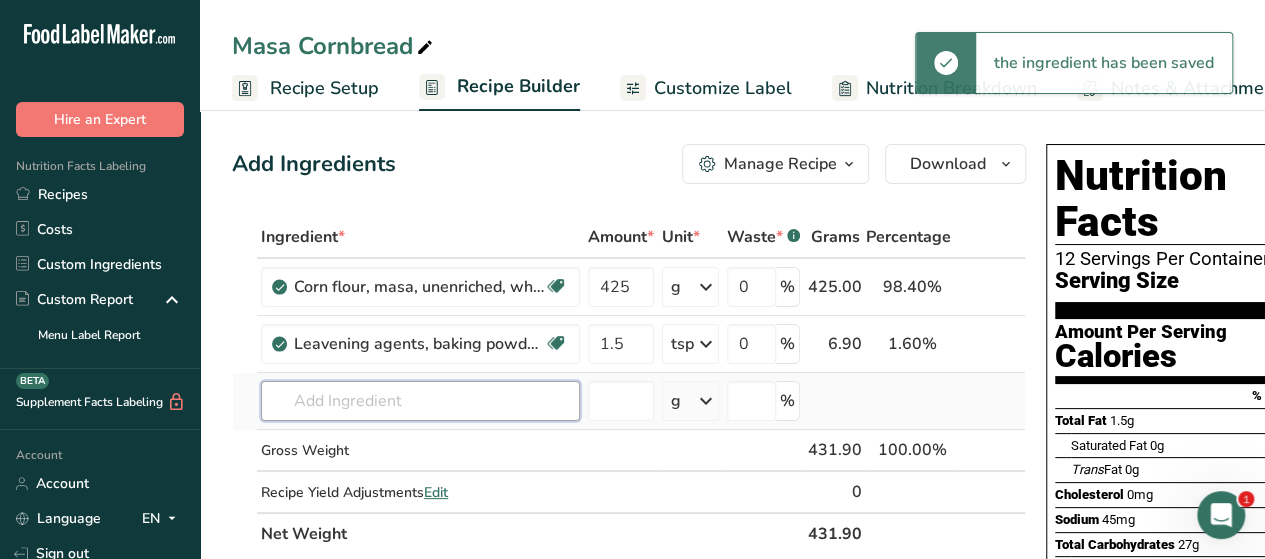 click at bounding box center (420, 401) 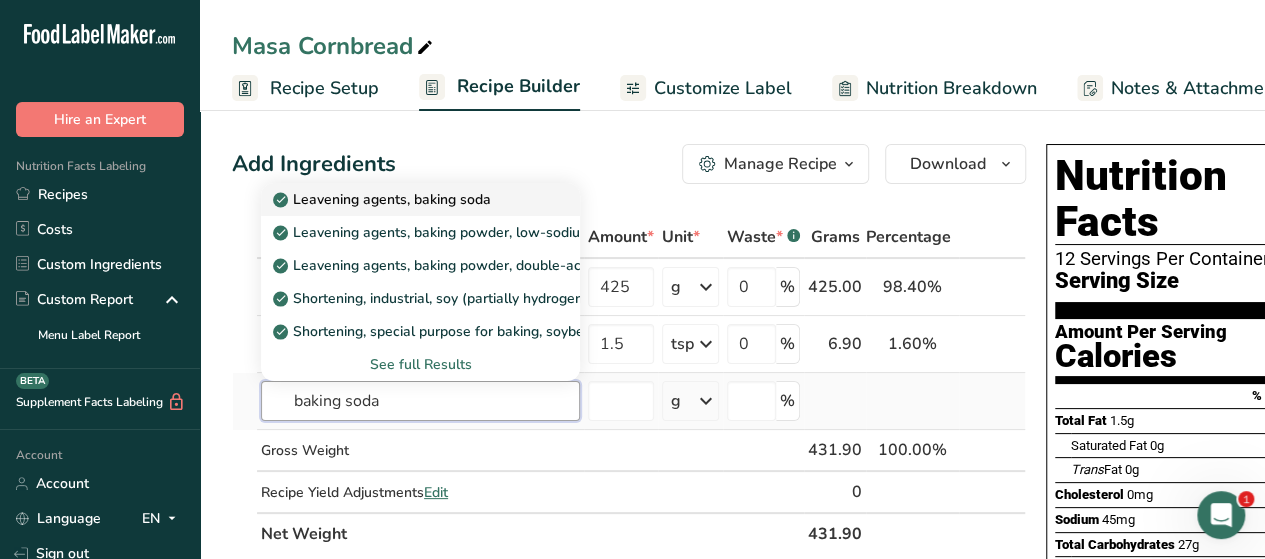type on "baking soda" 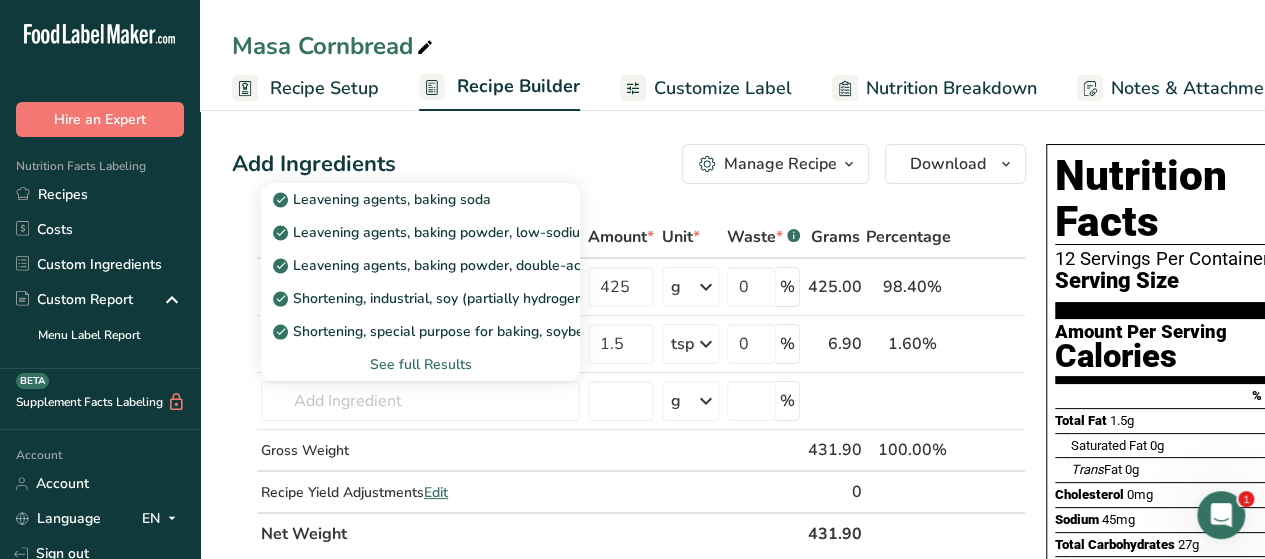 click on "Leavening agents, baking soda" at bounding box center [384, 199] 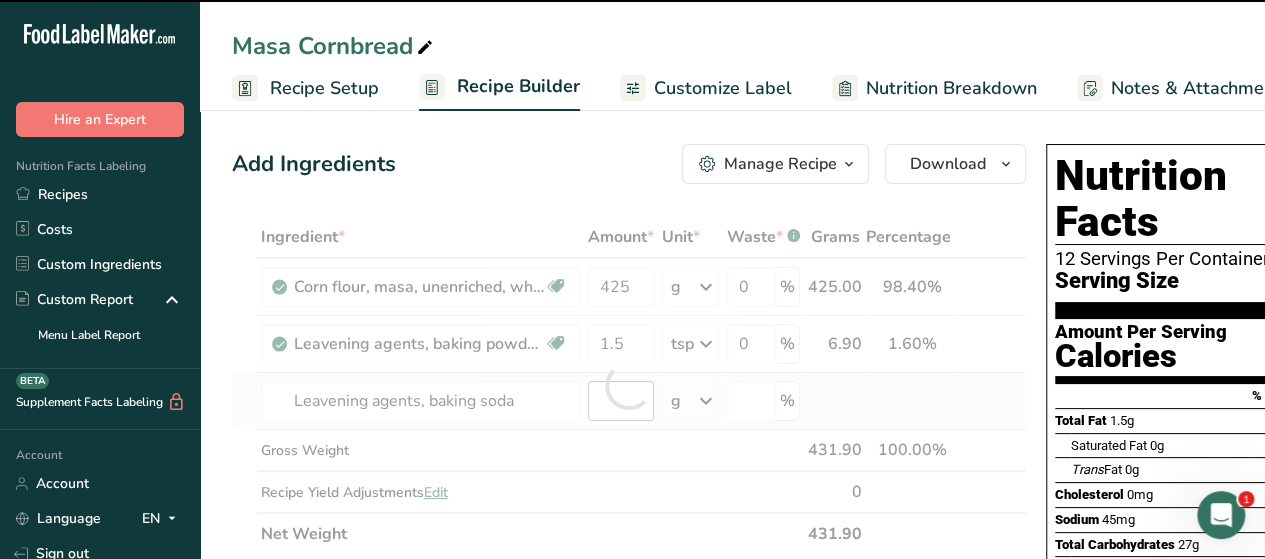 type on "0" 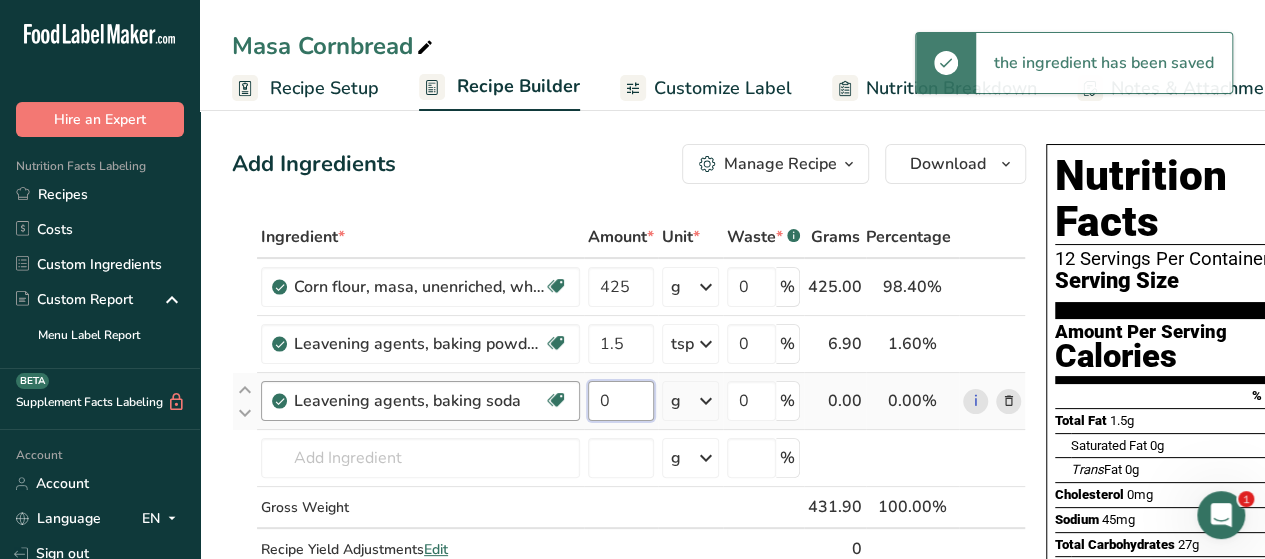 drag, startPoint x: 634, startPoint y: 401, endPoint x: 568, endPoint y: 399, distance: 66.0303 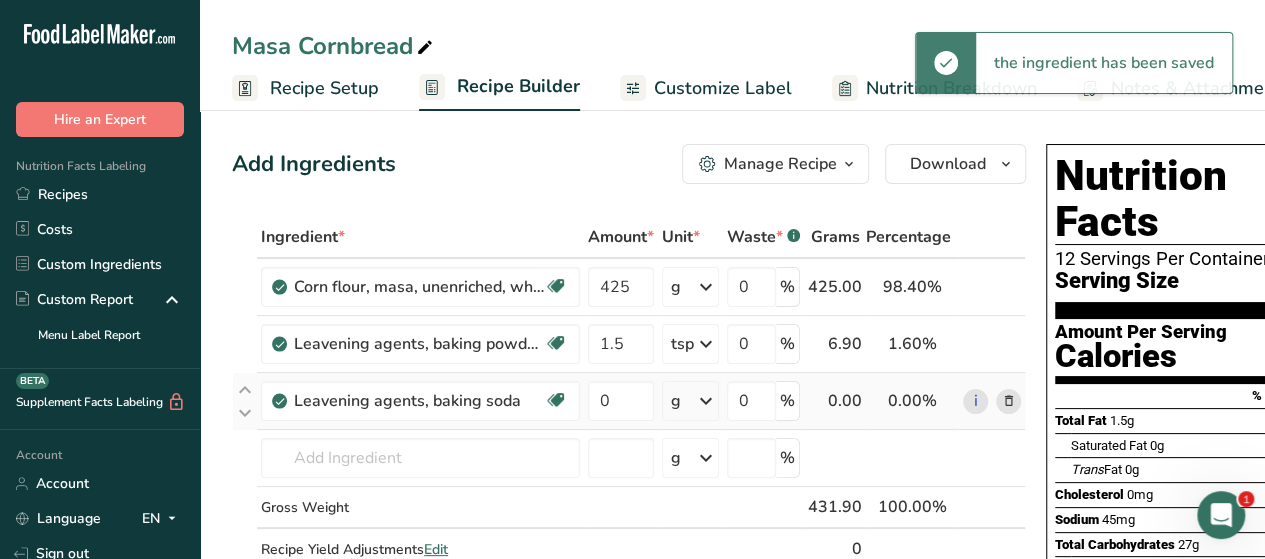 click on "Ingredient *
Amount *
Unit *
Waste *   .a-a{fill:#347362;}.b-a{fill:#fff;}          Grams
Percentage
Corn flour, masa, unenriched, white
Dairy free
Gluten free
Vegan
Vegetarian
Soy free
425
g
Portions
1 cup
Weight Units
g
kg
mg
See more
Volume Units
l
Volume units require a density conversion. If you know your ingredient's density enter it below. Otherwise, click on "RIA" our AI Regulatory bot - she will be able to help you
lb/ft3
g/cm3
Confirm
mL
lb/ft3" at bounding box center (629, 414) 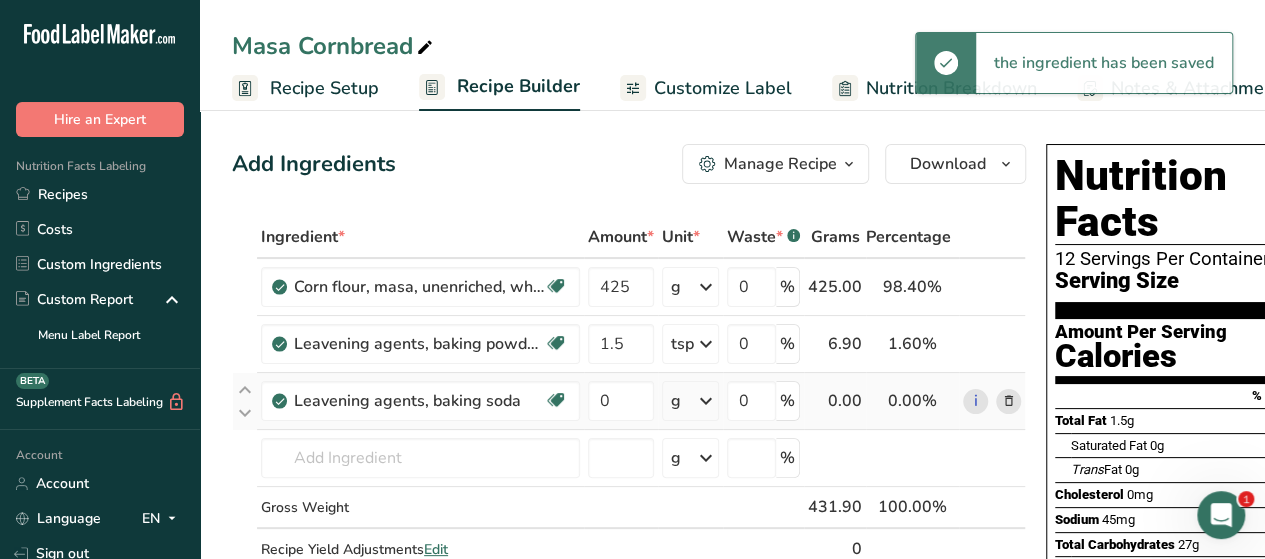click at bounding box center (706, 401) 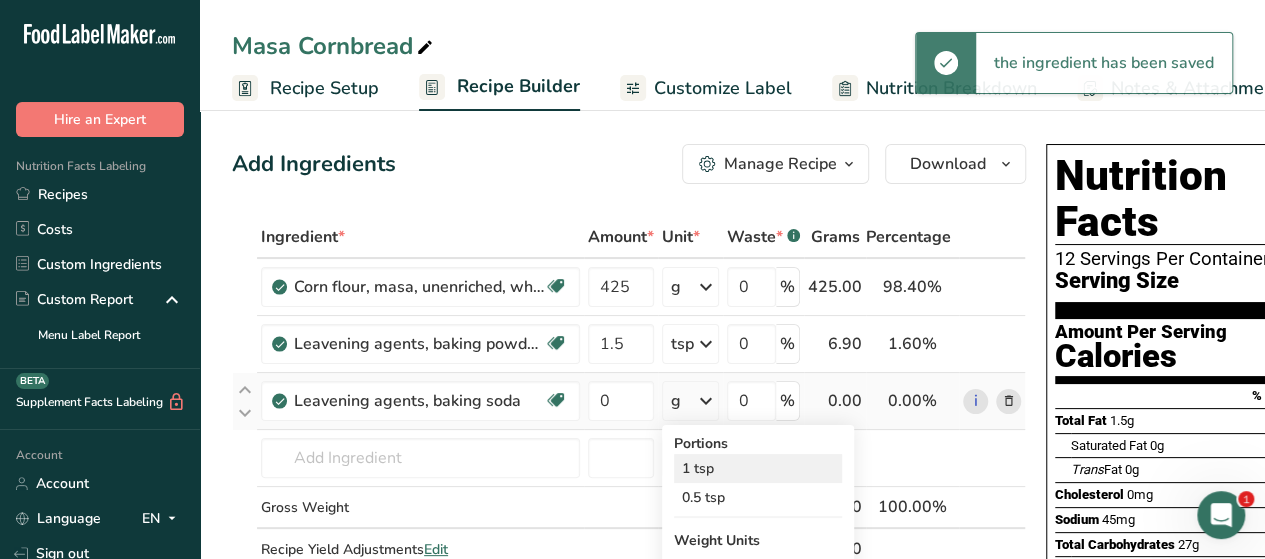 click on "1 tsp" at bounding box center [758, 468] 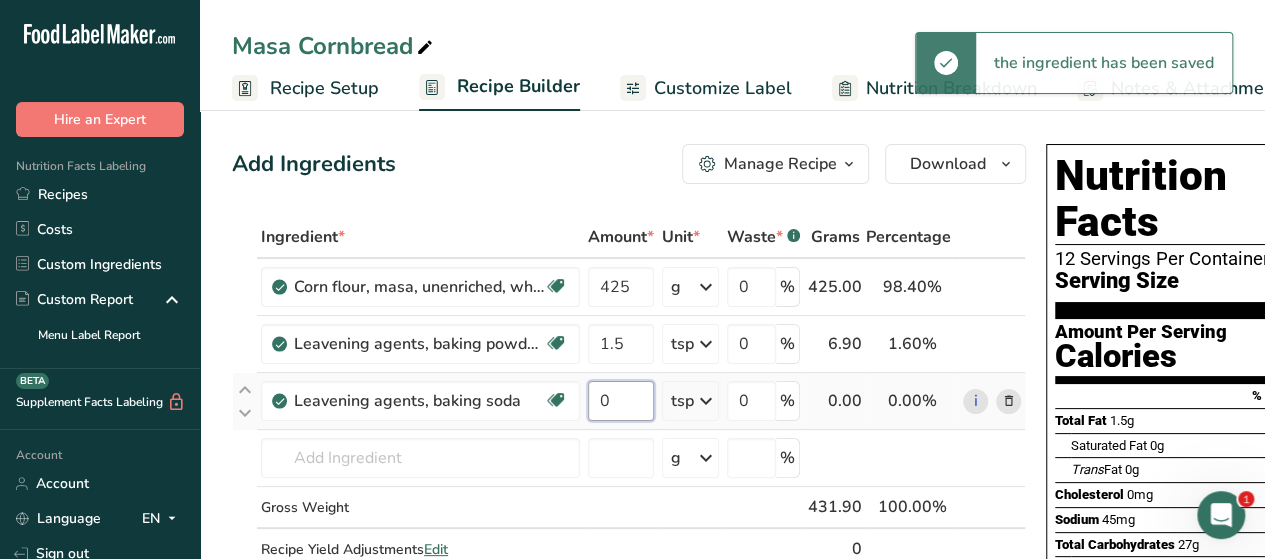 drag, startPoint x: 620, startPoint y: 399, endPoint x: 588, endPoint y: 405, distance: 32.55764 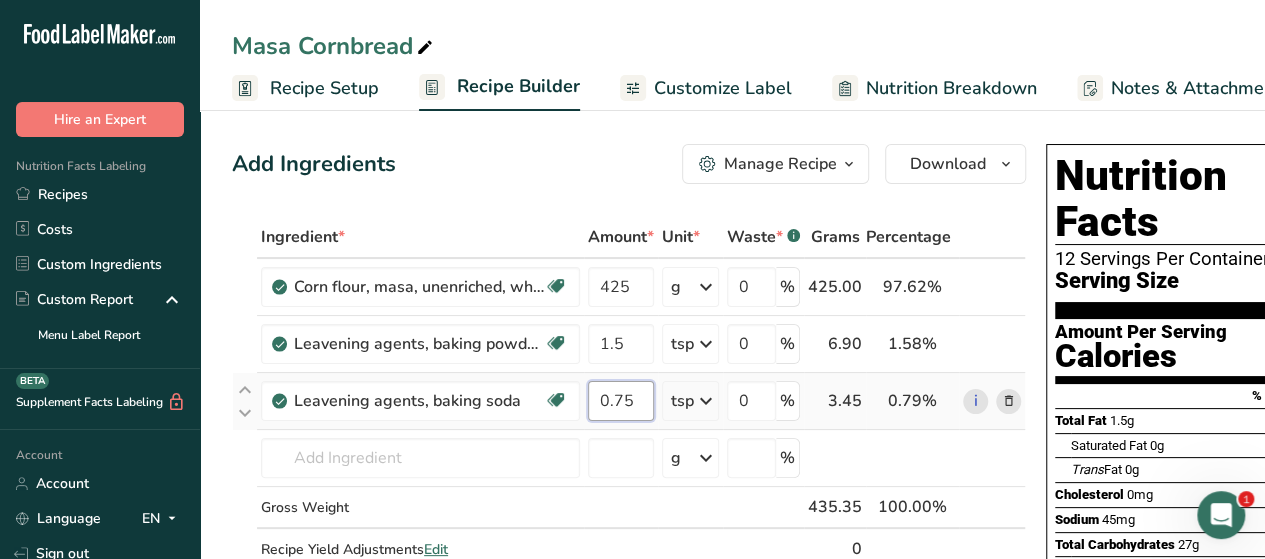 type on "0.75" 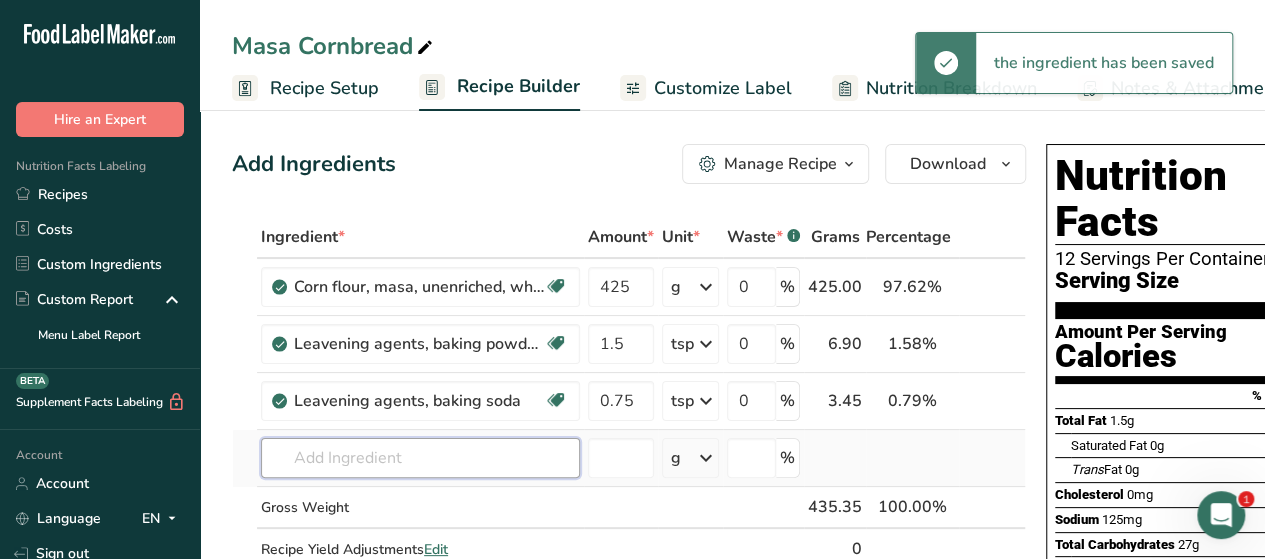 click at bounding box center [420, 458] 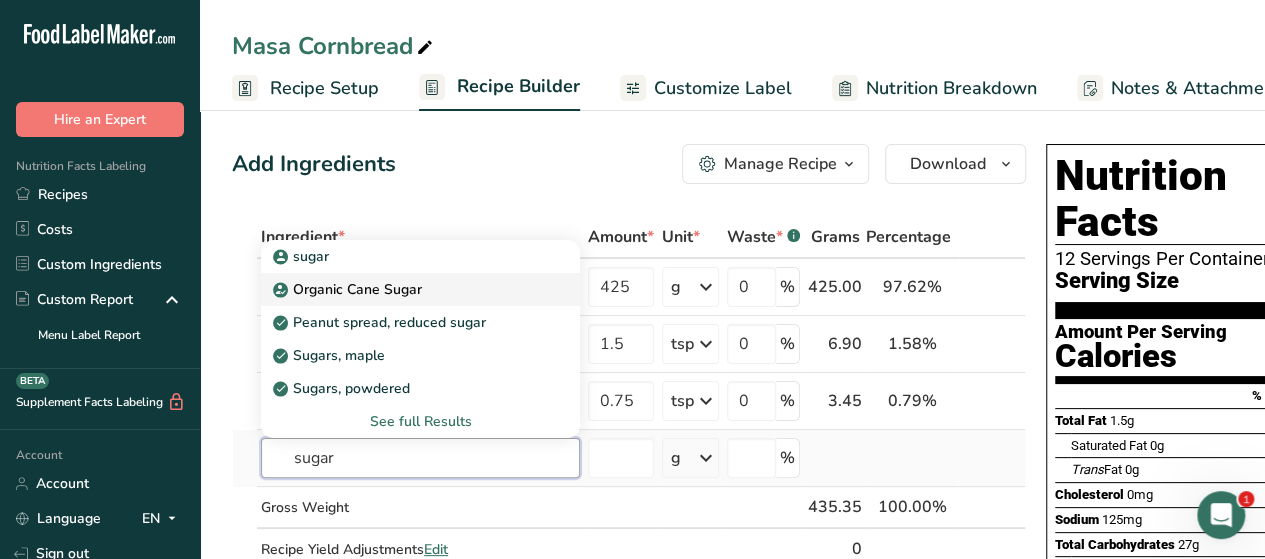 type on "sugar" 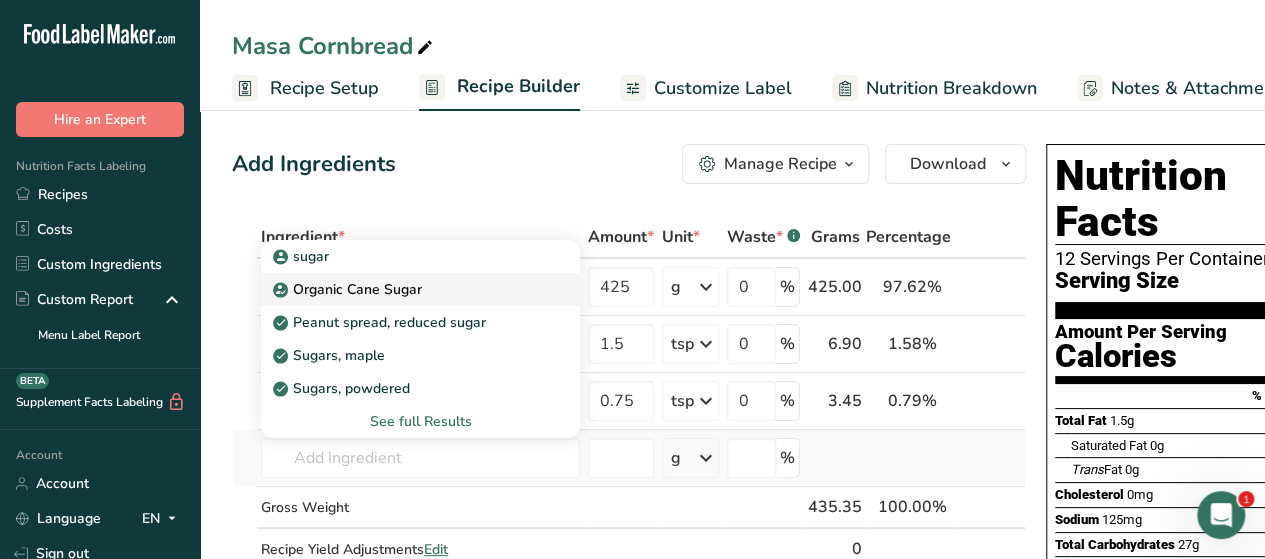 click on "Organic Cane Sugar" at bounding box center (349, 289) 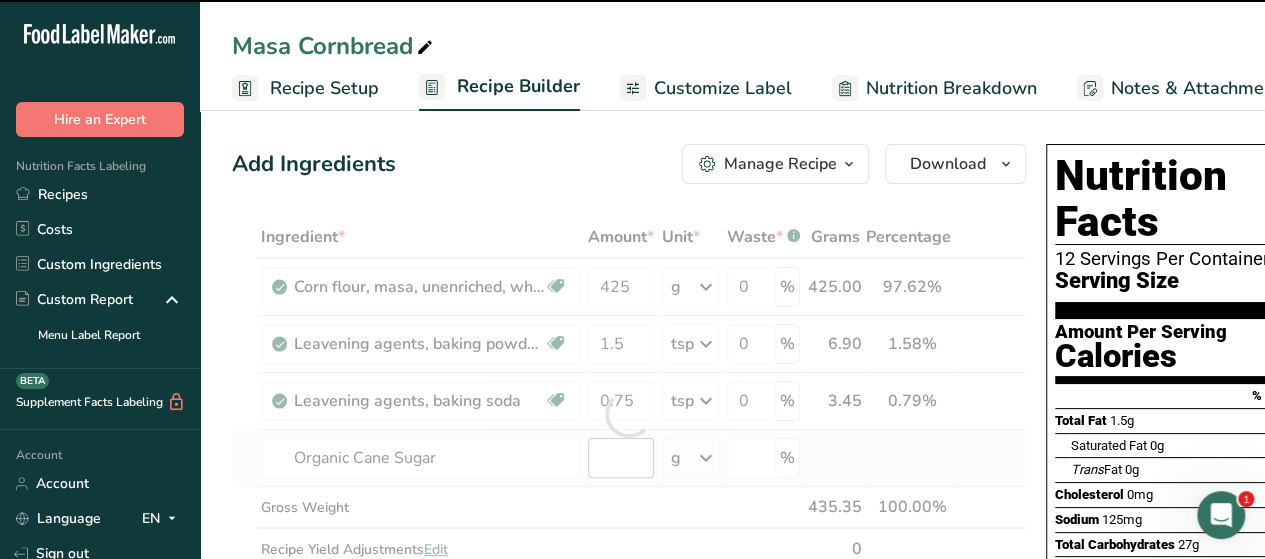 type on "0" 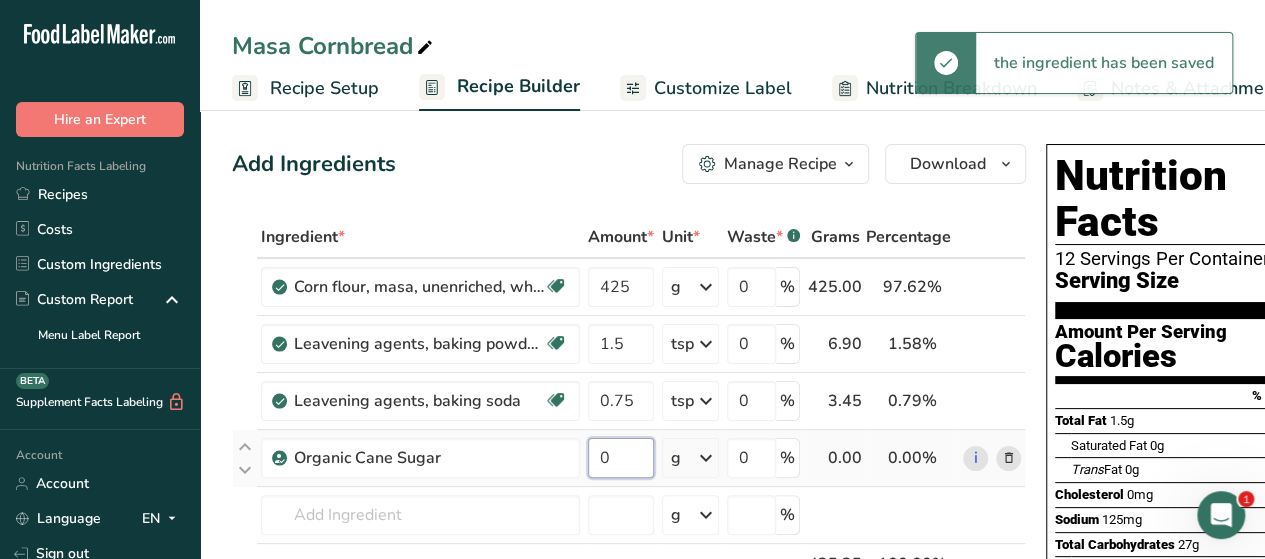 click on "0" at bounding box center (621, 458) 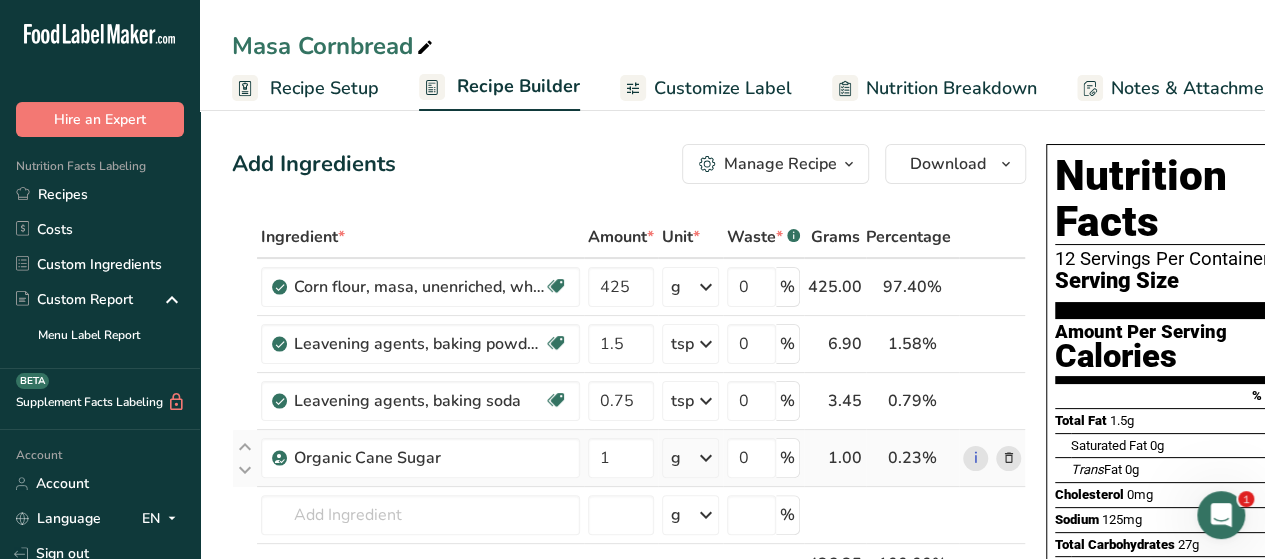 click on "Ingredient *
Amount *
Unit *
Waste *   .a-a{fill:#347362;}.b-a{fill:#fff;}          Grams
Percentage
Corn flour, masa, unenriched, white
Dairy free
Gluten free
Vegan
Vegetarian
Soy free
425
g
Portions
1 cup
Weight Units
g
kg
mg
See more
Volume Units
l
Volume units require a density conversion. If you know your ingredient's density enter it below. Otherwise, click on "RIA" our AI Regulatory bot - she will be able to help you
lb/ft3
g/cm3
Confirm
mL
lb/ft3" at bounding box center [629, 442] 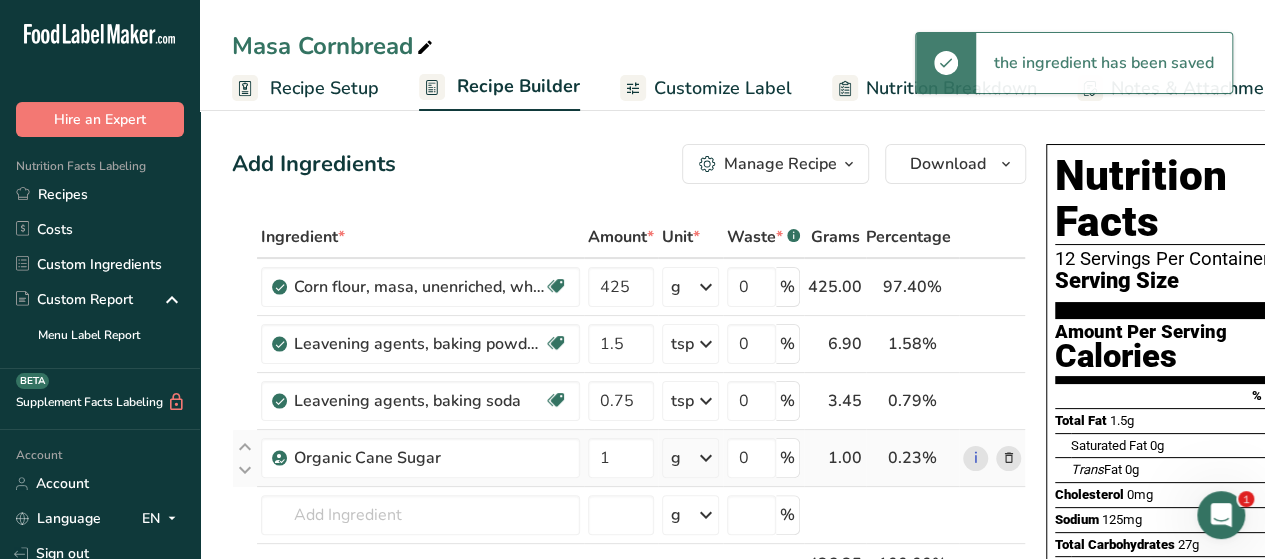 click at bounding box center (706, 458) 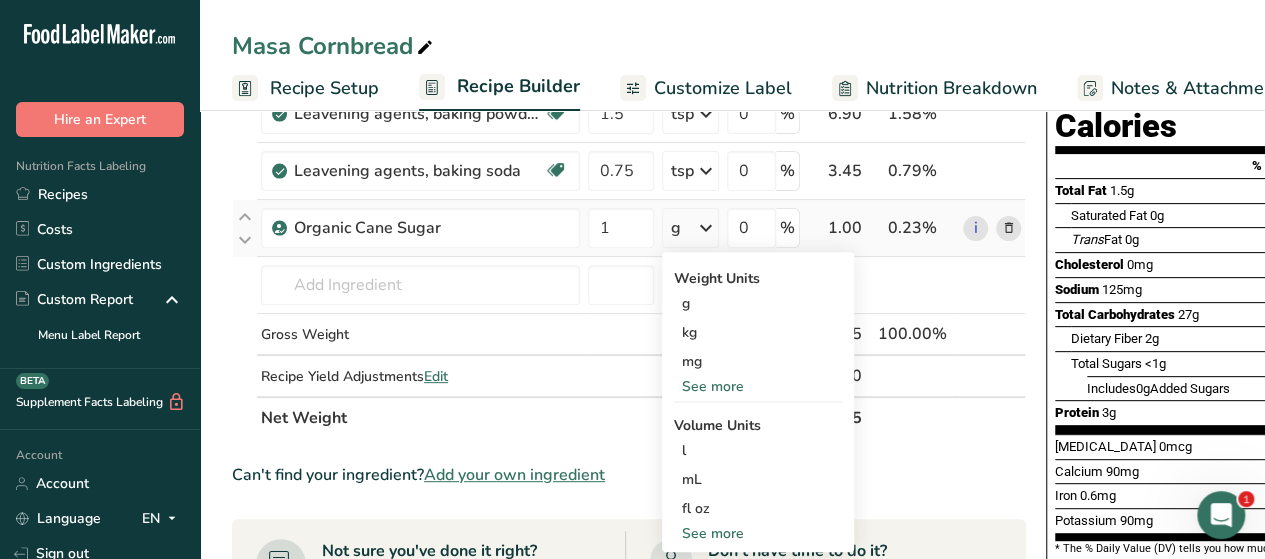 scroll, scrollTop: 200, scrollLeft: 0, axis: vertical 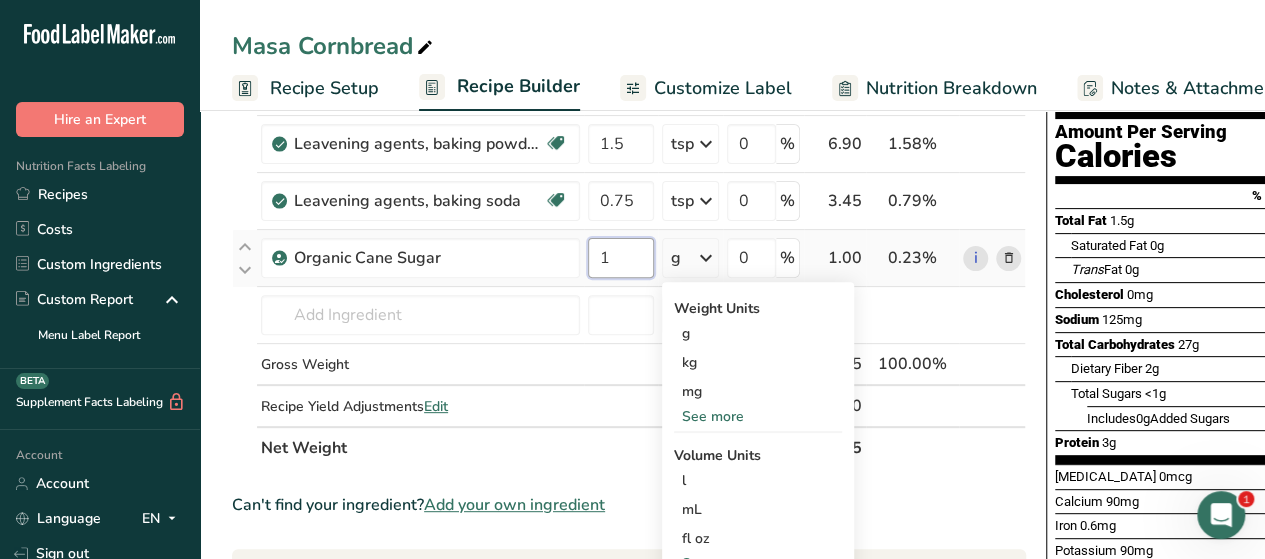 click on "1" at bounding box center (621, 258) 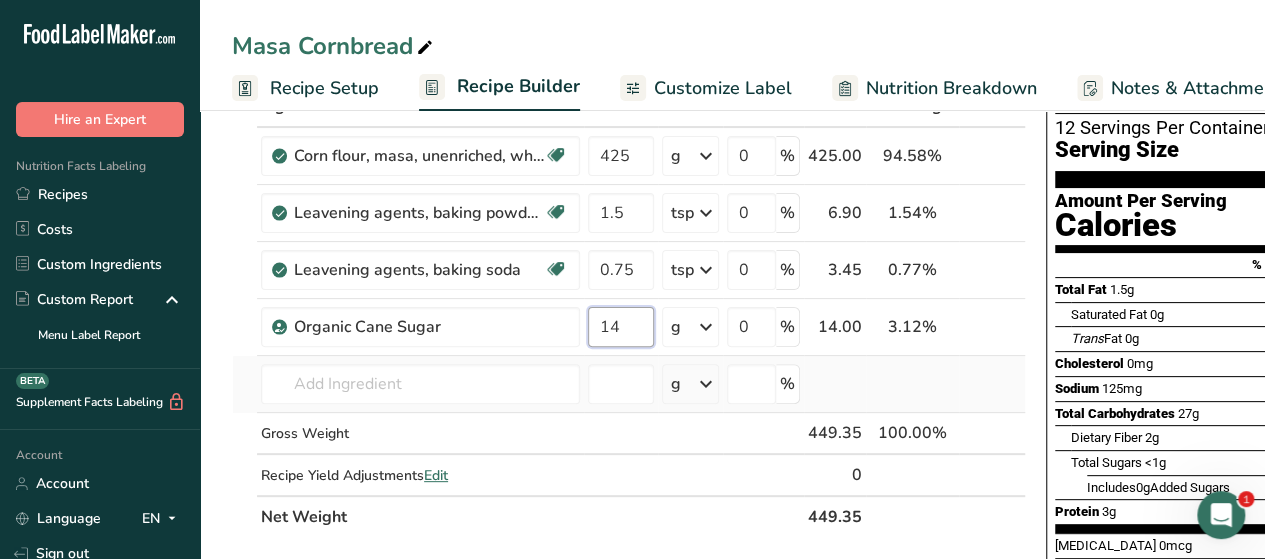 scroll, scrollTop: 100, scrollLeft: 0, axis: vertical 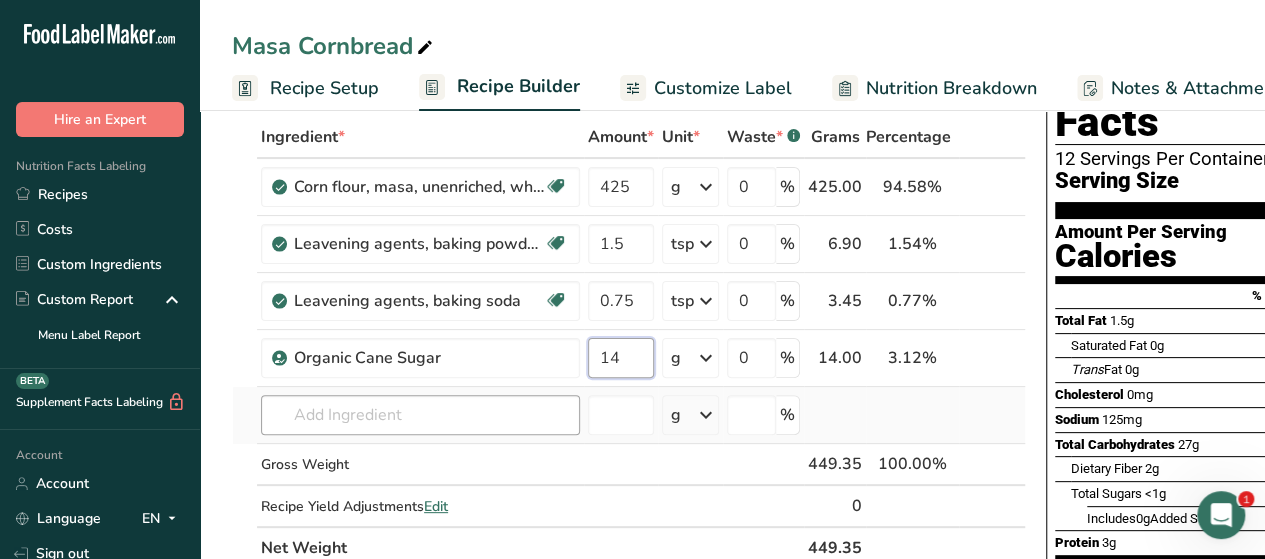 type on "14" 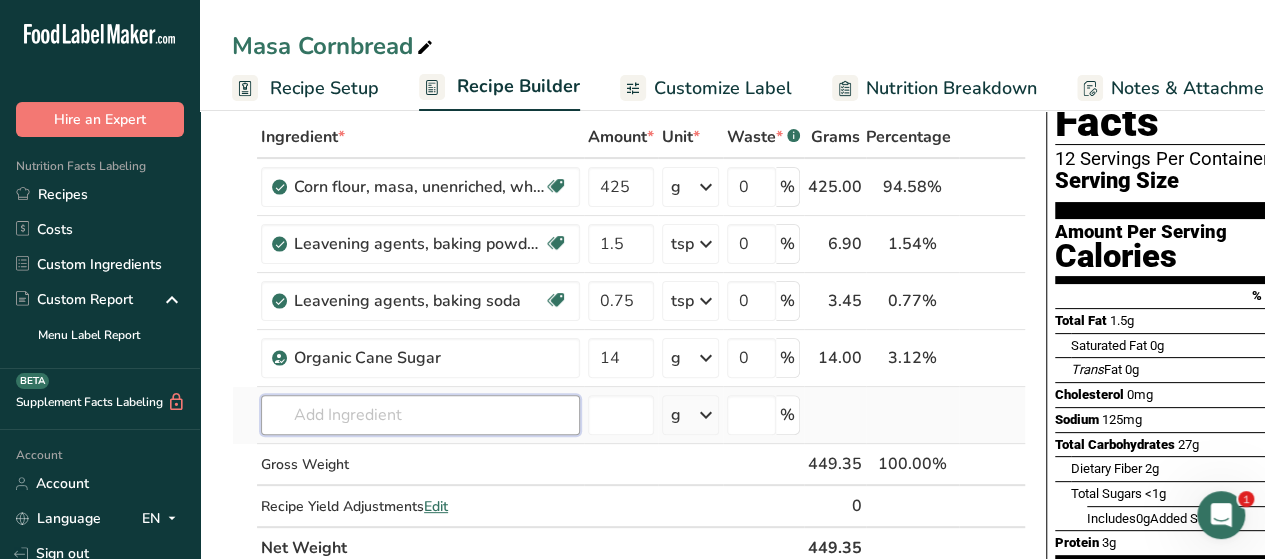 click on "Ingredient *
Amount *
Unit *
Waste *   .a-a{fill:#347362;}.b-a{fill:#fff;}          Grams
Percentage
Corn flour, masa, unenriched, white
Dairy free
Gluten free
Vegan
Vegetarian
Soy free
425
g
Portions
1 cup
Weight Units
g
kg
mg
See more
Volume Units
l
Volume units require a density conversion. If you know your ingredient's density enter it below. Otherwise, click on "RIA" our AI Regulatory bot - she will be able to help you
lb/ft3
g/cm3
Confirm
mL
lb/ft3" at bounding box center (629, 342) 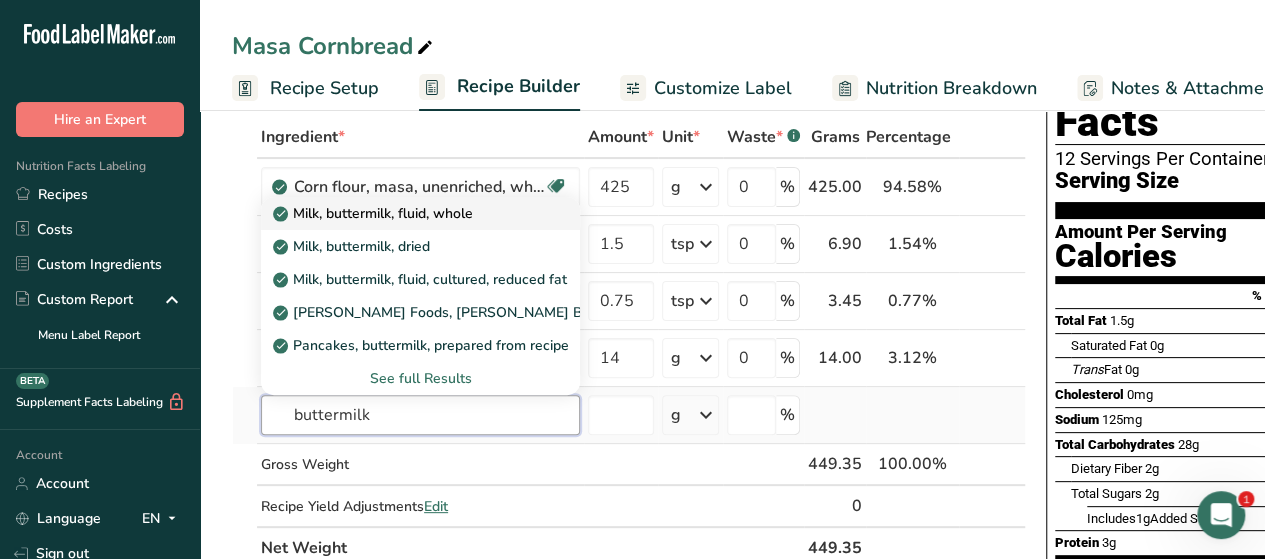 type on "buttermilk" 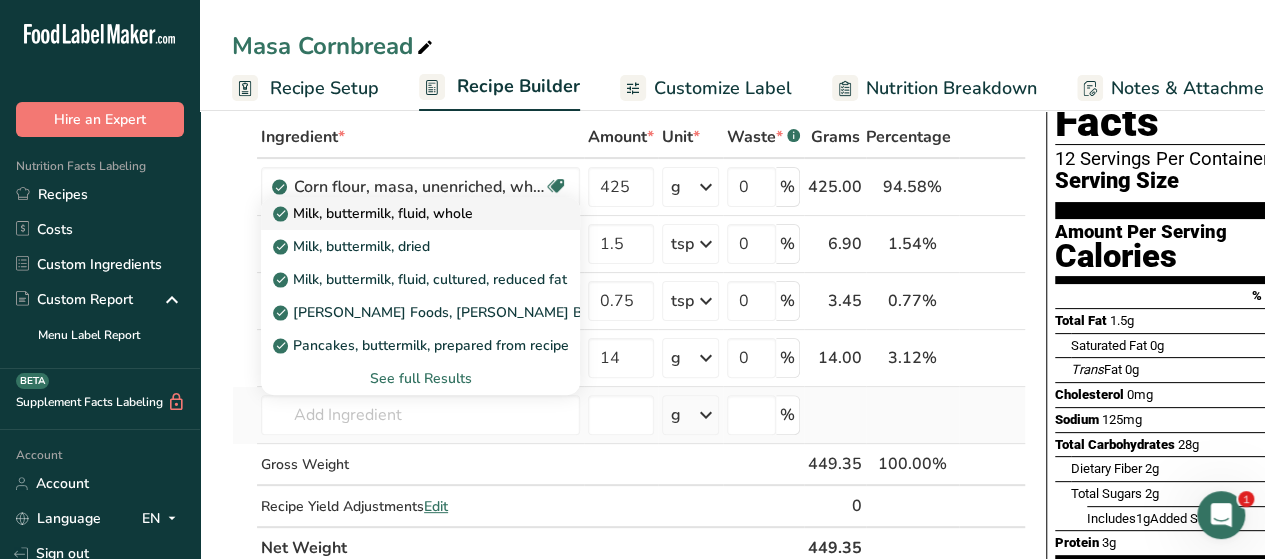 click on "Milk, buttermilk, fluid, whole" at bounding box center [375, 213] 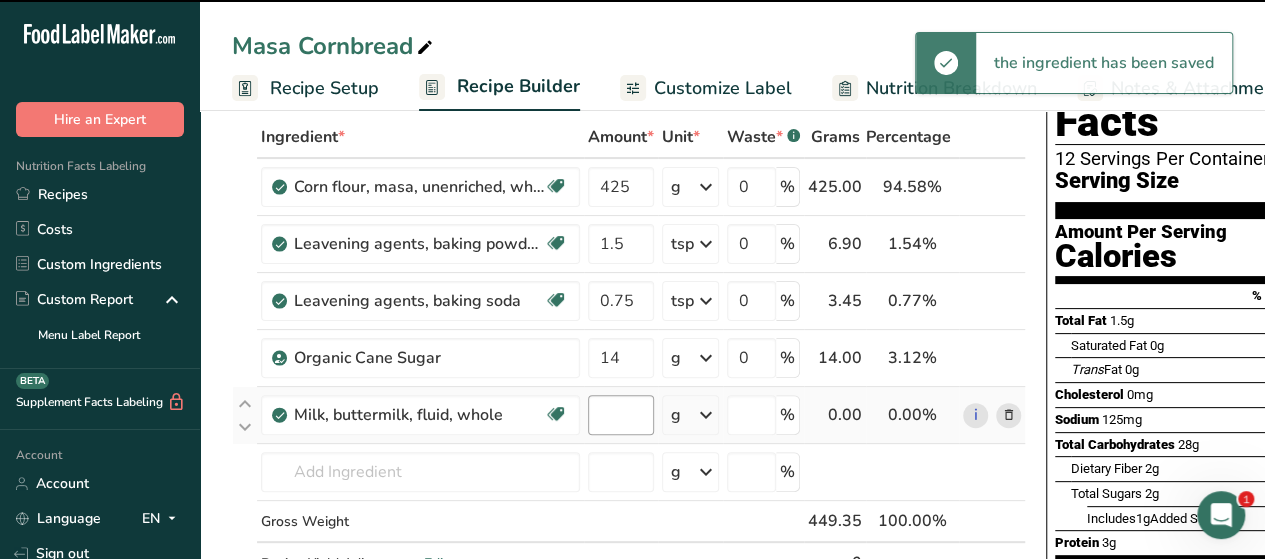 type on "0" 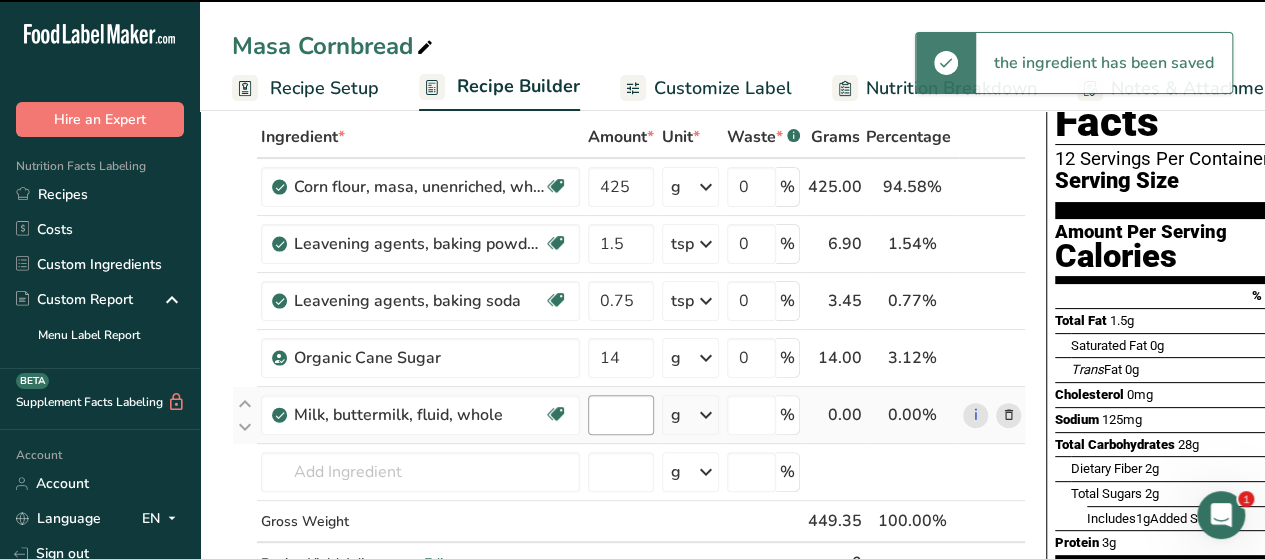 type on "0" 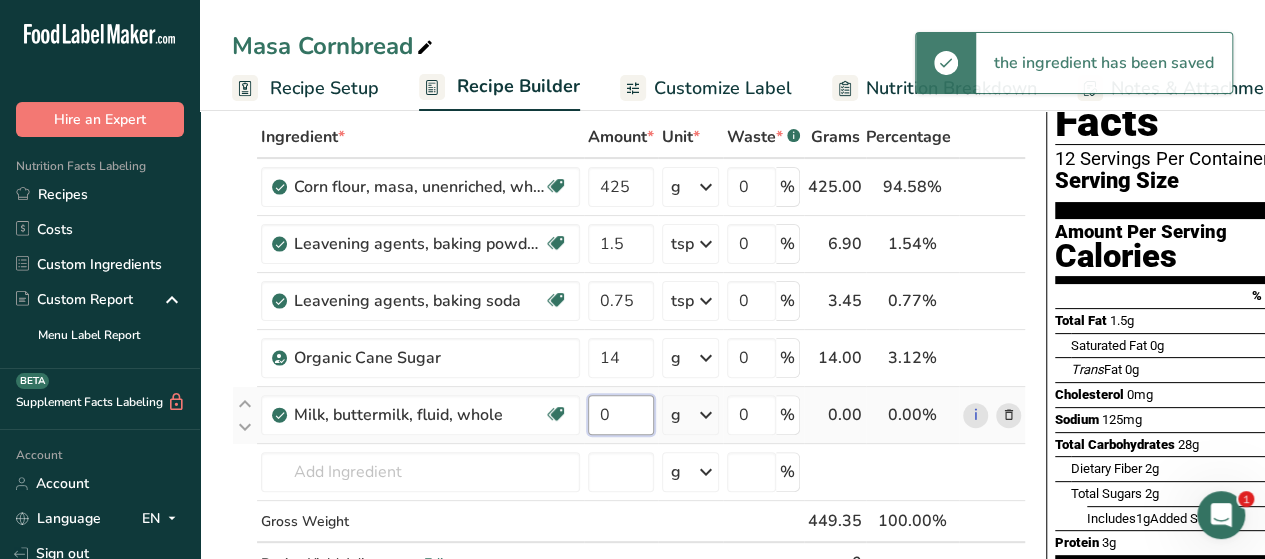 click on "0" at bounding box center (621, 415) 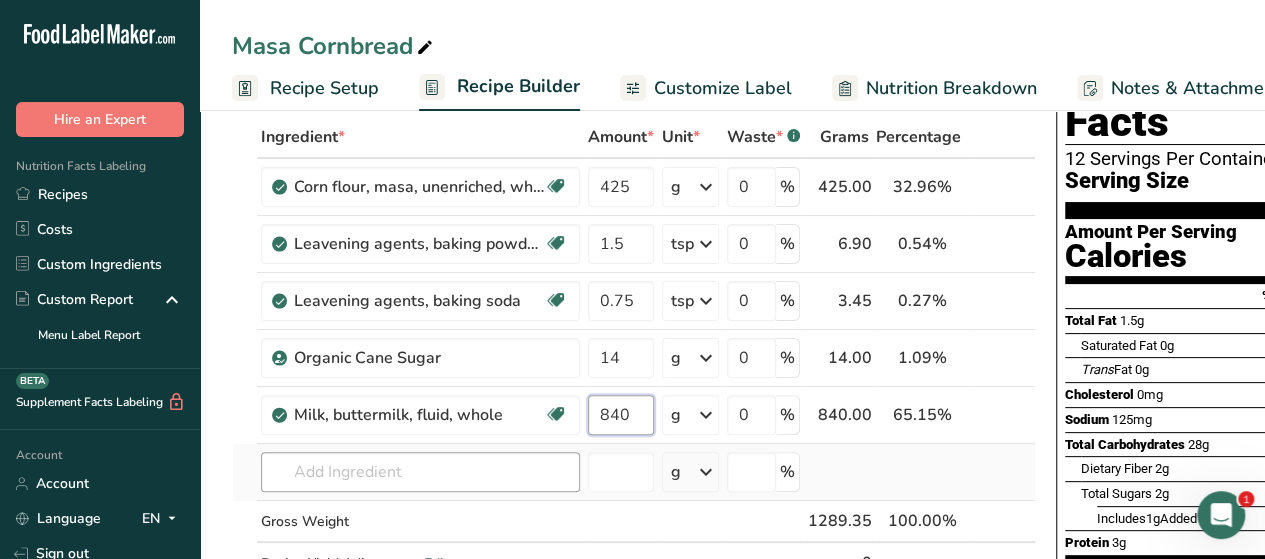 type on "840" 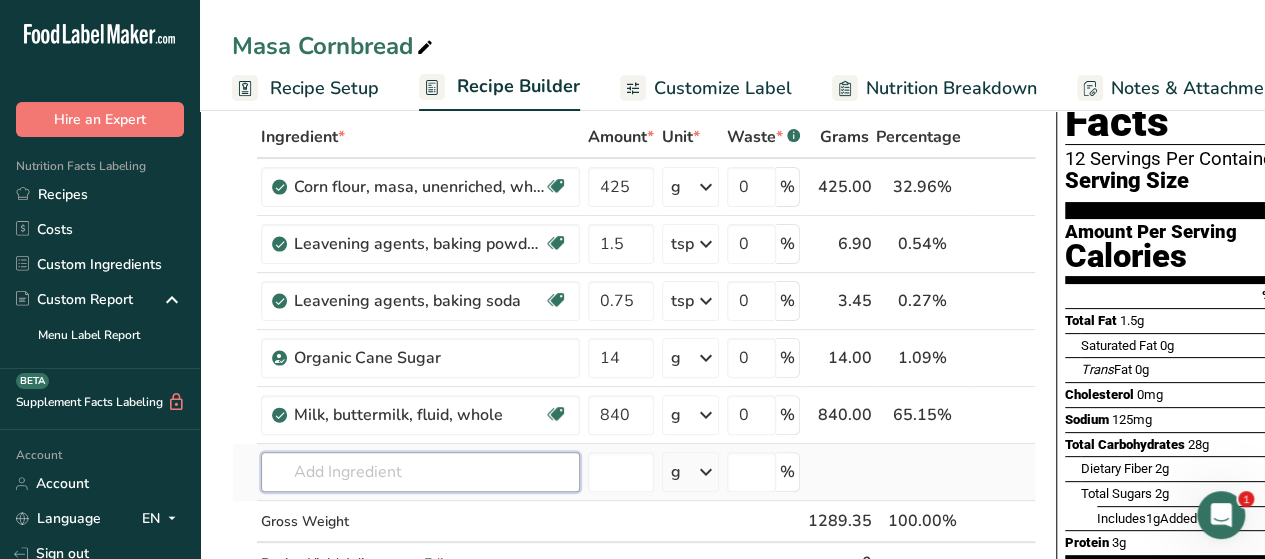 click on "Ingredient *
Amount *
Unit *
Waste *   .a-a{fill:#347362;}.b-a{fill:#fff;}          Grams
Percentage
Corn flour, masa, unenriched, white
Dairy free
Gluten free
Vegan
Vegetarian
Soy free
425
g
Portions
1 cup
Weight Units
g
kg
mg
See more
Volume Units
l
Volume units require a density conversion. If you know your ingredient's density enter it below. Otherwise, click on "RIA" our AI Regulatory bot - she will be able to help you
lb/ft3
g/cm3
Confirm
mL
lb/ft3" at bounding box center [634, 371] 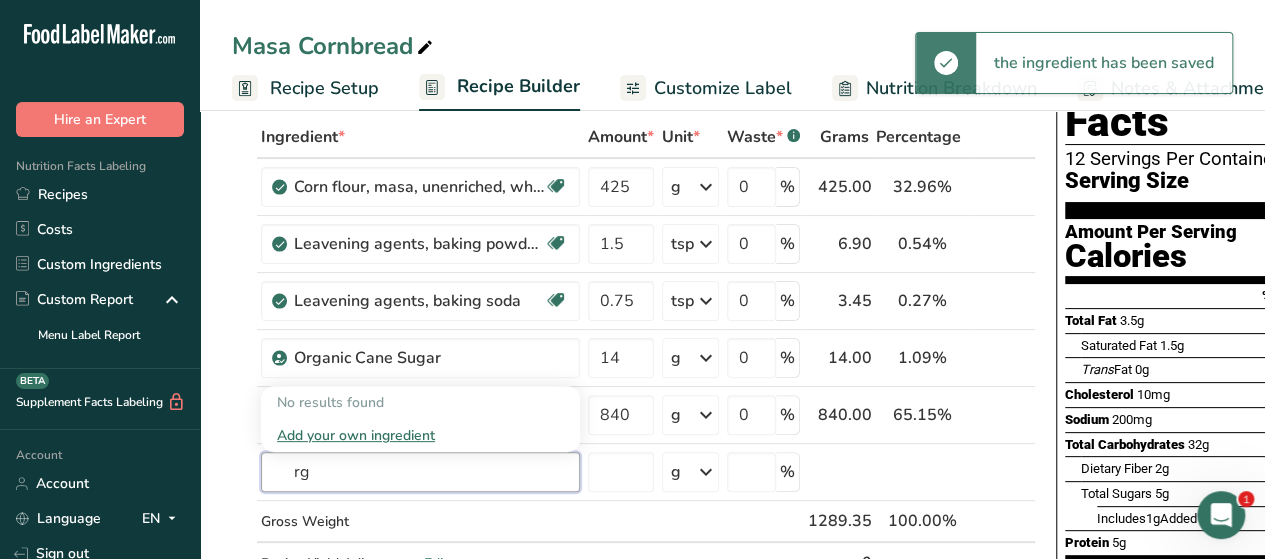 type on "r" 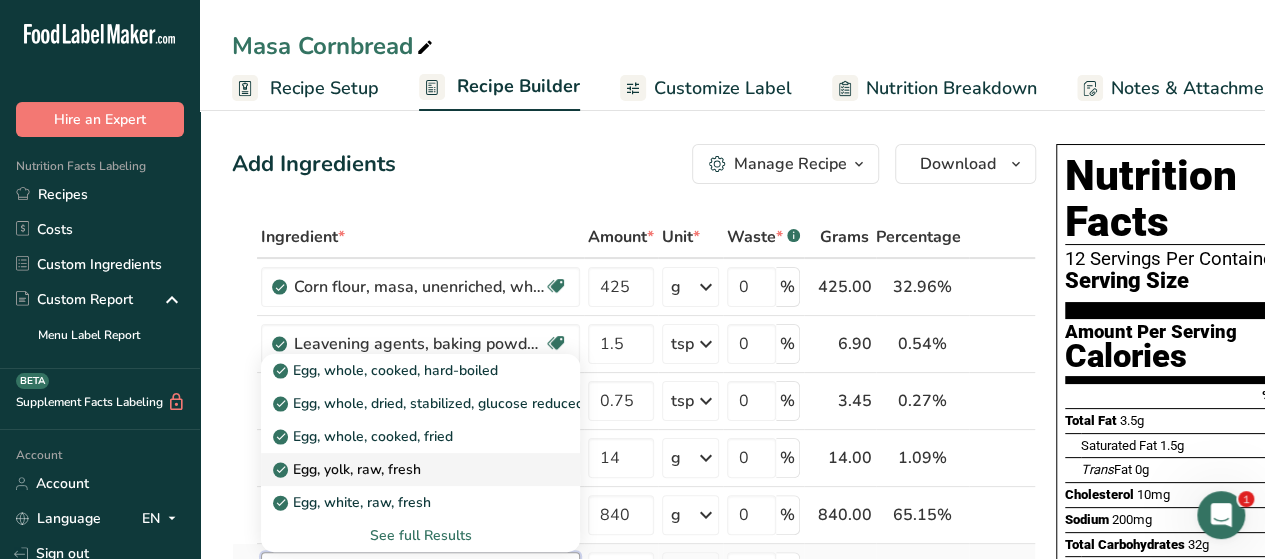 scroll, scrollTop: 100, scrollLeft: 0, axis: vertical 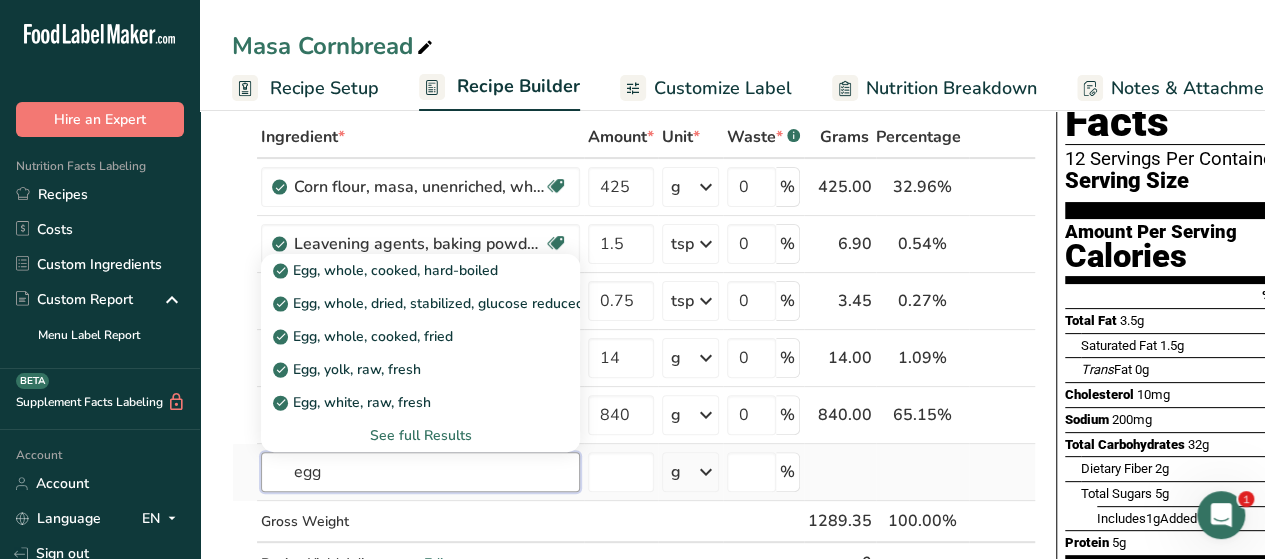 type on "egg" 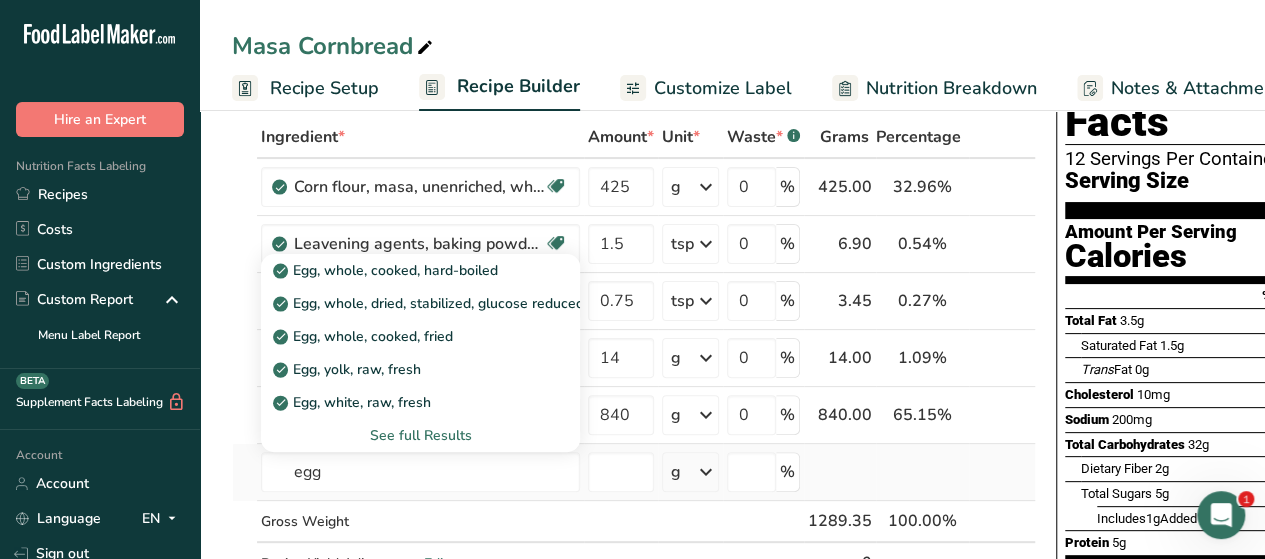 type 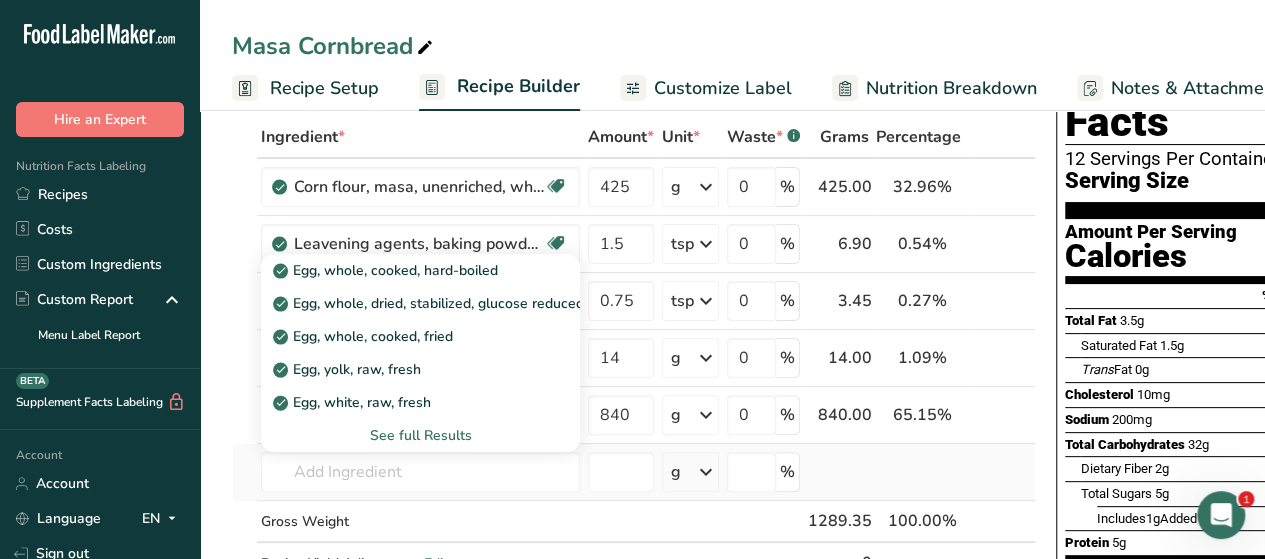 click on "See full Results" at bounding box center (420, 435) 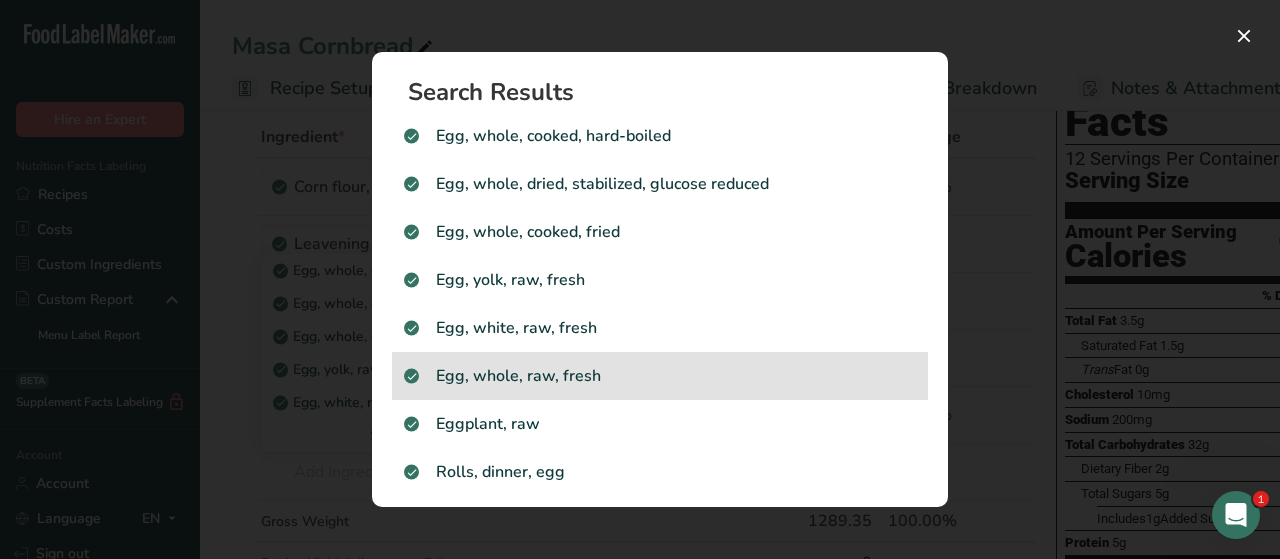 click on "Egg, whole, raw, fresh" at bounding box center (660, 376) 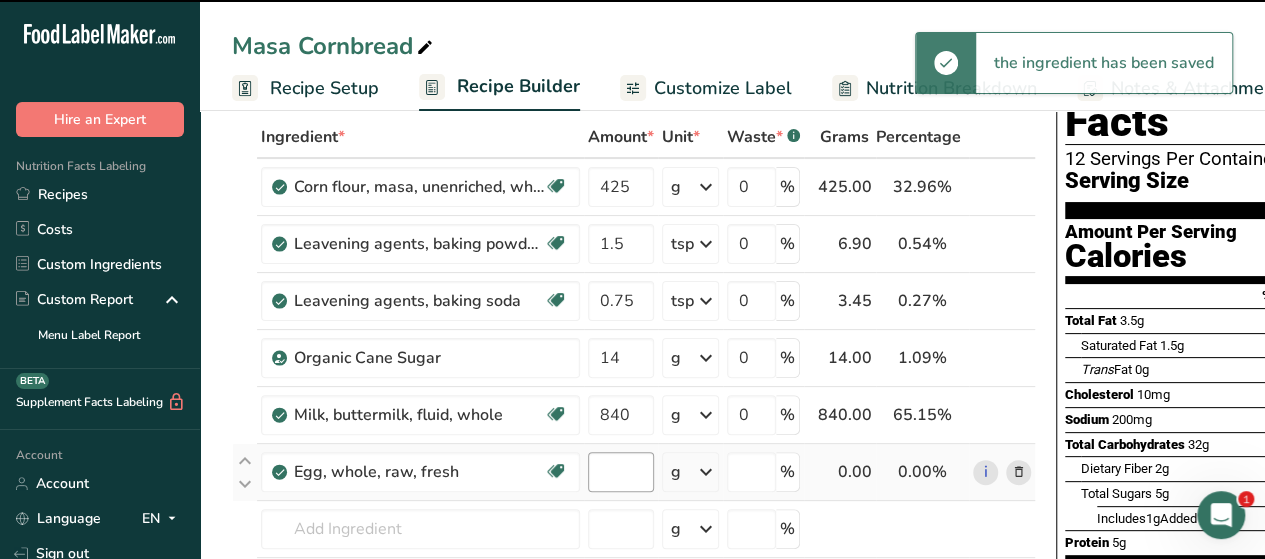 type on "0" 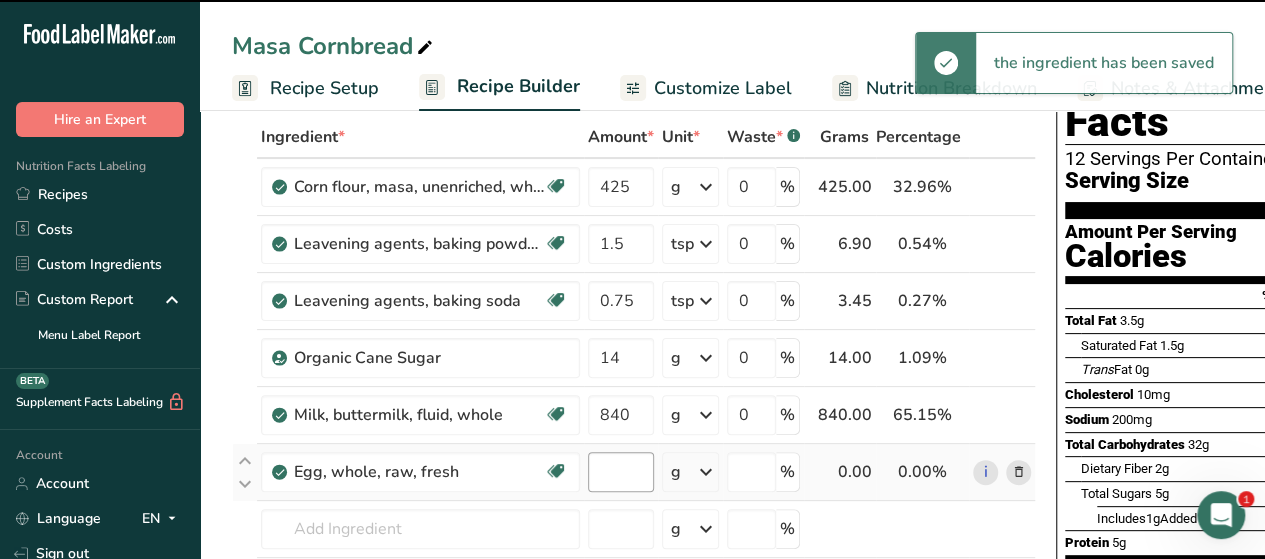 type on "0" 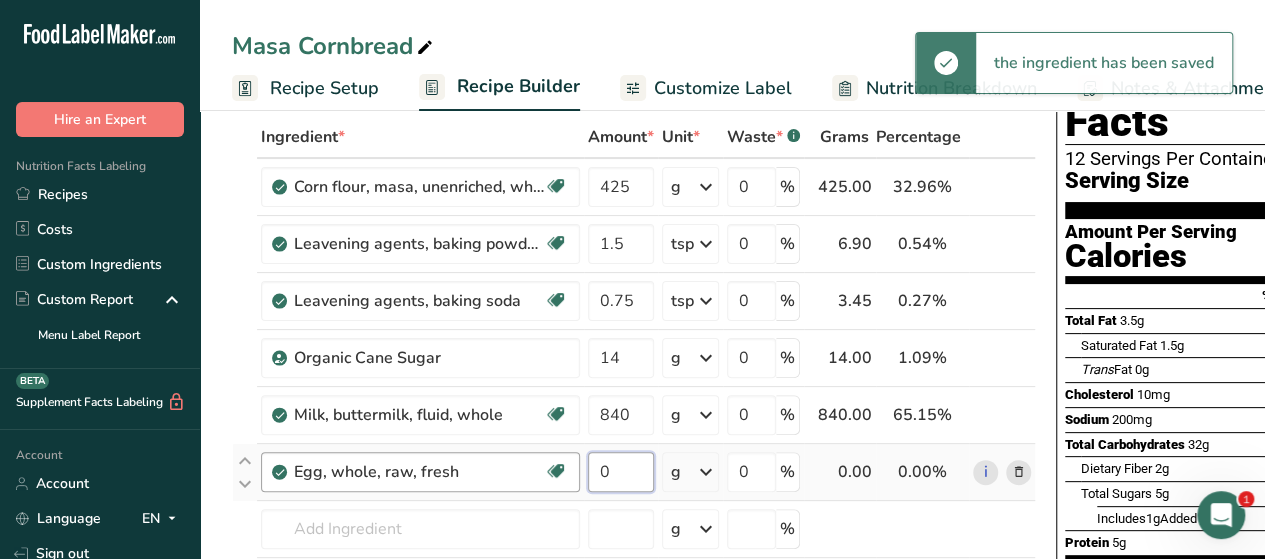 drag, startPoint x: 622, startPoint y: 473, endPoint x: 575, endPoint y: 473, distance: 47 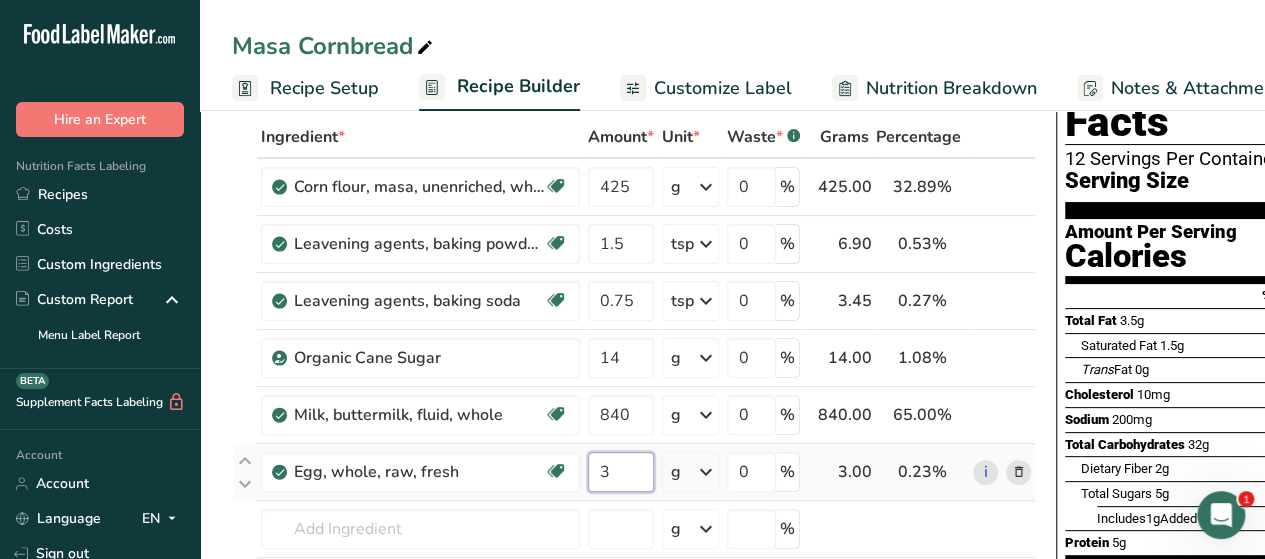 type on "3" 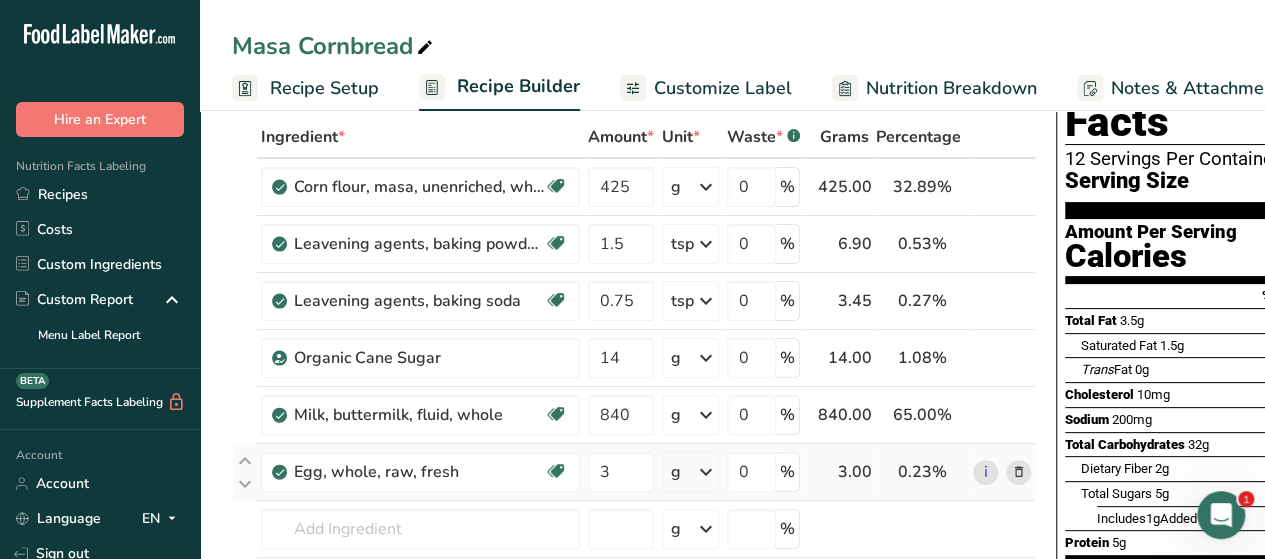 click on "Ingredient *
Amount *
Unit *
Waste *   .a-a{fill:#347362;}.b-a{fill:#fff;}          Grams
Percentage
Corn flour, masa, unenriched, white
Dairy free
Gluten free
Vegan
Vegetarian
Soy free
425
g
Portions
1 cup
Weight Units
g
kg
mg
See more
Volume Units
l
Volume units require a density conversion. If you know your ingredient's density enter it below. Otherwise, click on "RIA" our AI Regulatory bot - she will be able to help you
lb/ft3
g/cm3
Confirm
mL
lb/ft3" at bounding box center [634, 399] 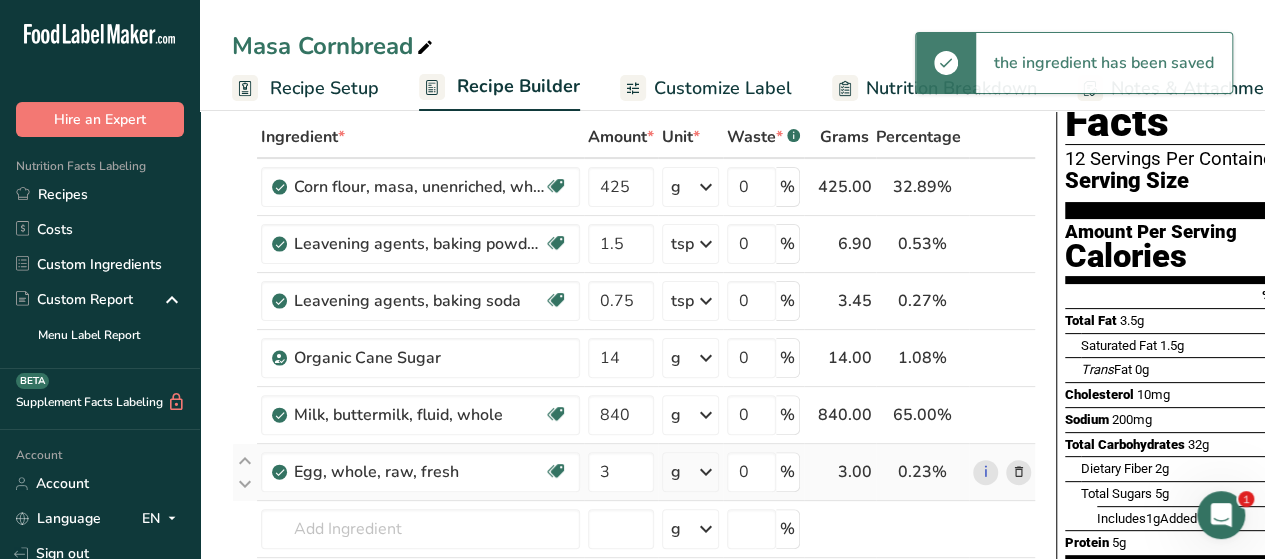 click at bounding box center (706, 472) 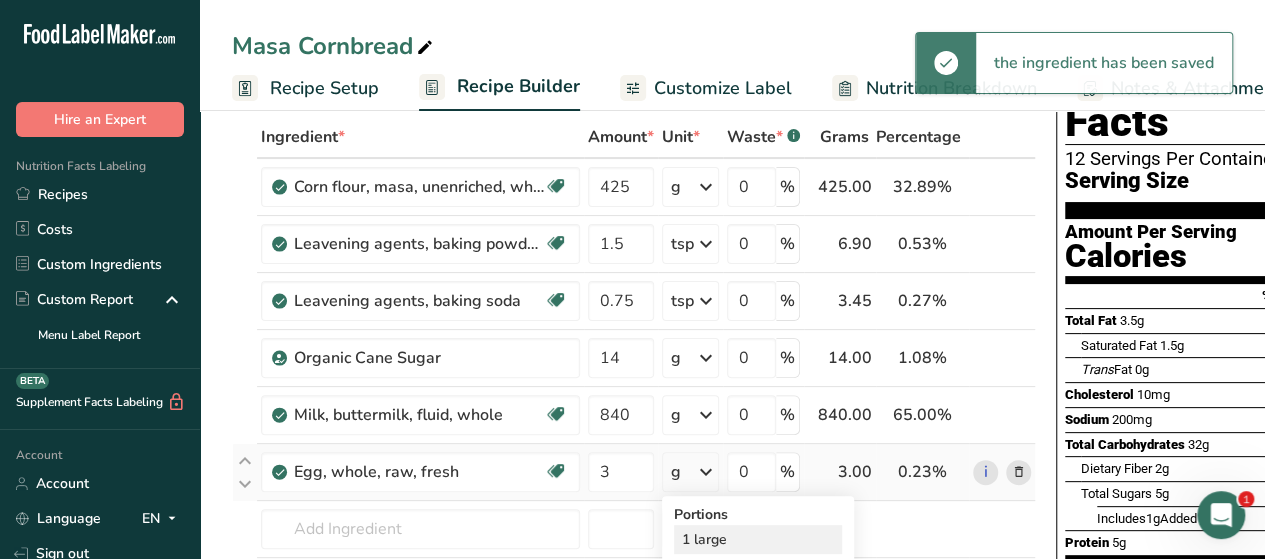click on "1 large" at bounding box center [758, 539] 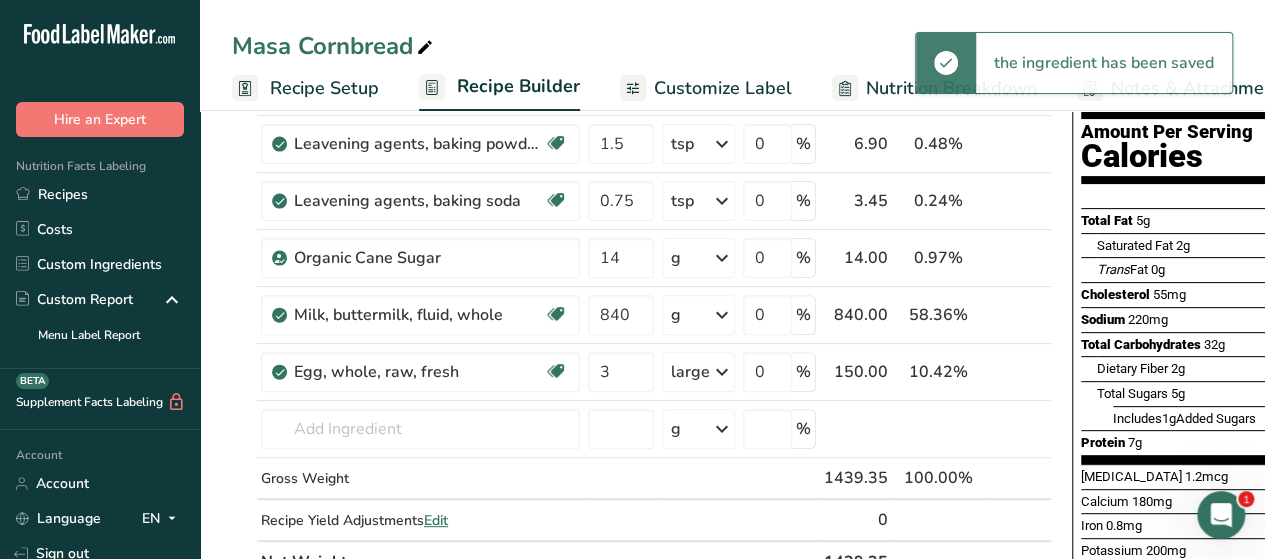 scroll, scrollTop: 300, scrollLeft: 0, axis: vertical 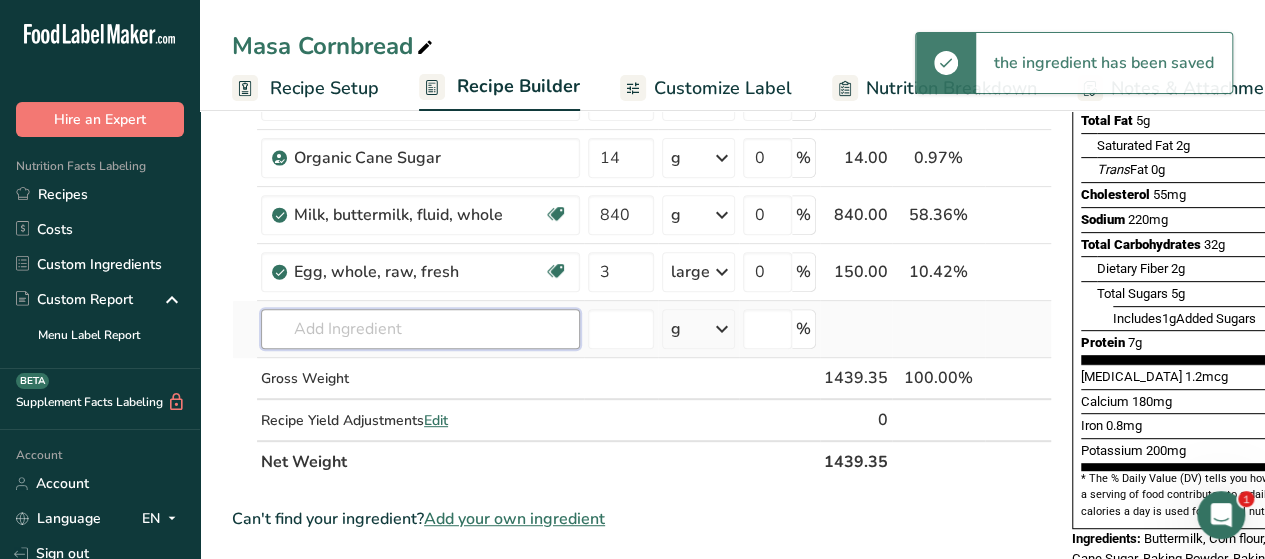 click at bounding box center [420, 329] 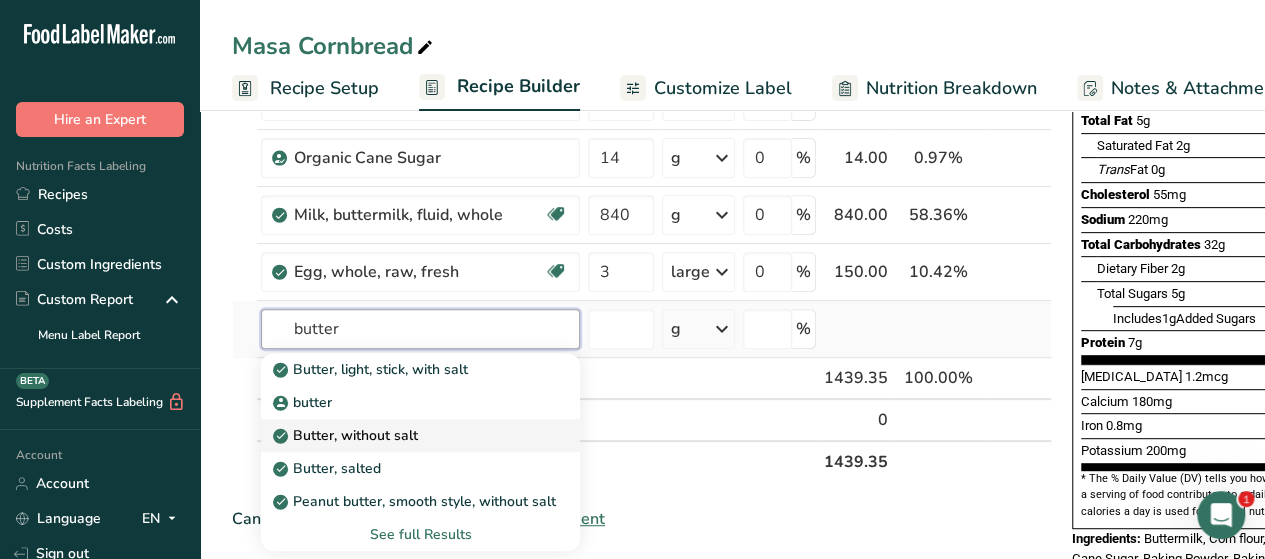 type on "butter" 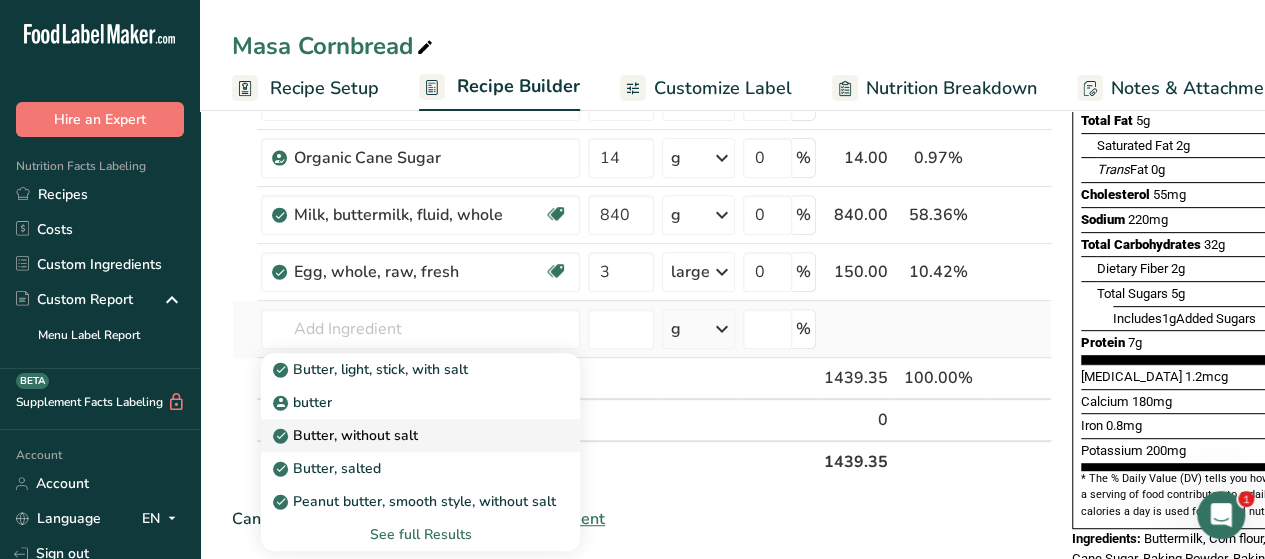 click on "Butter, without salt" at bounding box center (347, 435) 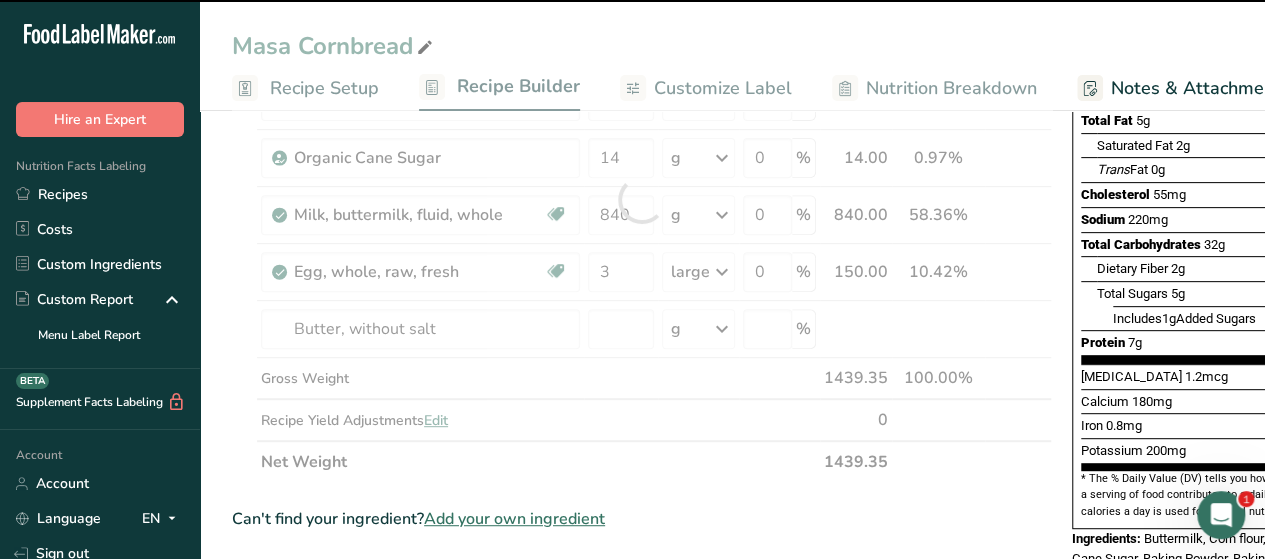type on "0" 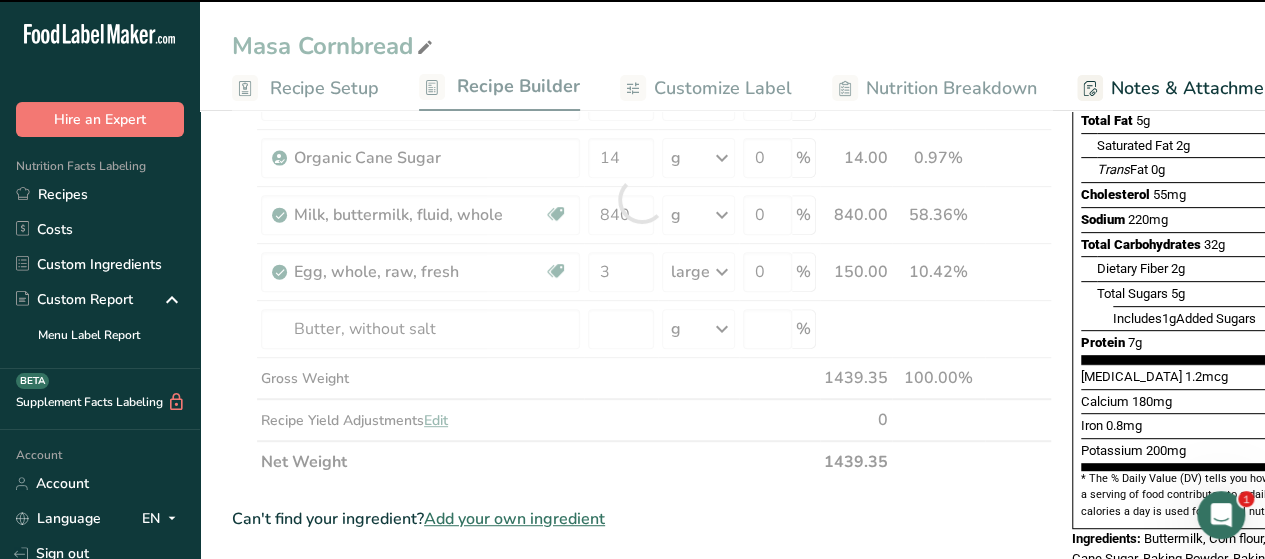 type on "0" 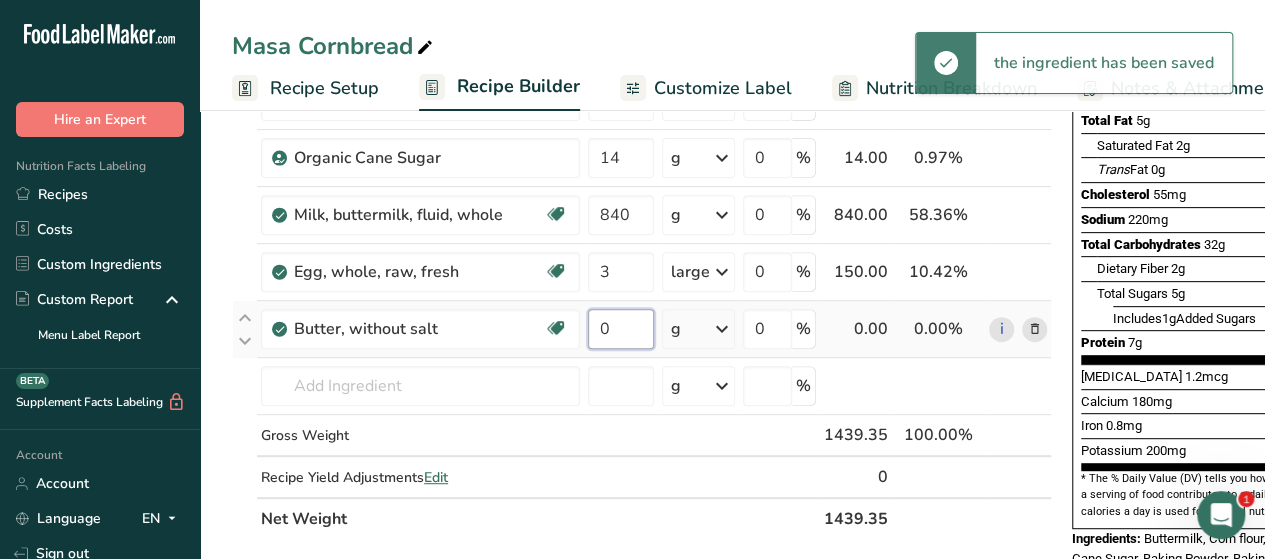 drag, startPoint x: 618, startPoint y: 330, endPoint x: 606, endPoint y: 327, distance: 12.369317 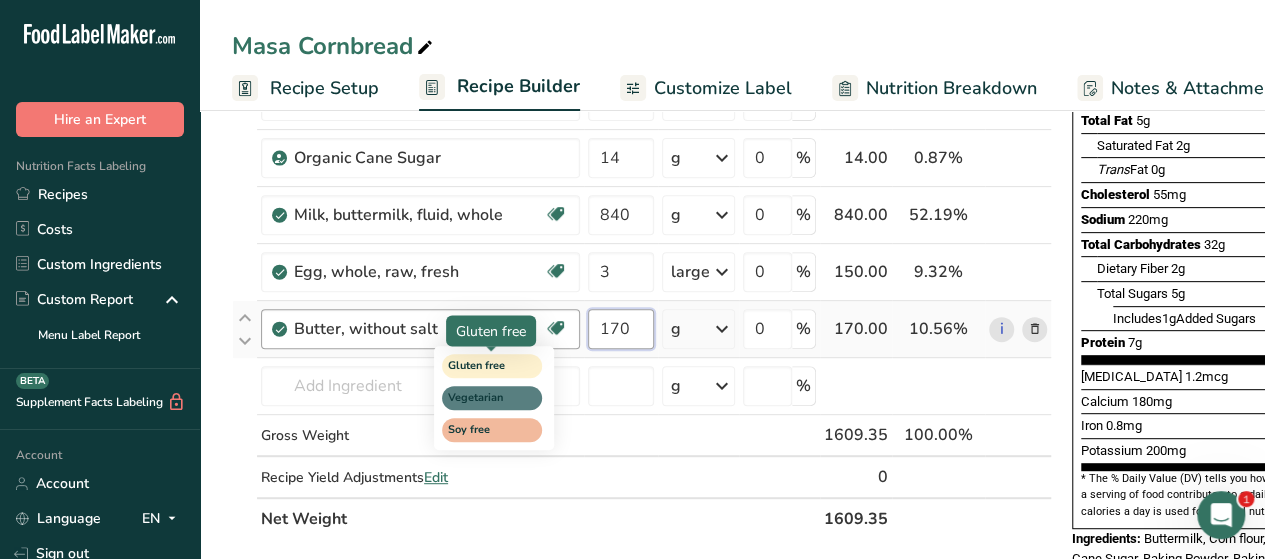 type on "170" 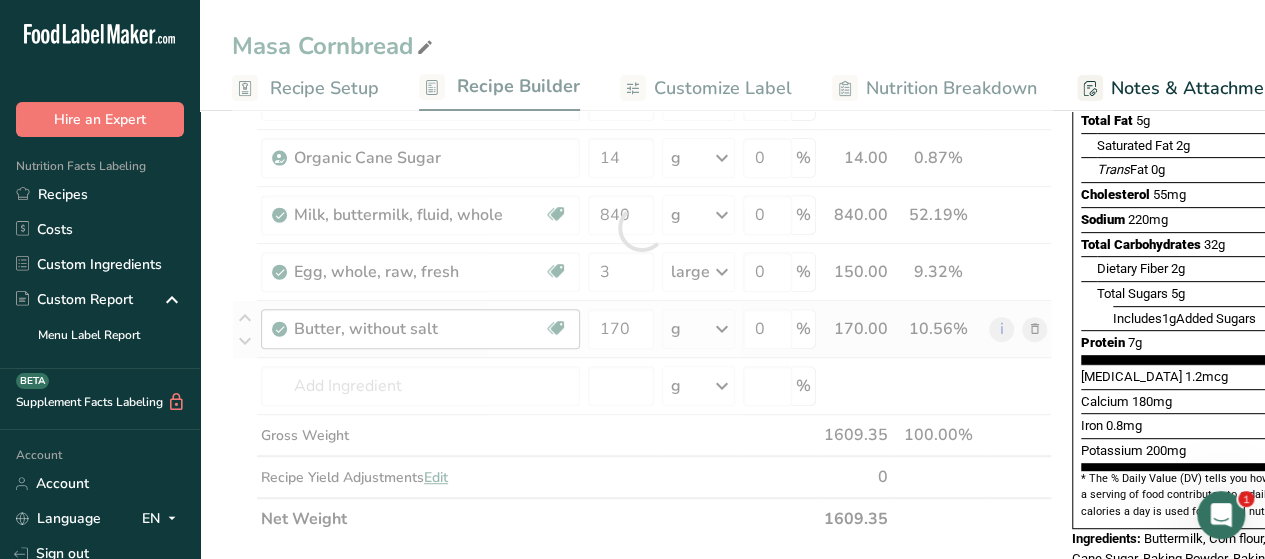 click on "Ingredient *
Amount *
Unit *
Waste *   .a-a{fill:#347362;}.b-a{fill:#fff;}          Grams
Percentage
Corn flour, masa, unenriched, white
Dairy free
Gluten free
Vegan
Vegetarian
Soy free
425
g
Portions
1 cup
Weight Units
g
kg
mg
See more
Volume Units
l
Volume units require a density conversion. If you know your ingredient's density enter it below. Otherwise, click on "RIA" our AI Regulatory bot - she will be able to help you
lb/ft3
g/cm3
Confirm
mL
lb/ft3" at bounding box center [642, 228] 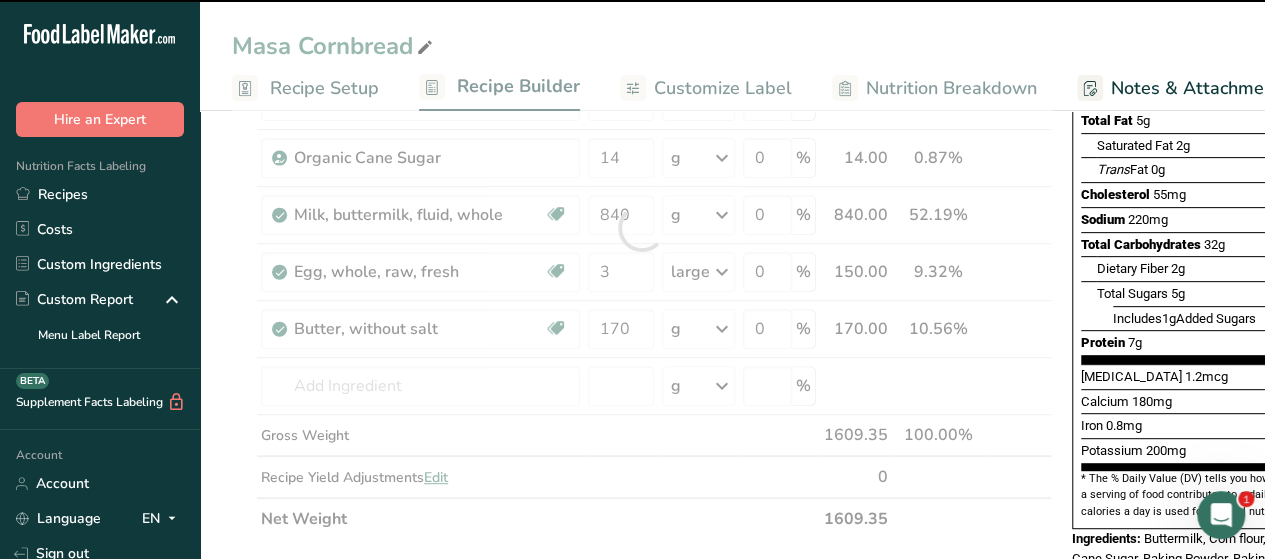 click at bounding box center (642, 228) 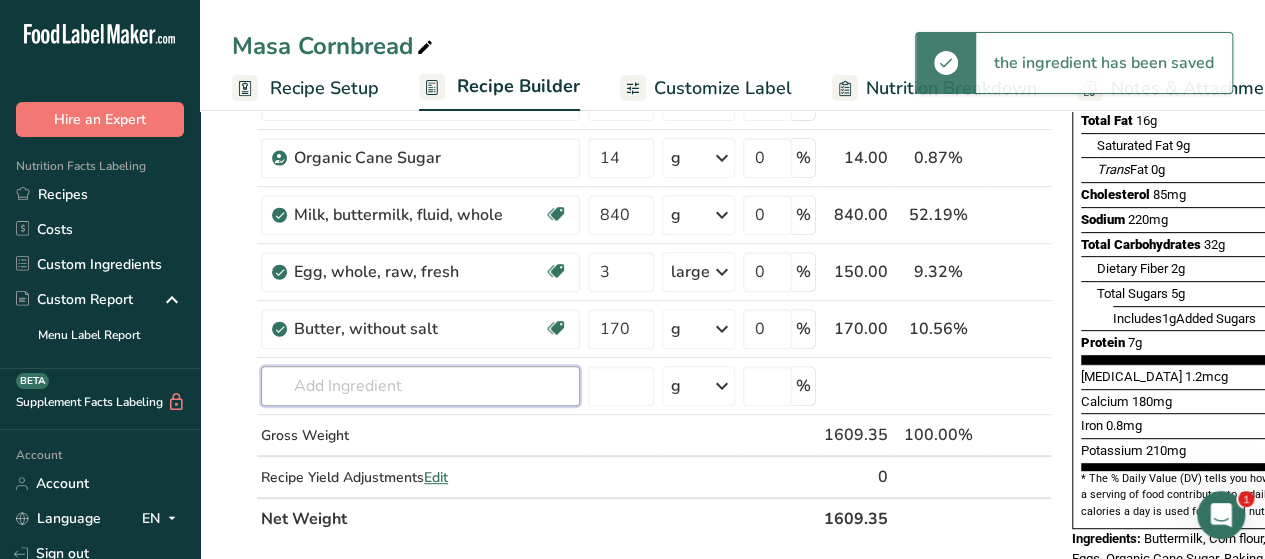 click at bounding box center [420, 386] 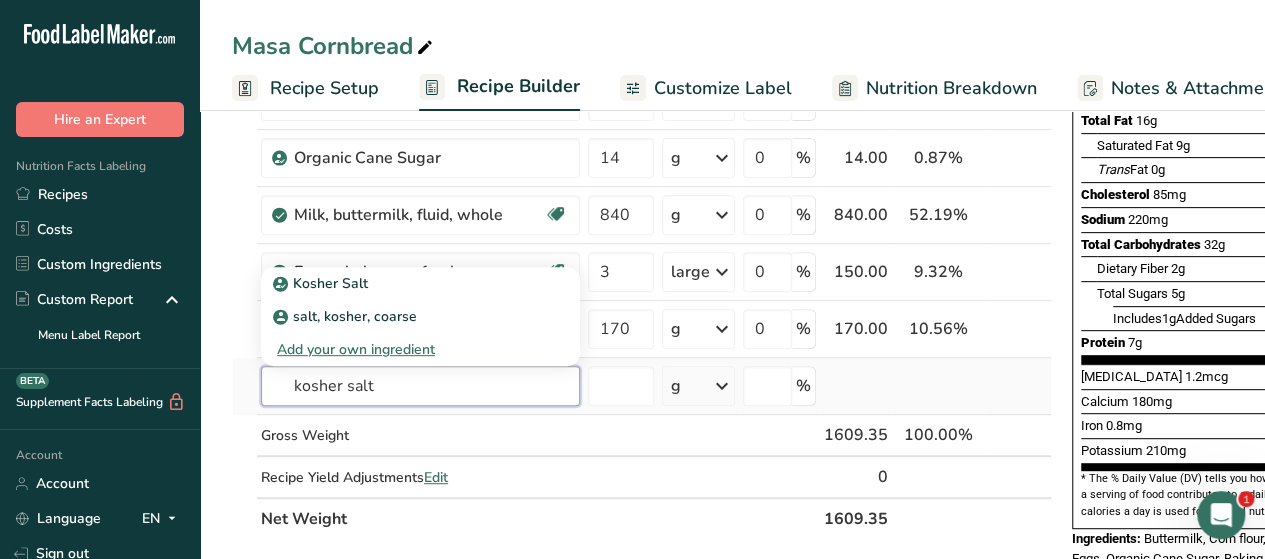 drag, startPoint x: 344, startPoint y: 391, endPoint x: 243, endPoint y: 391, distance: 101 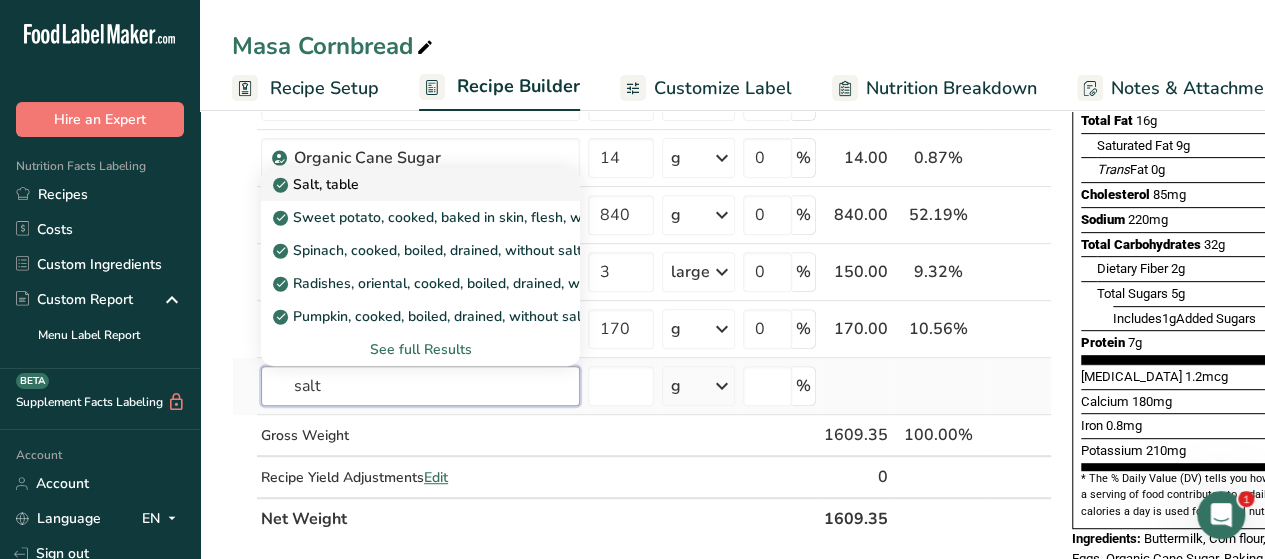 type on "salt" 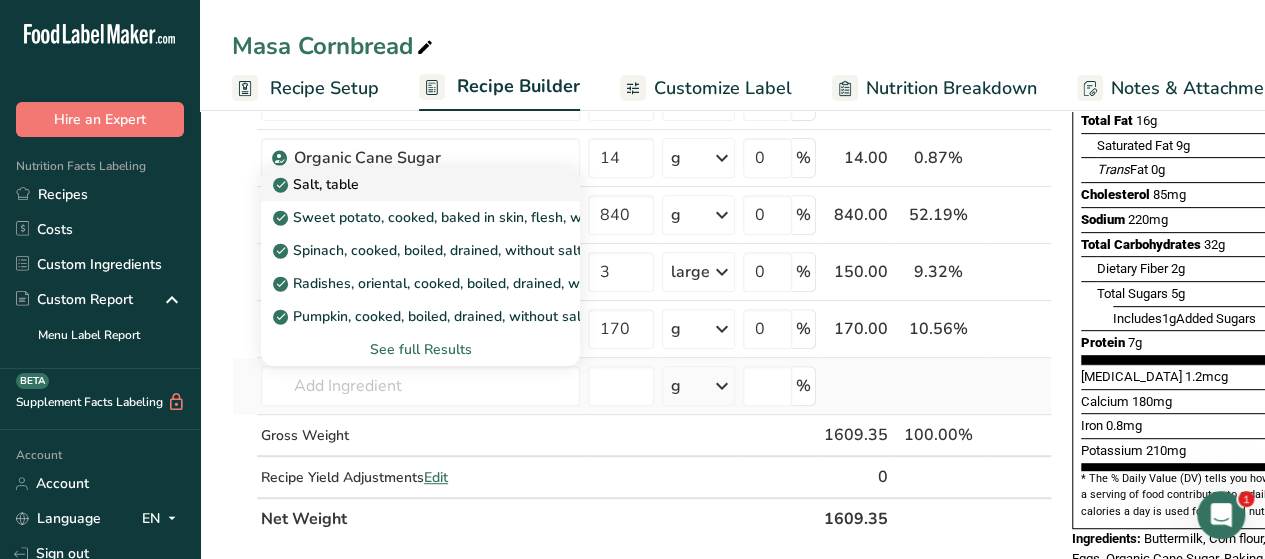 click on "Salt, table" at bounding box center [318, 184] 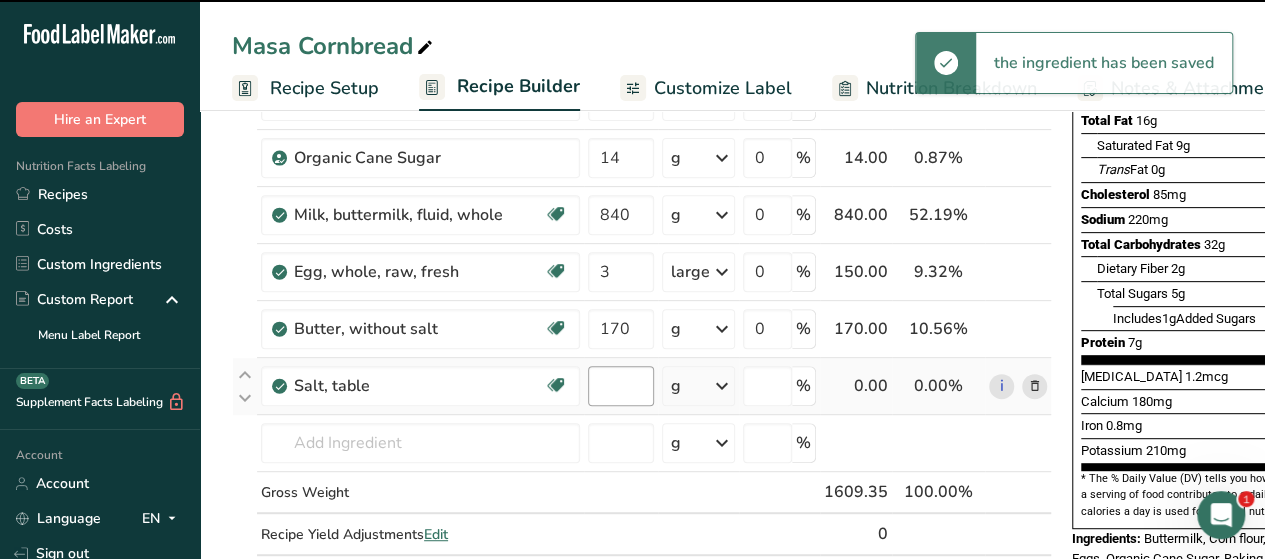 type on "0" 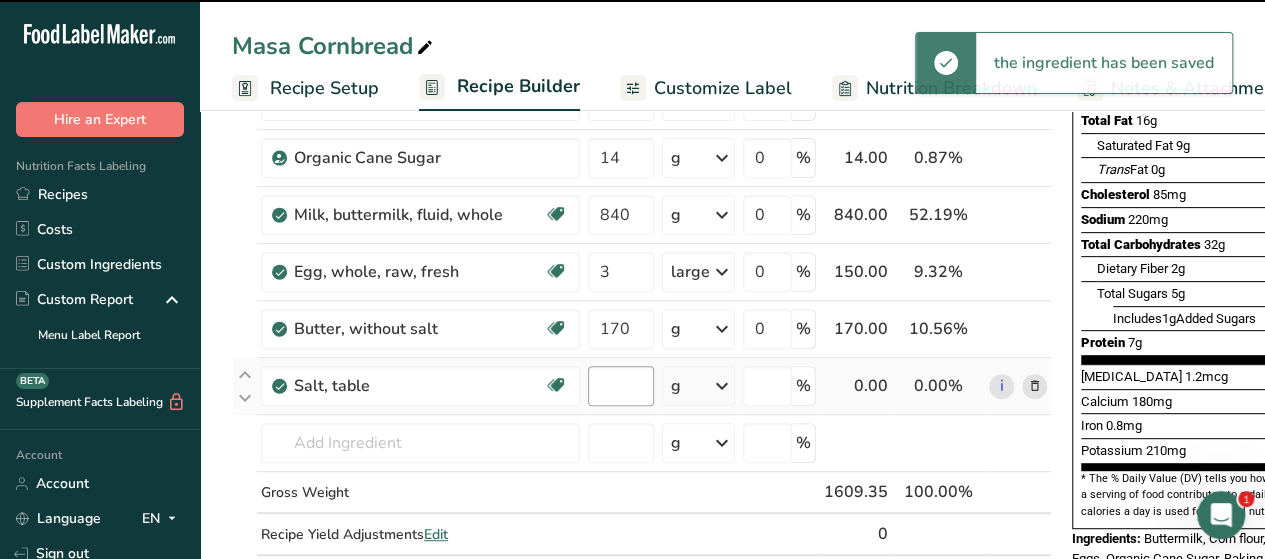 type on "0" 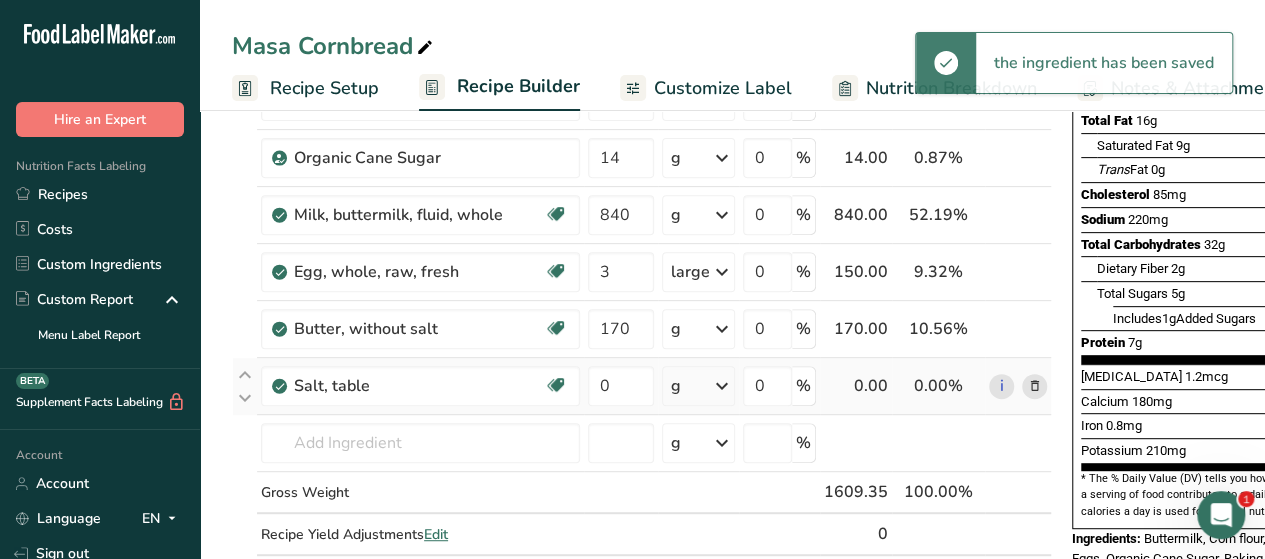 click at bounding box center (722, 386) 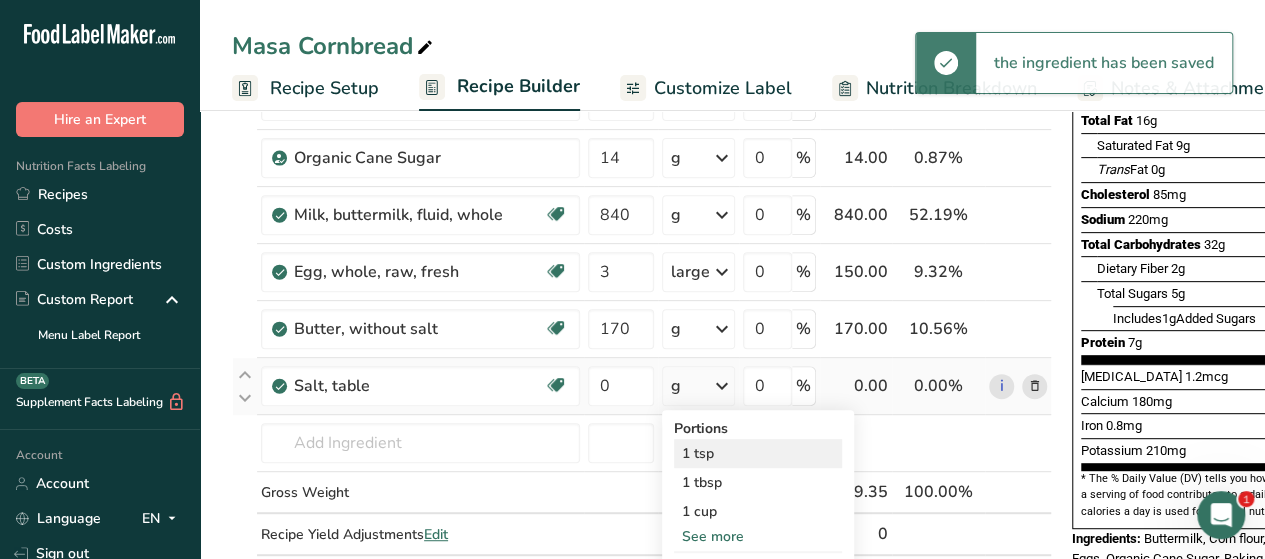 click on "1 tsp" at bounding box center (758, 453) 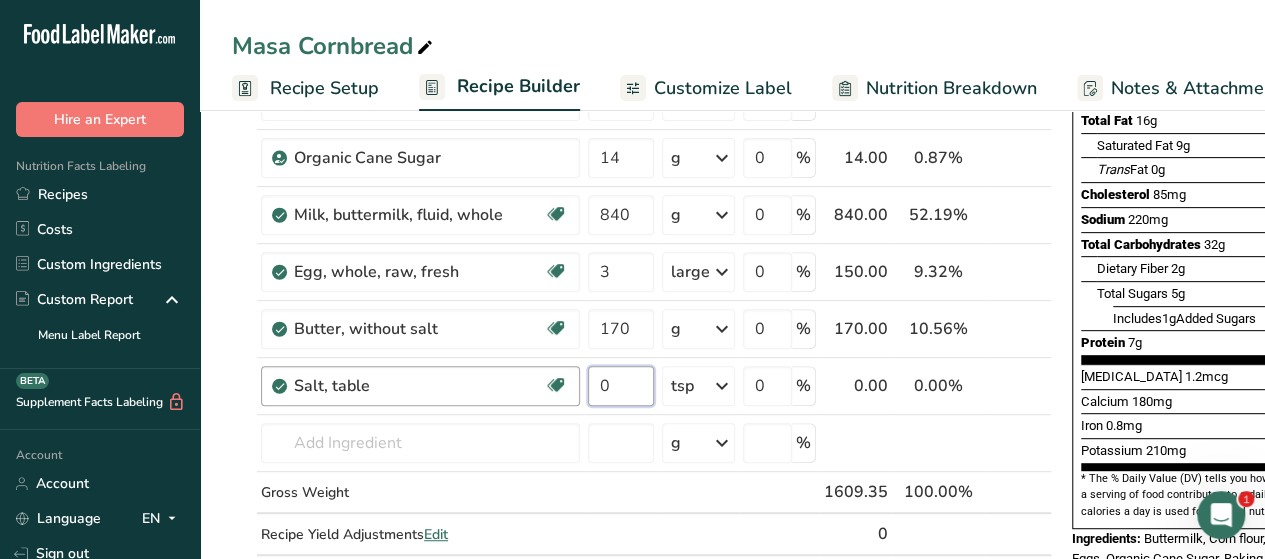 drag, startPoint x: 642, startPoint y: 388, endPoint x: 578, endPoint y: 387, distance: 64.00781 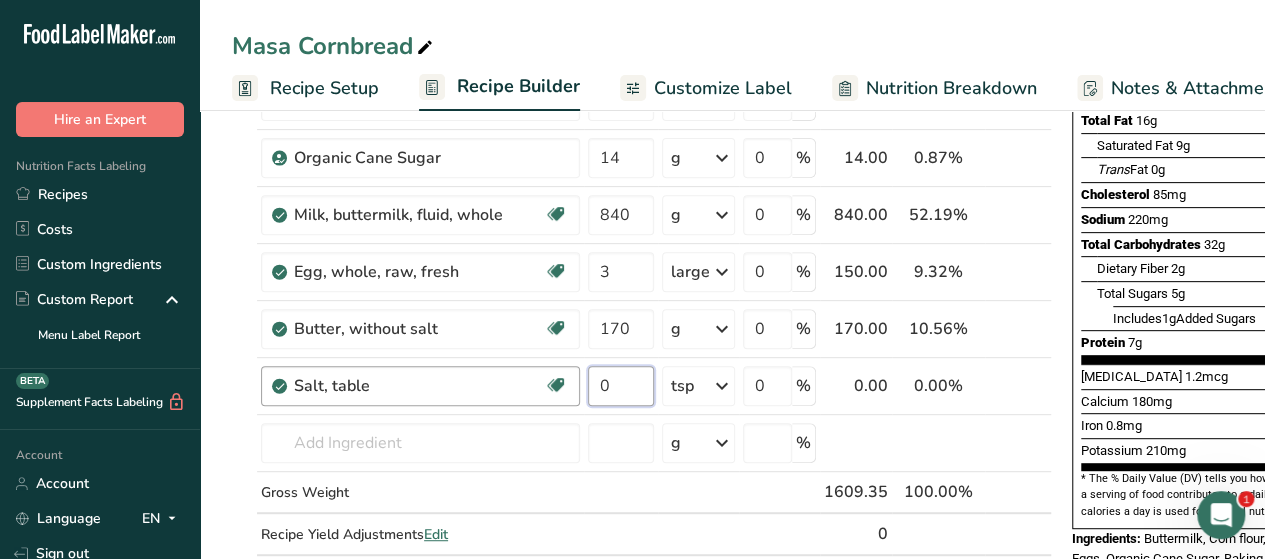 click on "Salt, table
Dairy free
Gluten free
Vegan
Vegetarian
Soy free
0
tsp
Portions
1 tsp
1 tbsp
1 cup
See more
Weight Units
g
kg
mg
See more
Volume Units
l
Volume units require a density conversion. If you know your ingredient's density enter it below. Otherwise, click on "RIA" our AI Regulatory bot - she will be able to help you
lb/ft3
g/cm3
Confirm
mL
lb/ft3
g/cm3
Confirm
fl oz
See more
0" at bounding box center [642, 386] 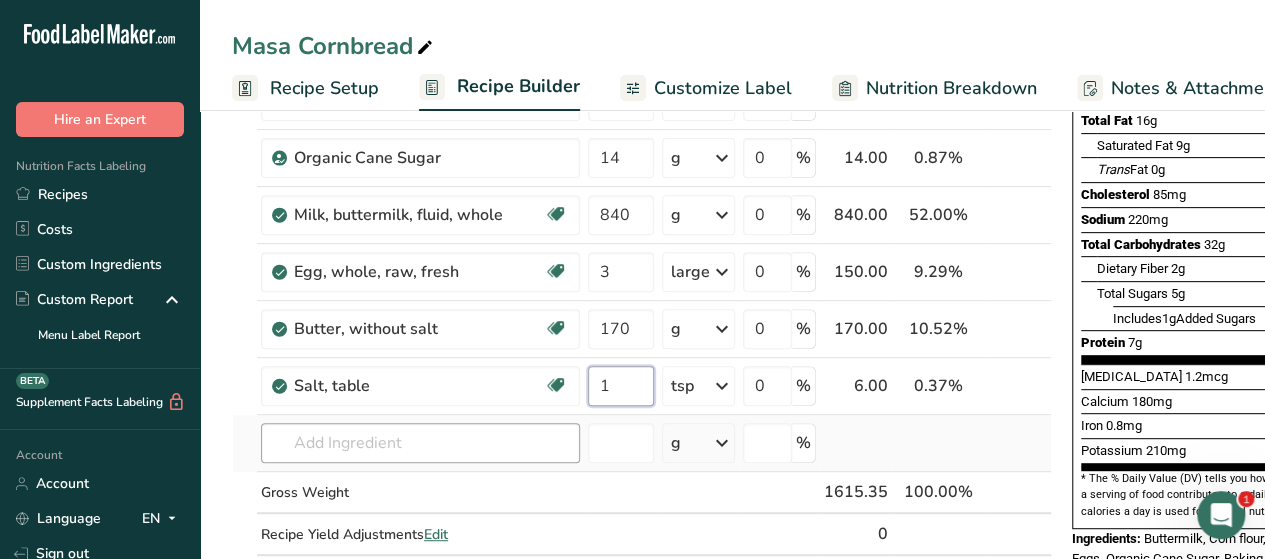 type on "1" 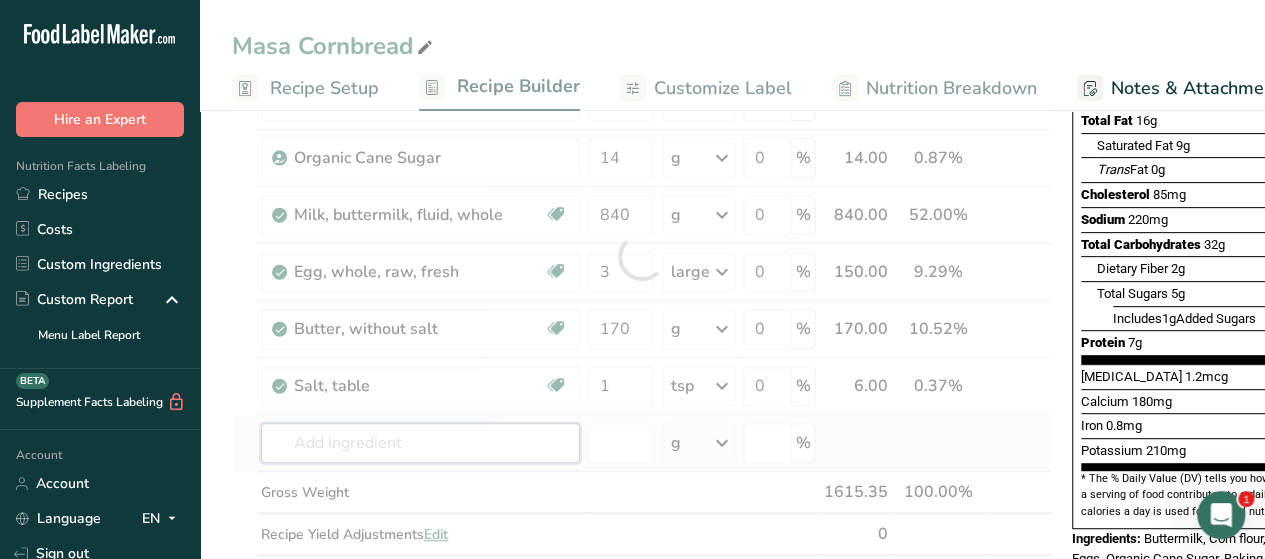 click on "Ingredient *
Amount *
Unit *
Waste *   .a-a{fill:#347362;}.b-a{fill:#fff;}          Grams
Percentage
Corn flour, masa, unenriched, white
Dairy free
Gluten free
Vegan
Vegetarian
Soy free
425
g
Portions
1 cup
Weight Units
g
kg
mg
See more
Volume Units
l
Volume units require a density conversion. If you know your ingredient's density enter it below. Otherwise, click on "RIA" our AI Regulatory bot - she will be able to help you
lb/ft3
g/cm3
Confirm
mL
lb/ft3" at bounding box center [642, 256] 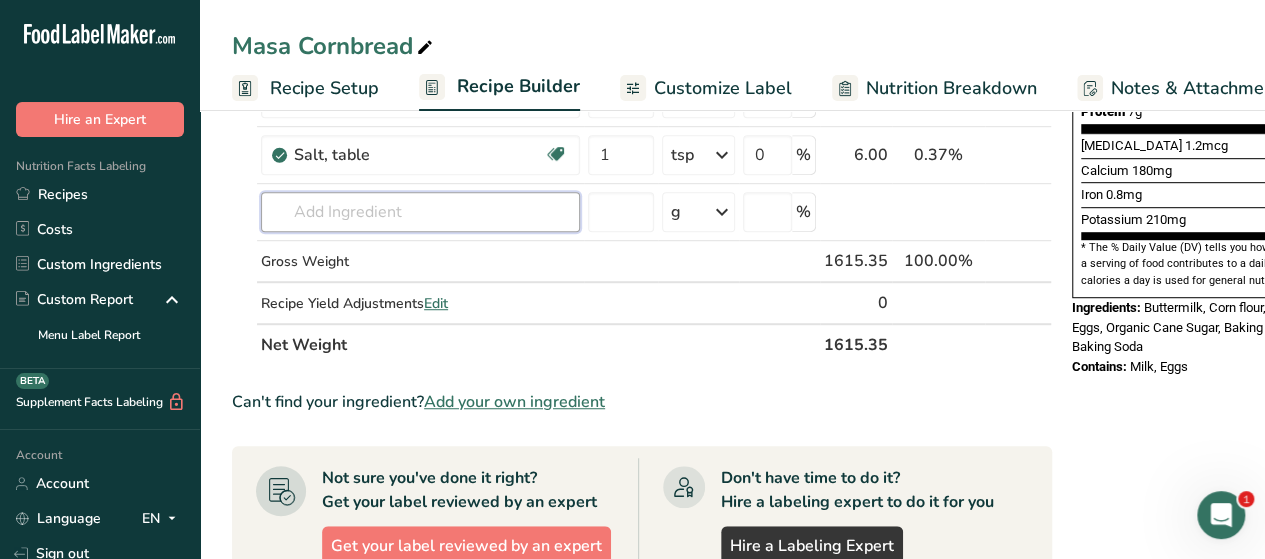 scroll, scrollTop: 500, scrollLeft: 0, axis: vertical 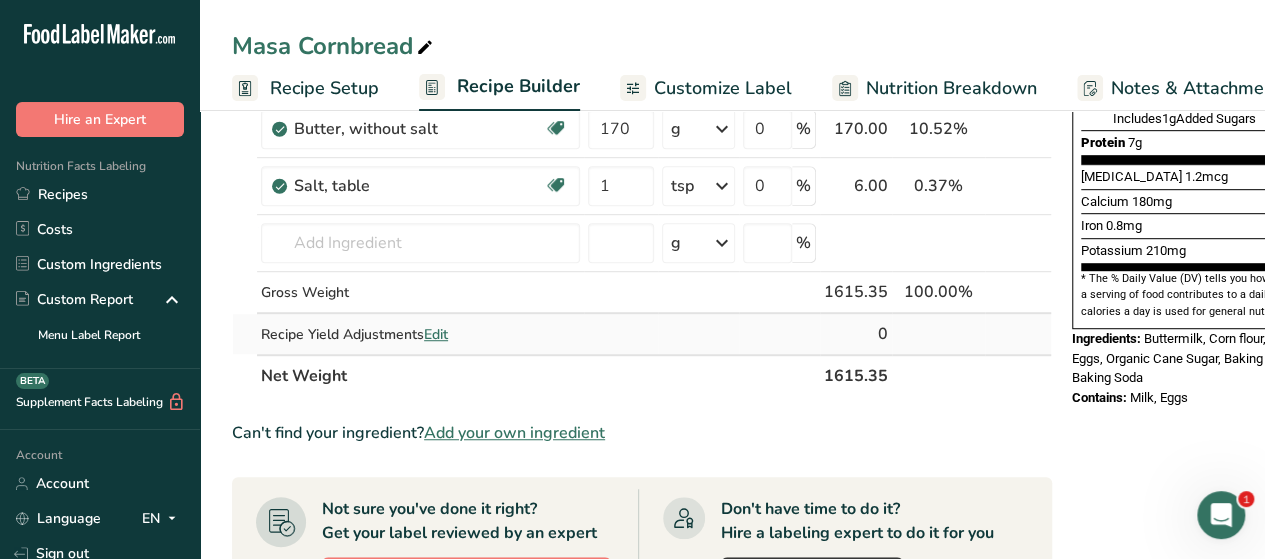 click on "Edit" at bounding box center [436, 334] 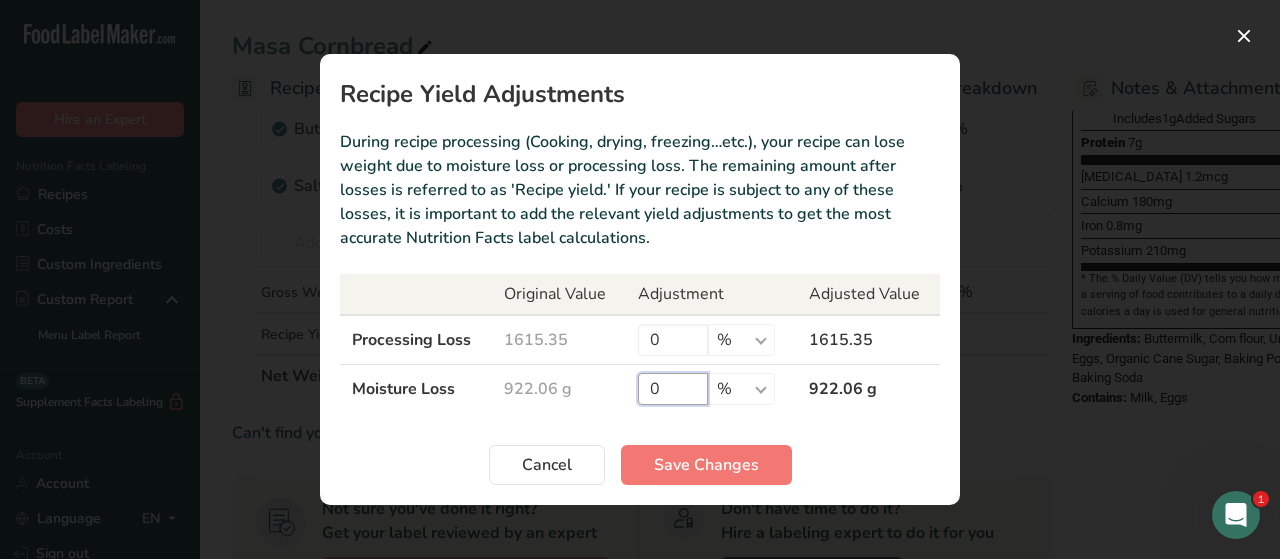 drag, startPoint x: 677, startPoint y: 389, endPoint x: 618, endPoint y: 396, distance: 59.413803 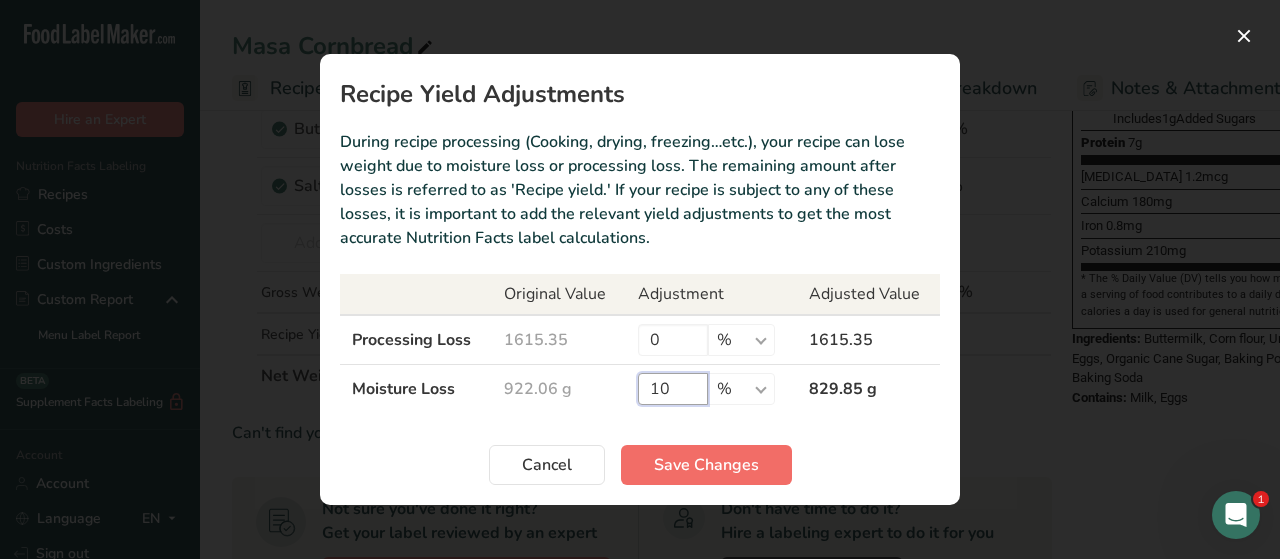 type on "10" 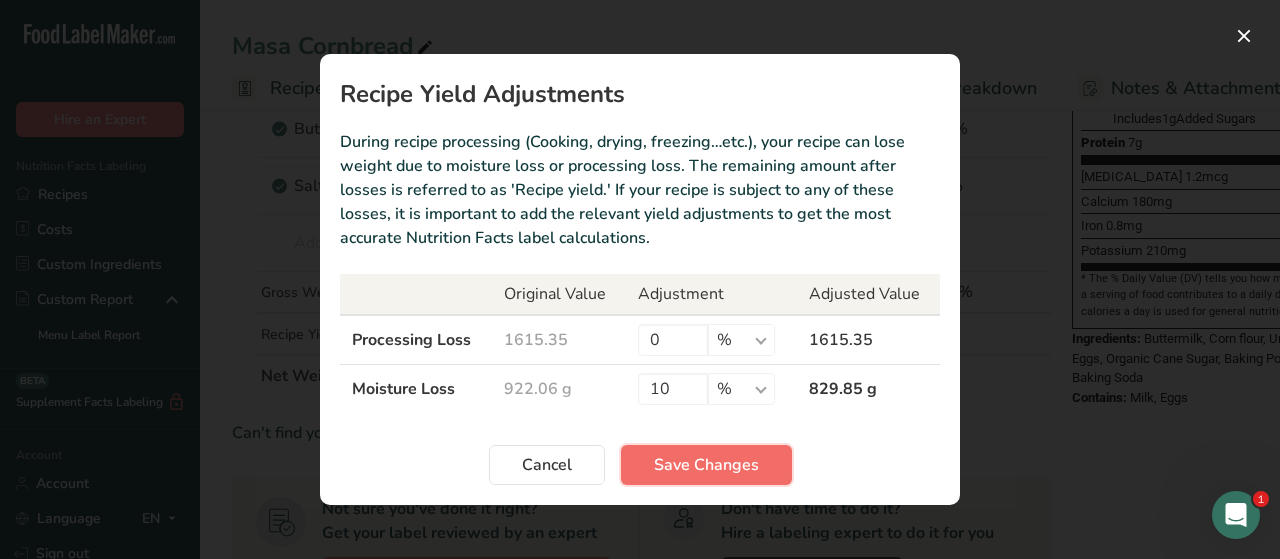 click on "Save Changes" at bounding box center (706, 465) 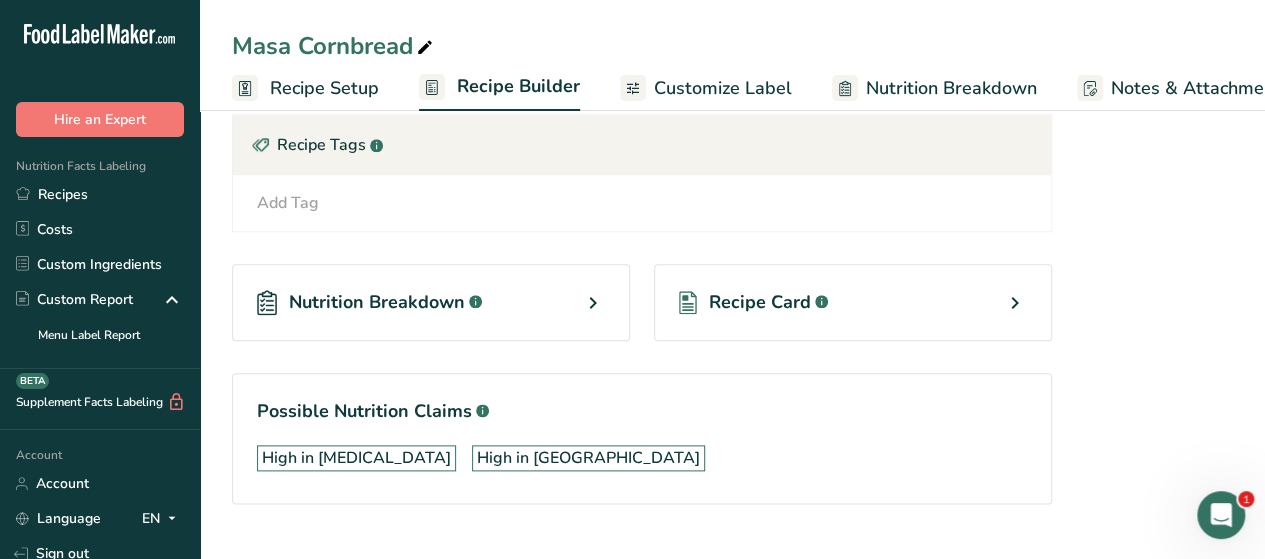 scroll, scrollTop: 1068, scrollLeft: 0, axis: vertical 